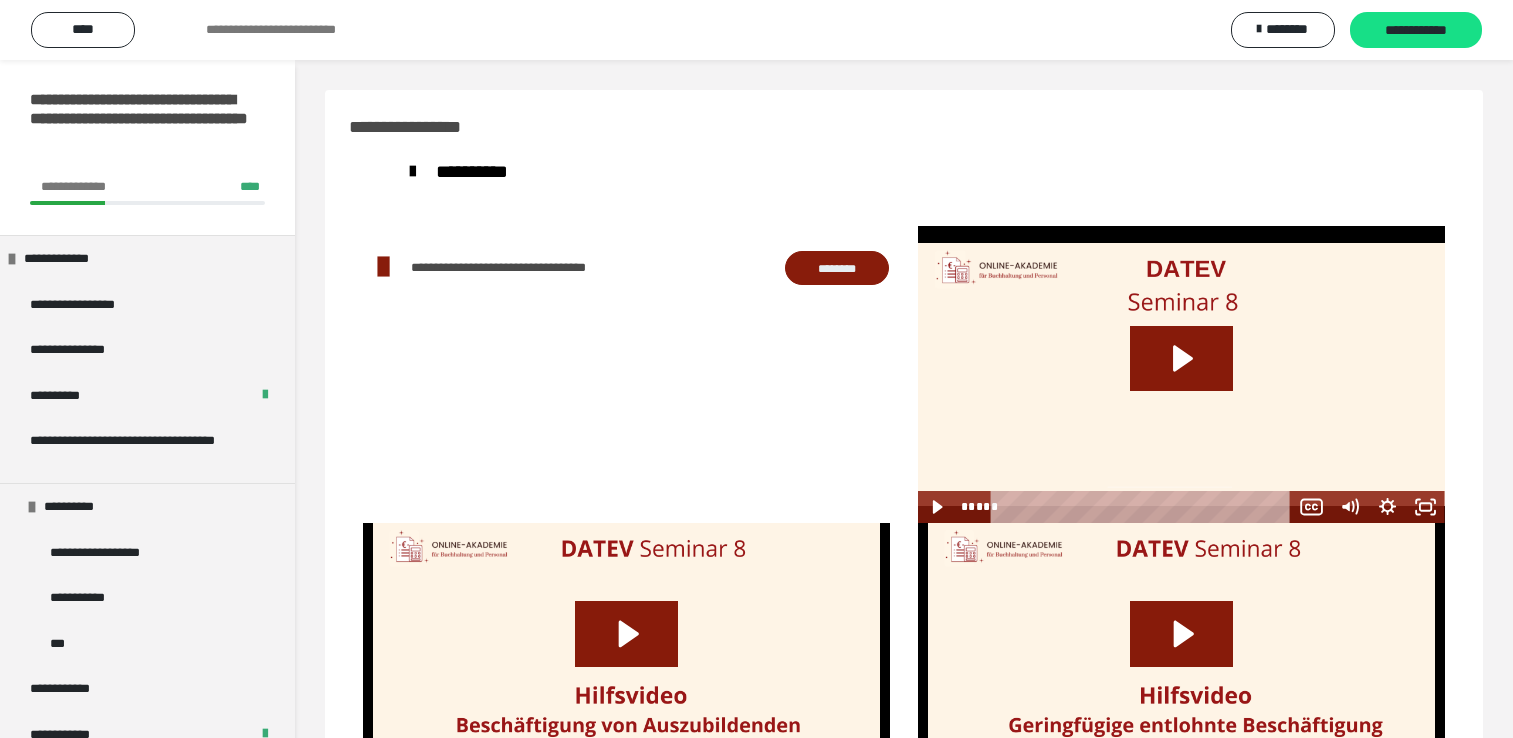 scroll, scrollTop: 0, scrollLeft: 0, axis: both 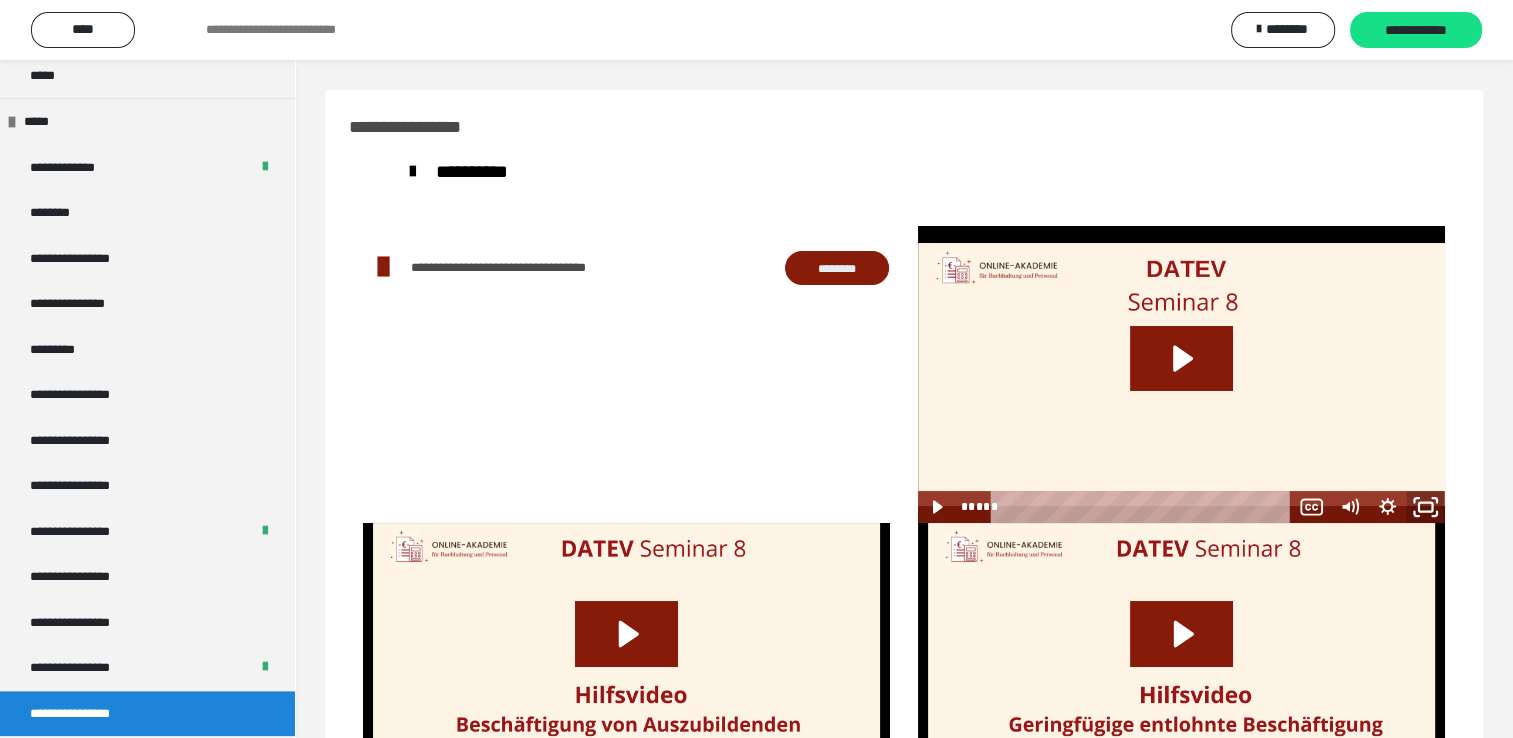 click 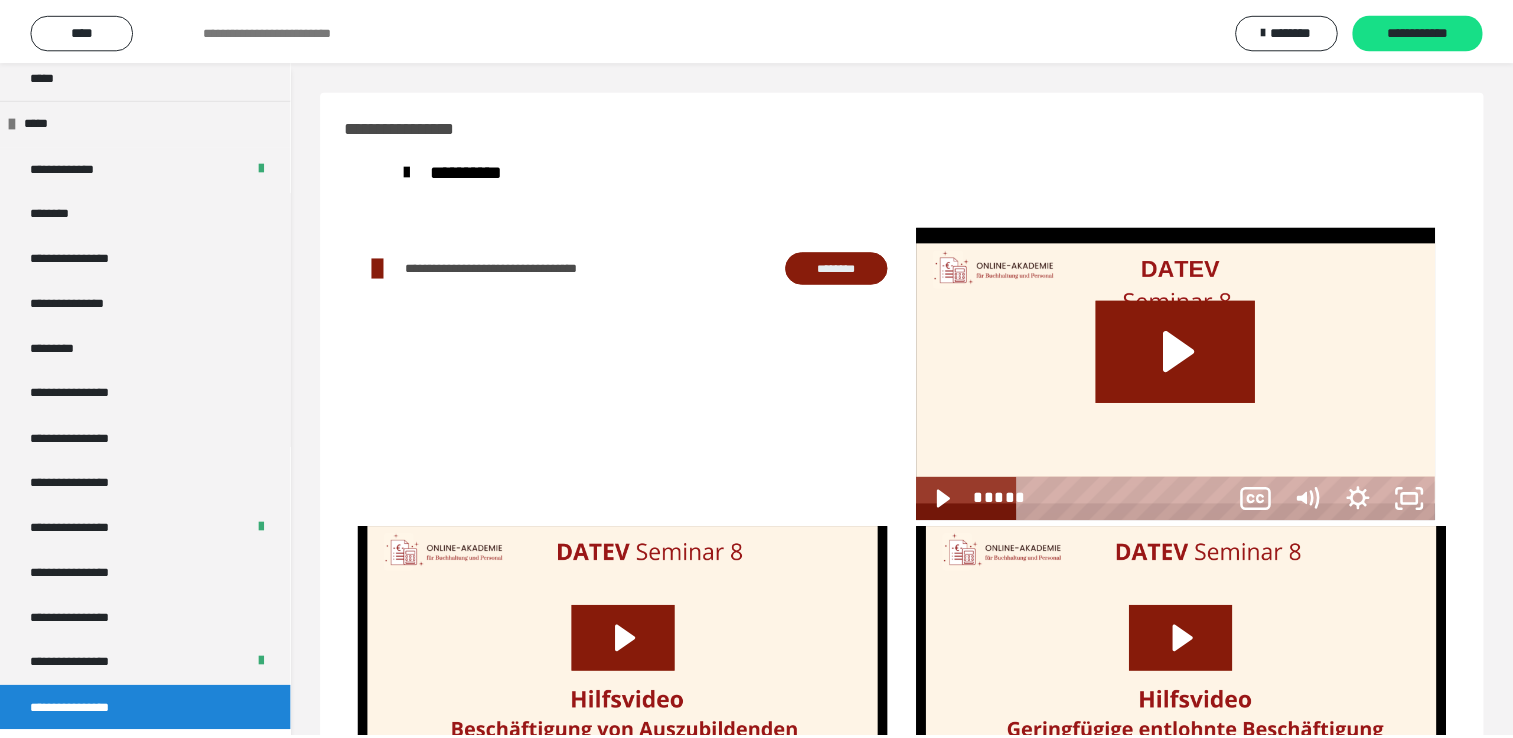 scroll, scrollTop: 2323, scrollLeft: 0, axis: vertical 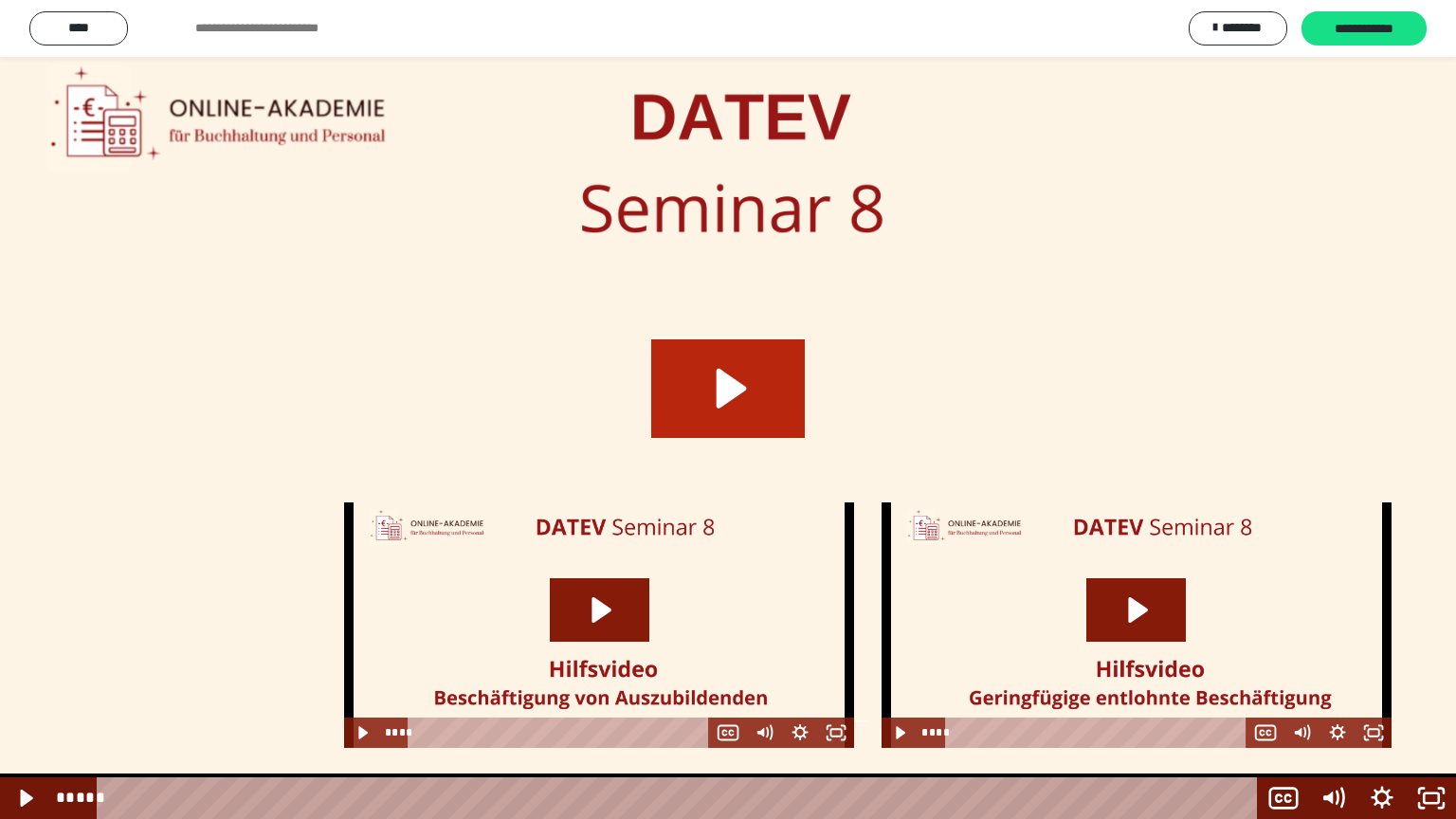 click 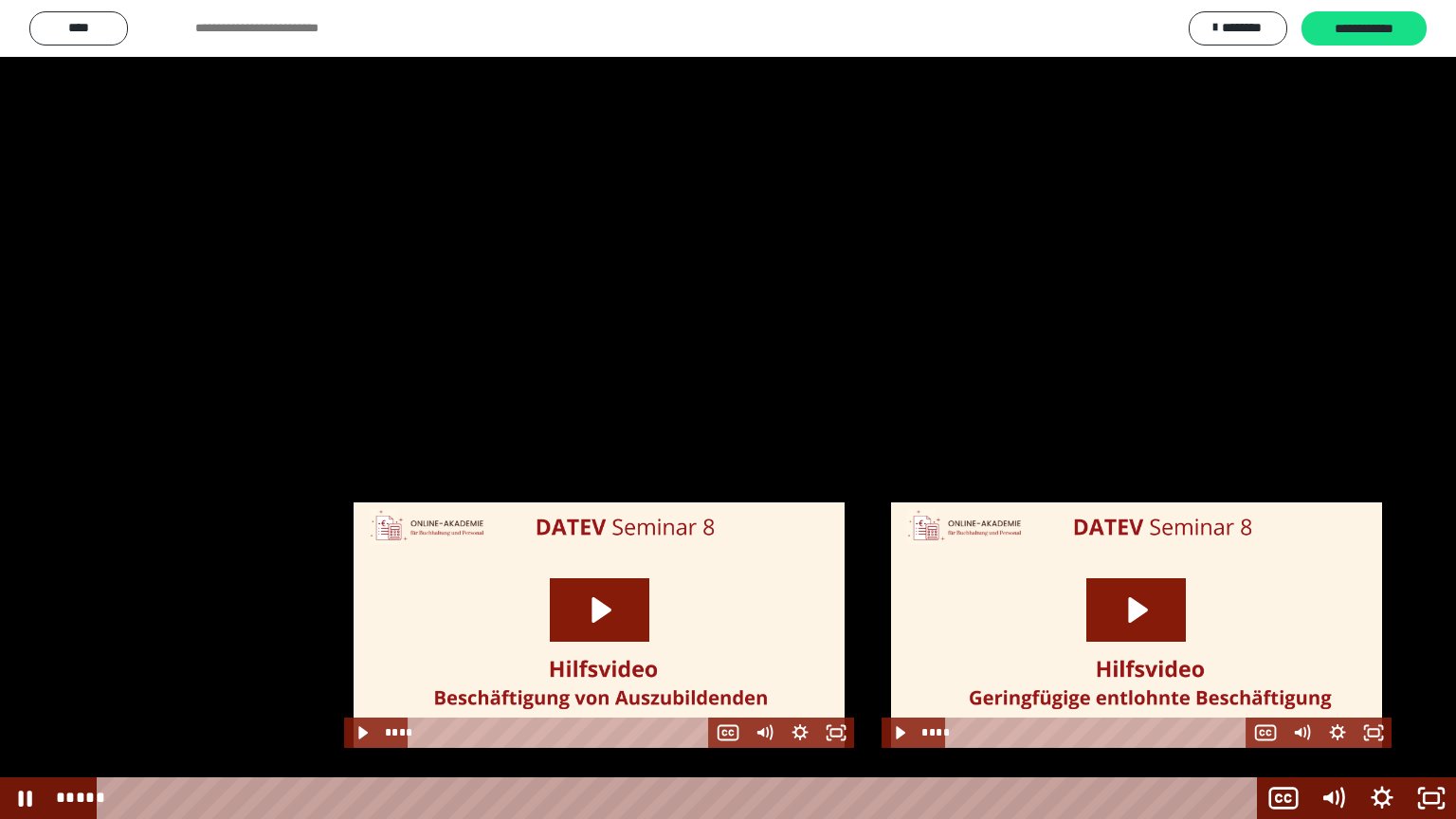 click at bounding box center (728, 410) 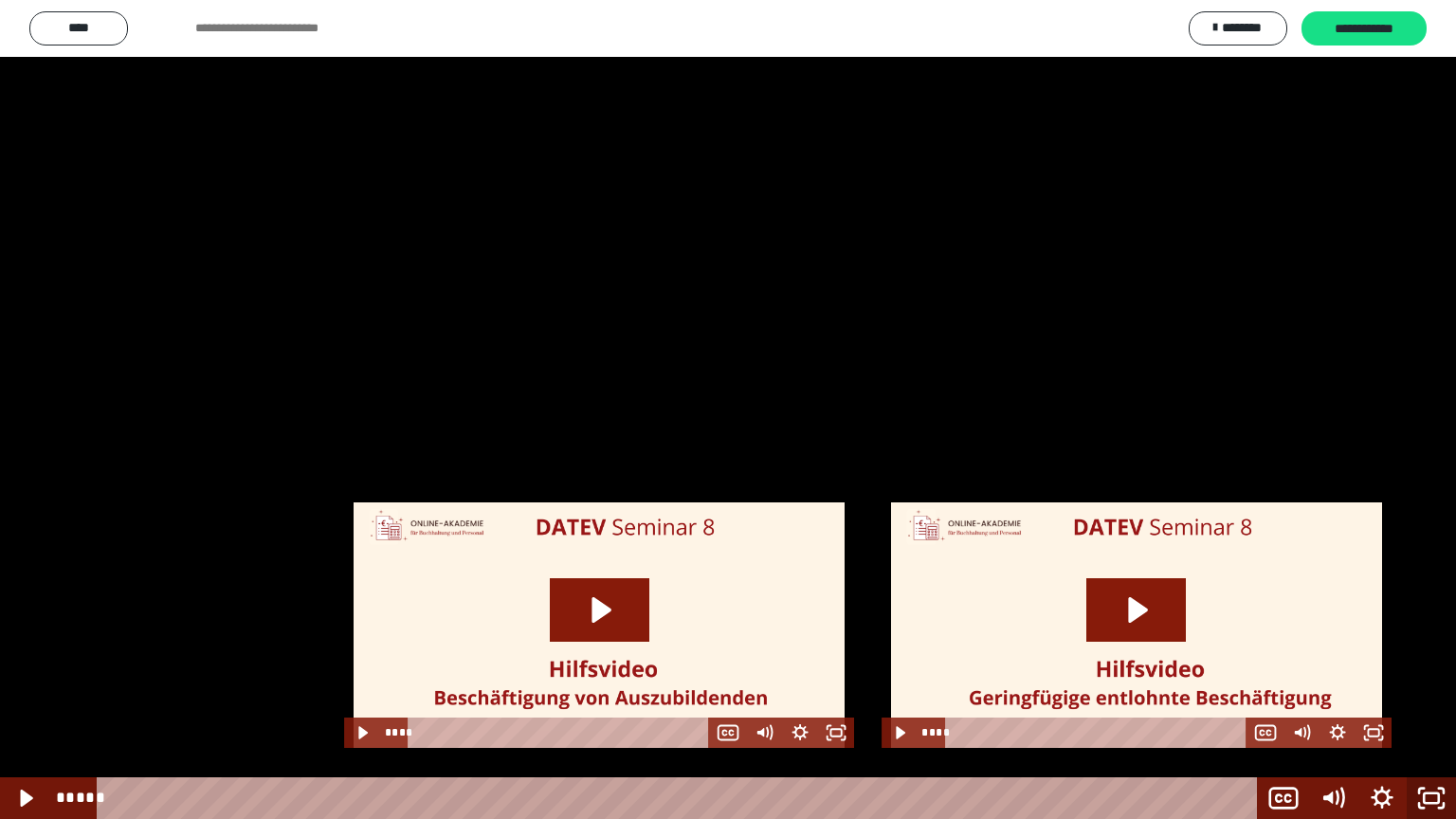 click 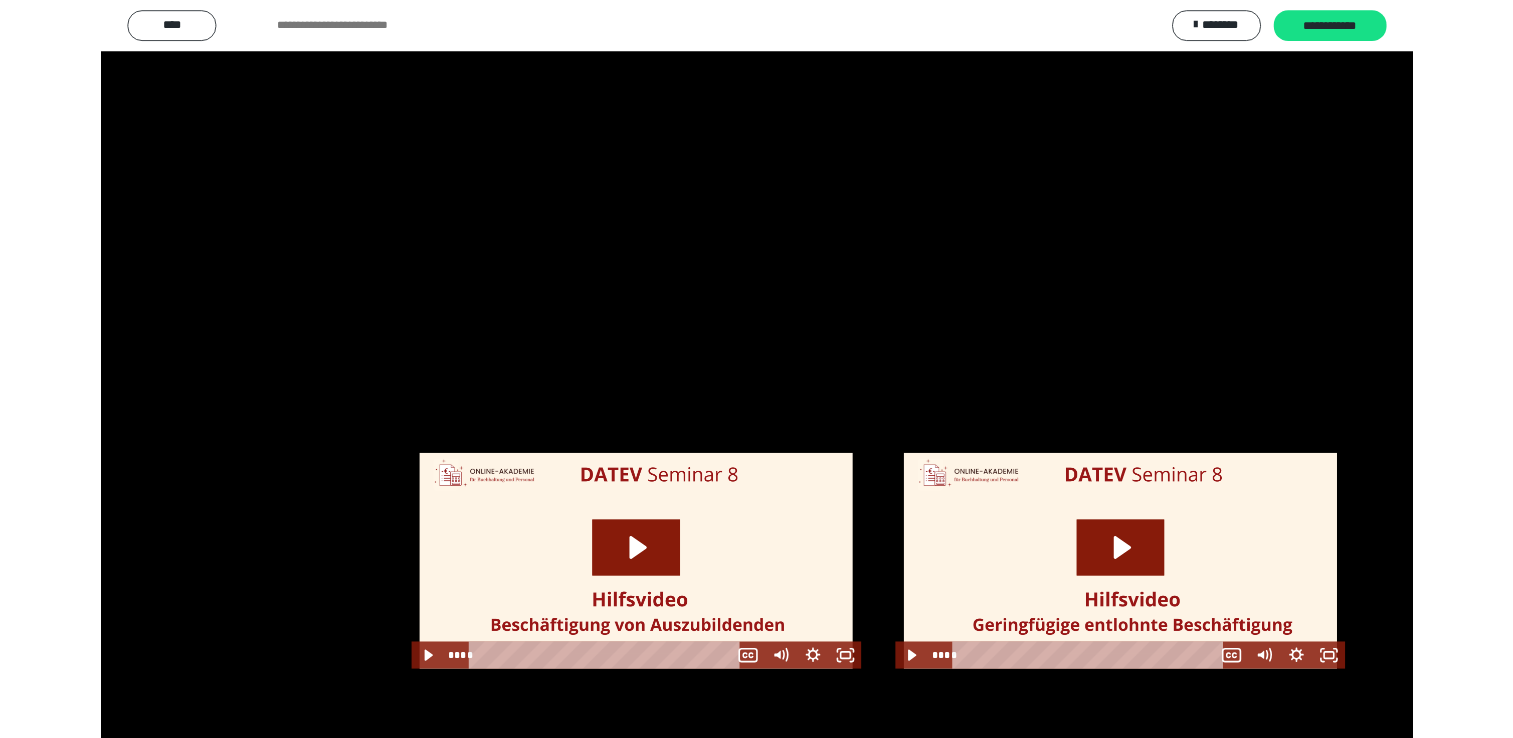 scroll, scrollTop: 2448, scrollLeft: 0, axis: vertical 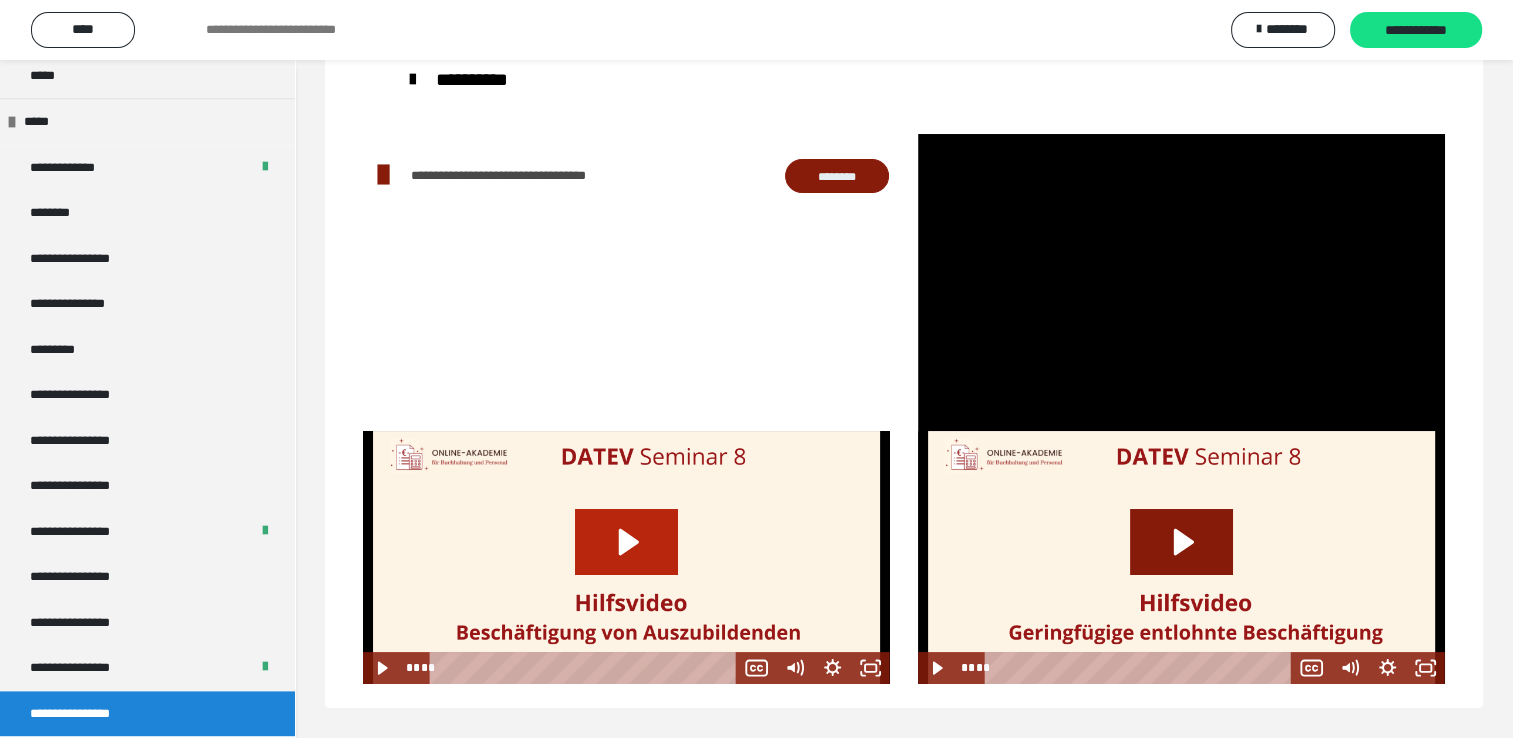 click 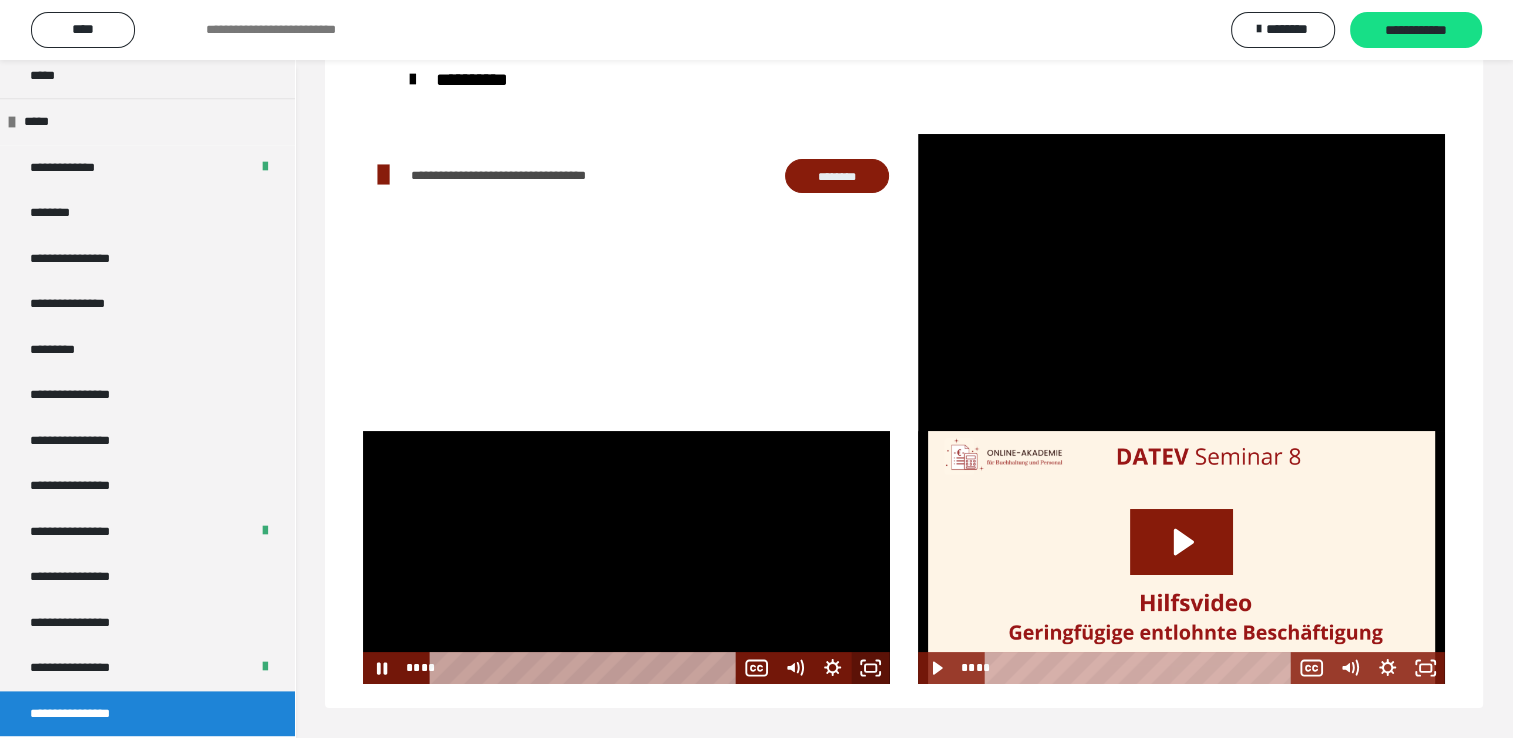 click 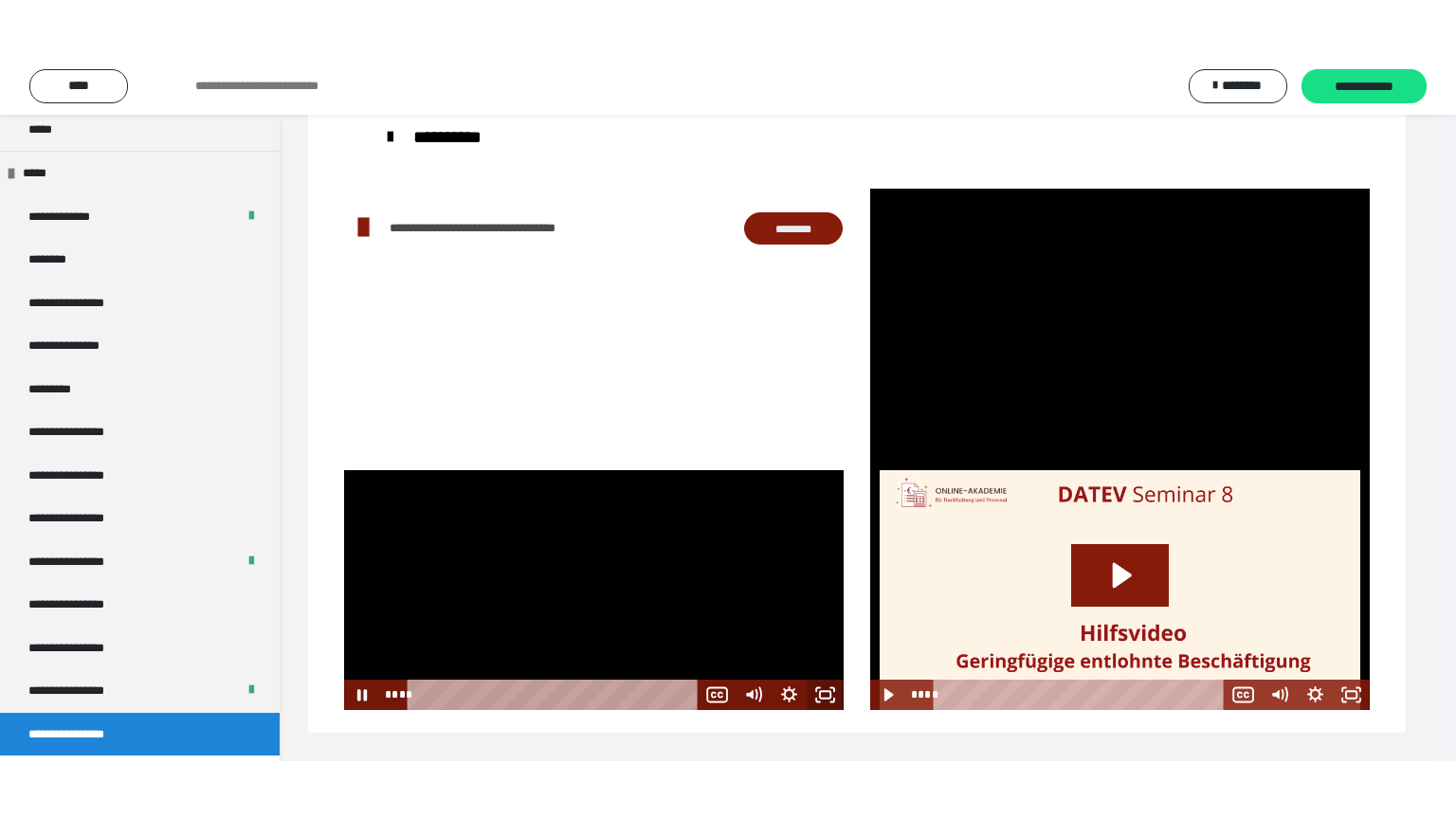 scroll, scrollTop: 57, scrollLeft: 0, axis: vertical 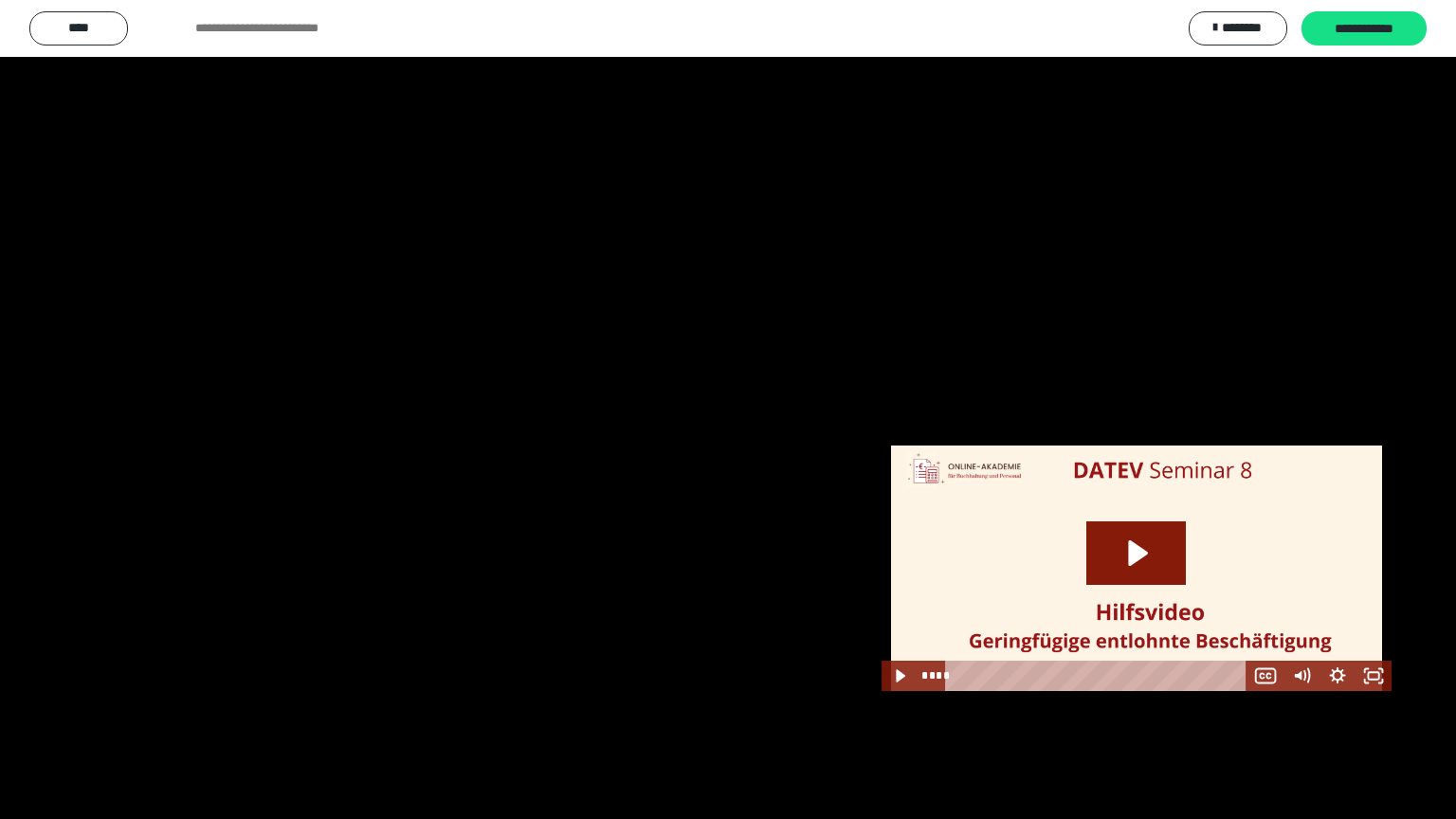 click at bounding box center [728, 410] 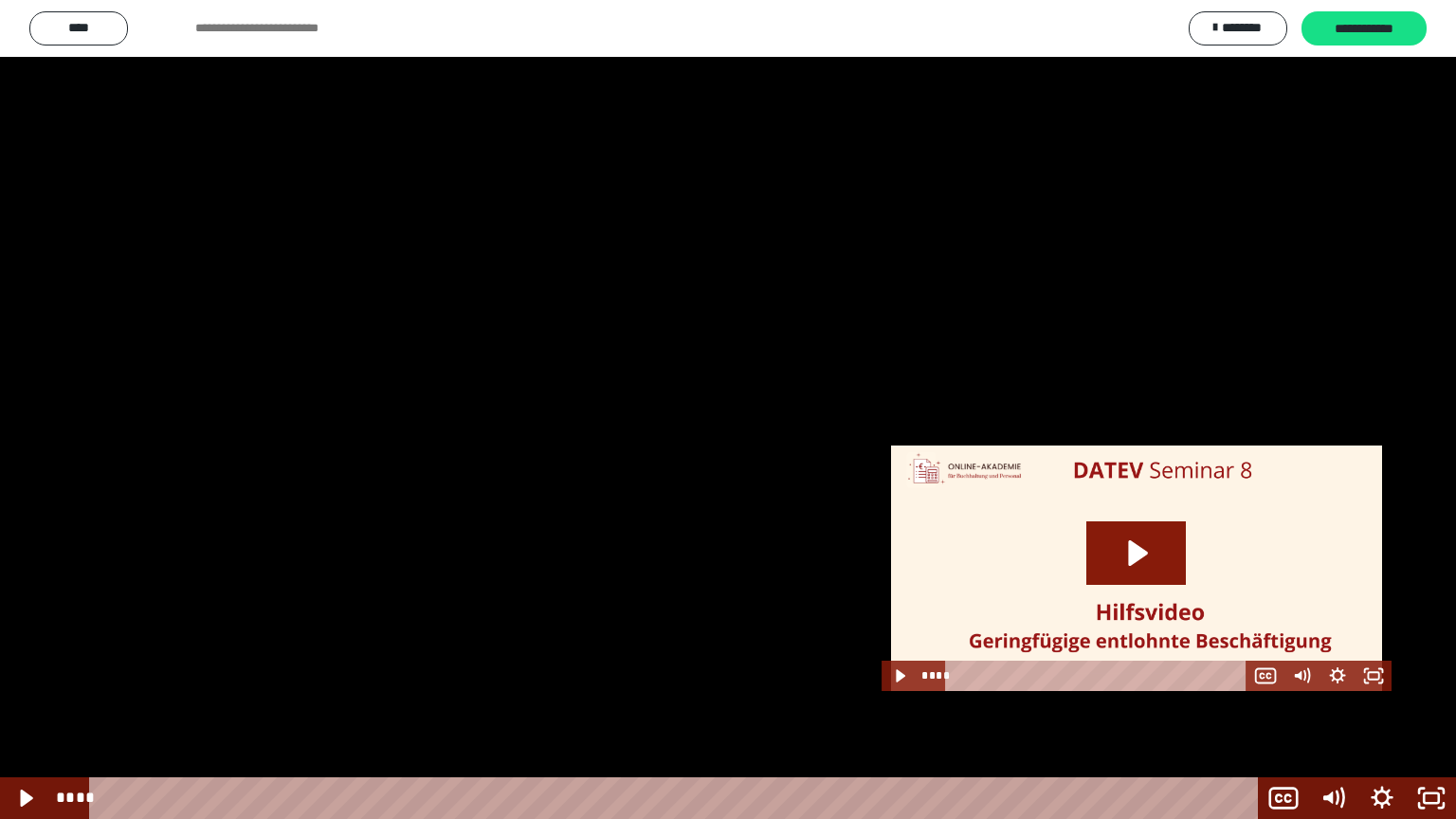 type 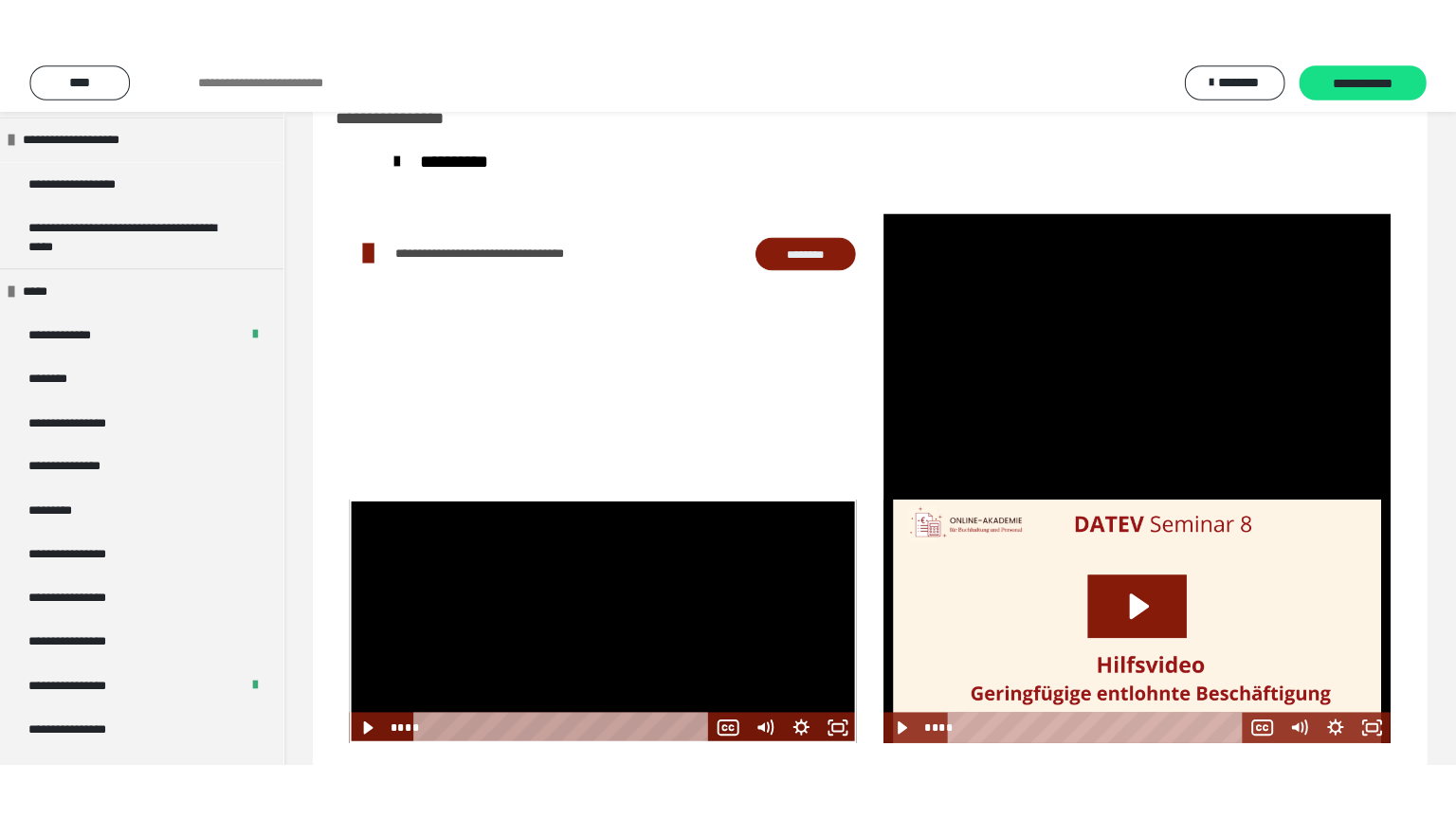 scroll, scrollTop: 2320, scrollLeft: 0, axis: vertical 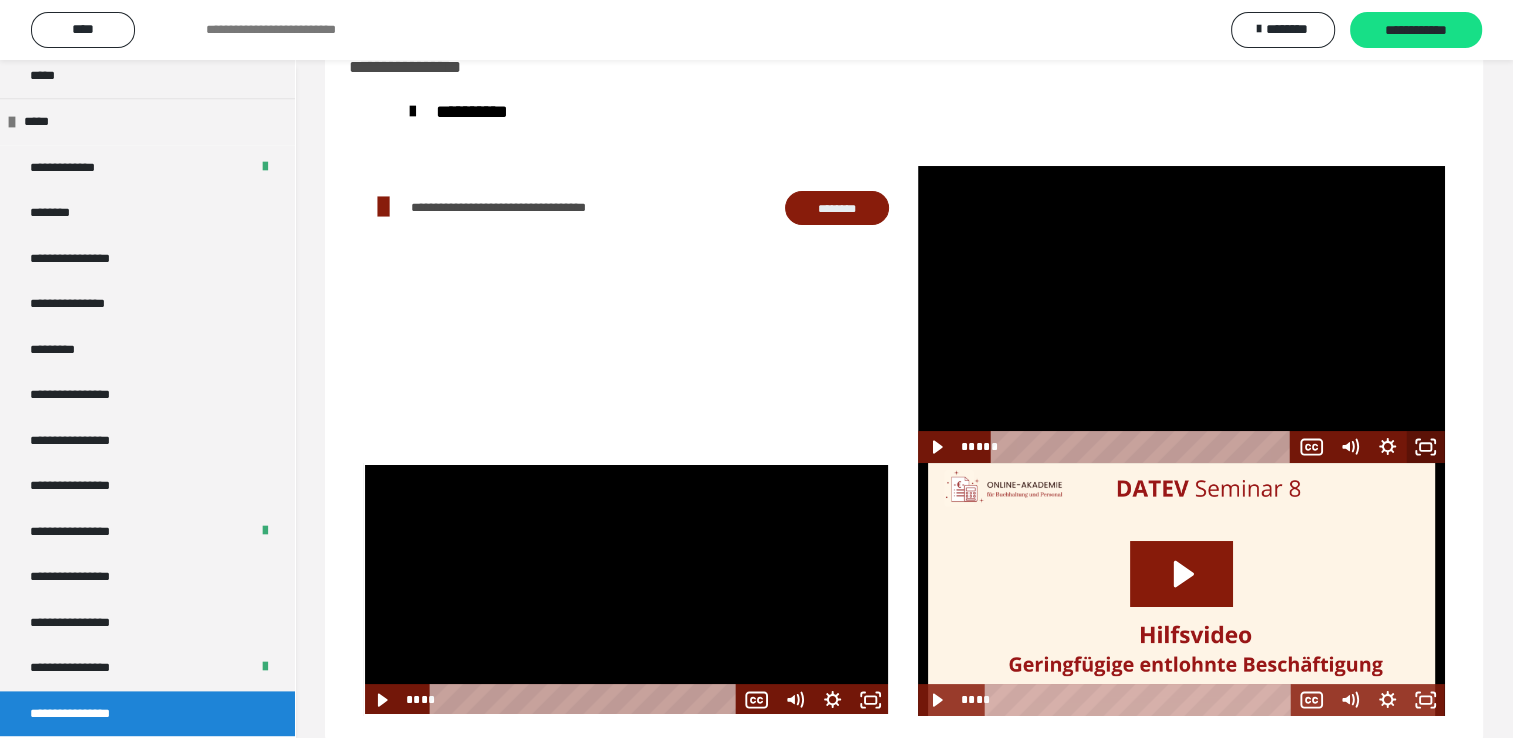 click 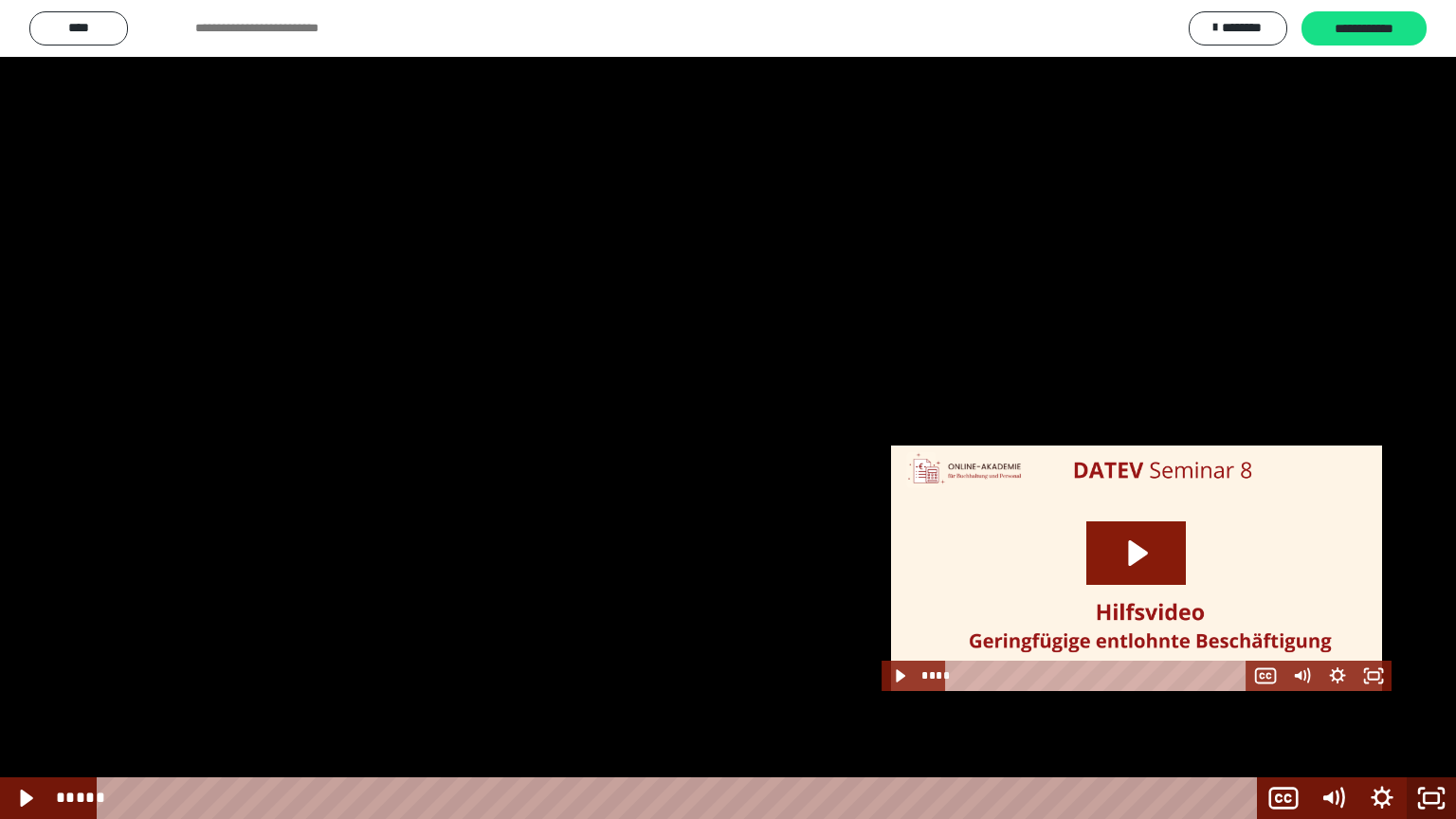 click 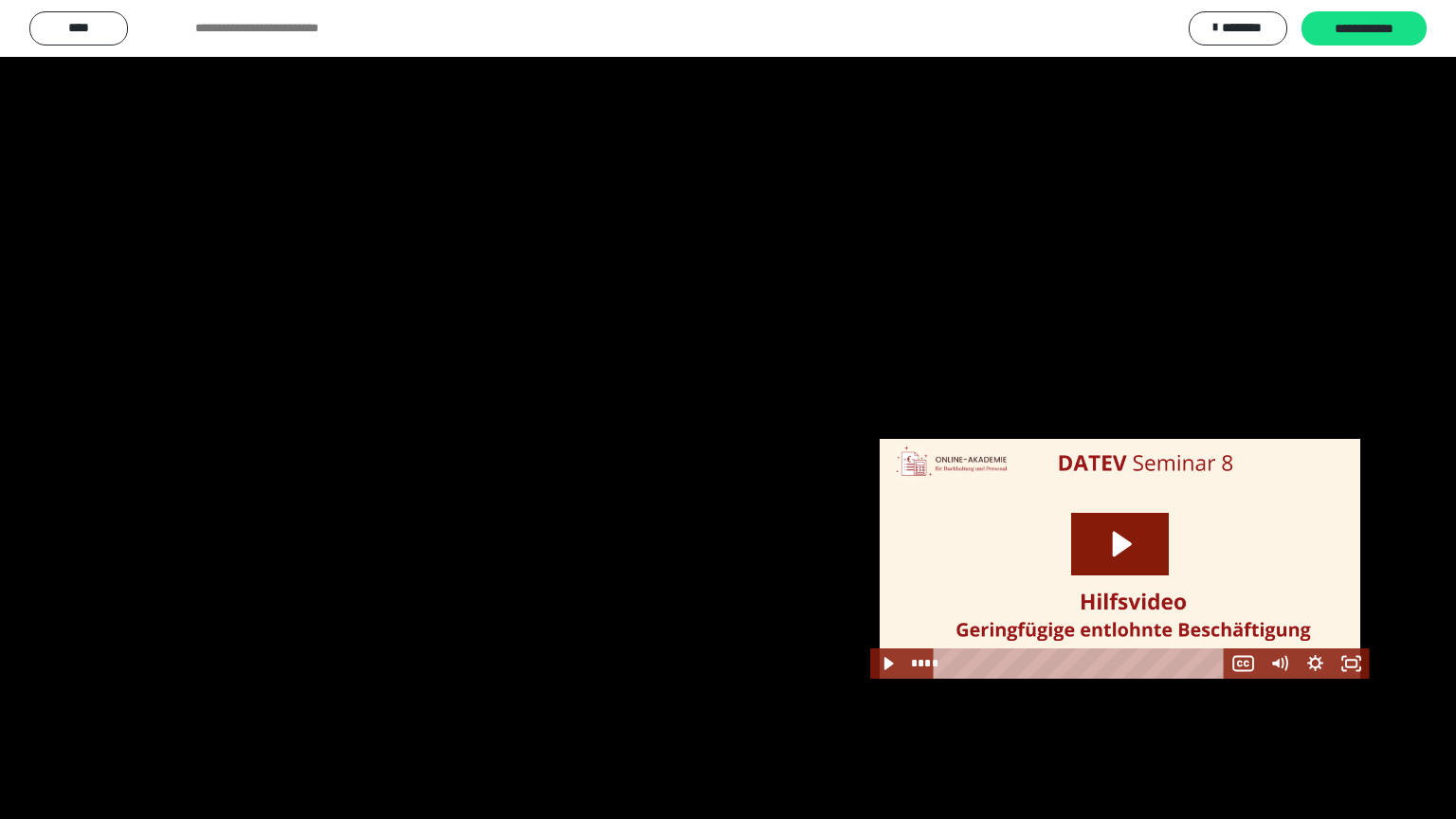 scroll, scrollTop: 2320, scrollLeft: 0, axis: vertical 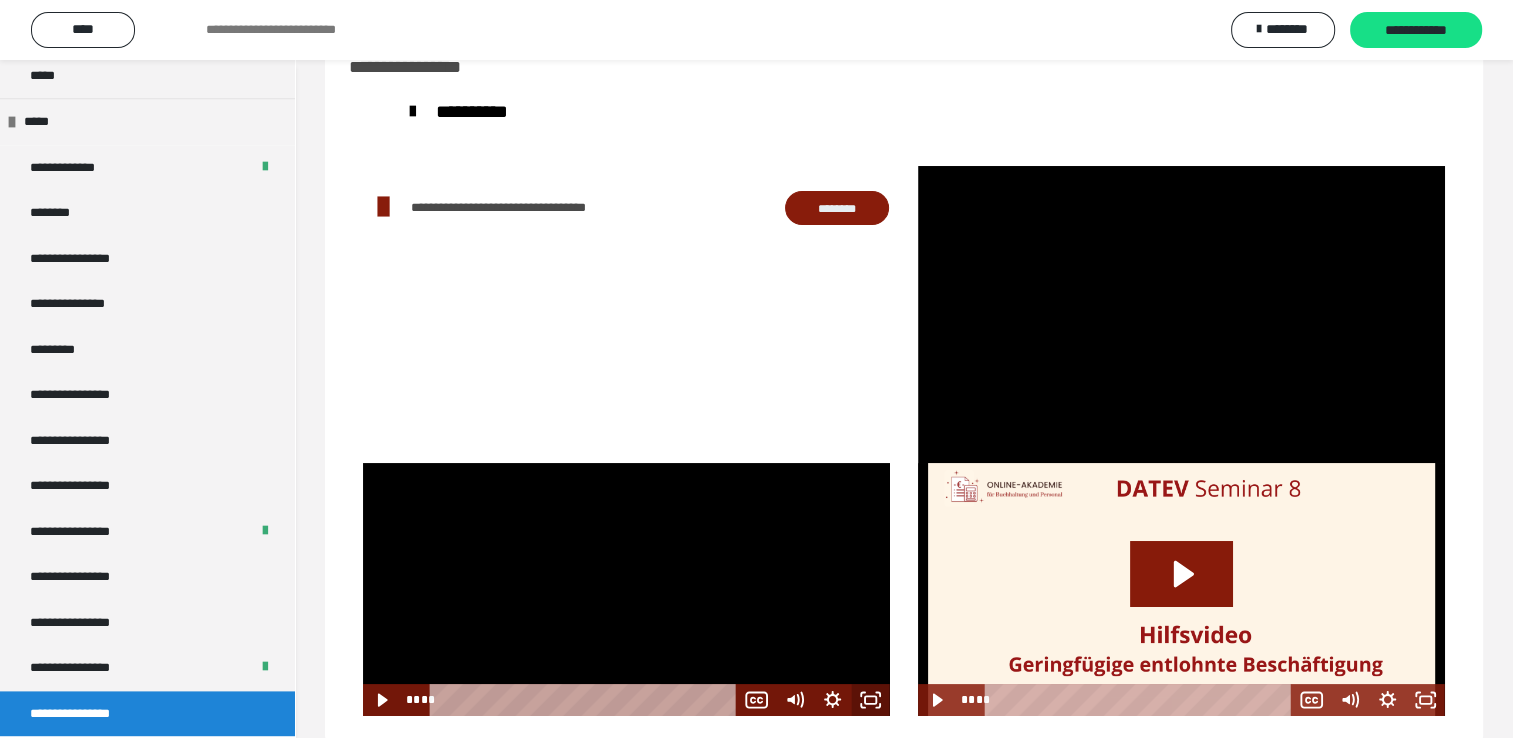 click 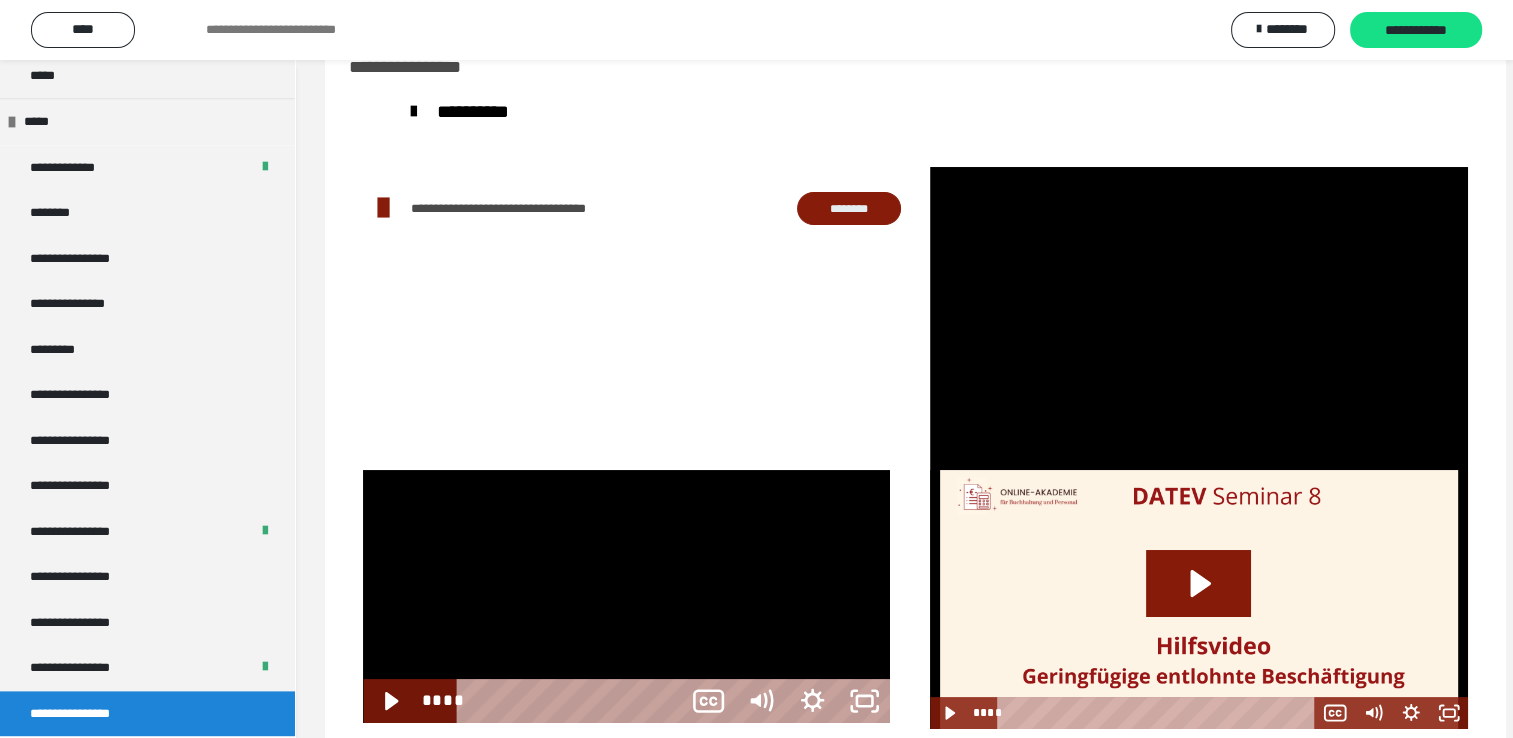 scroll, scrollTop: 2323, scrollLeft: 0, axis: vertical 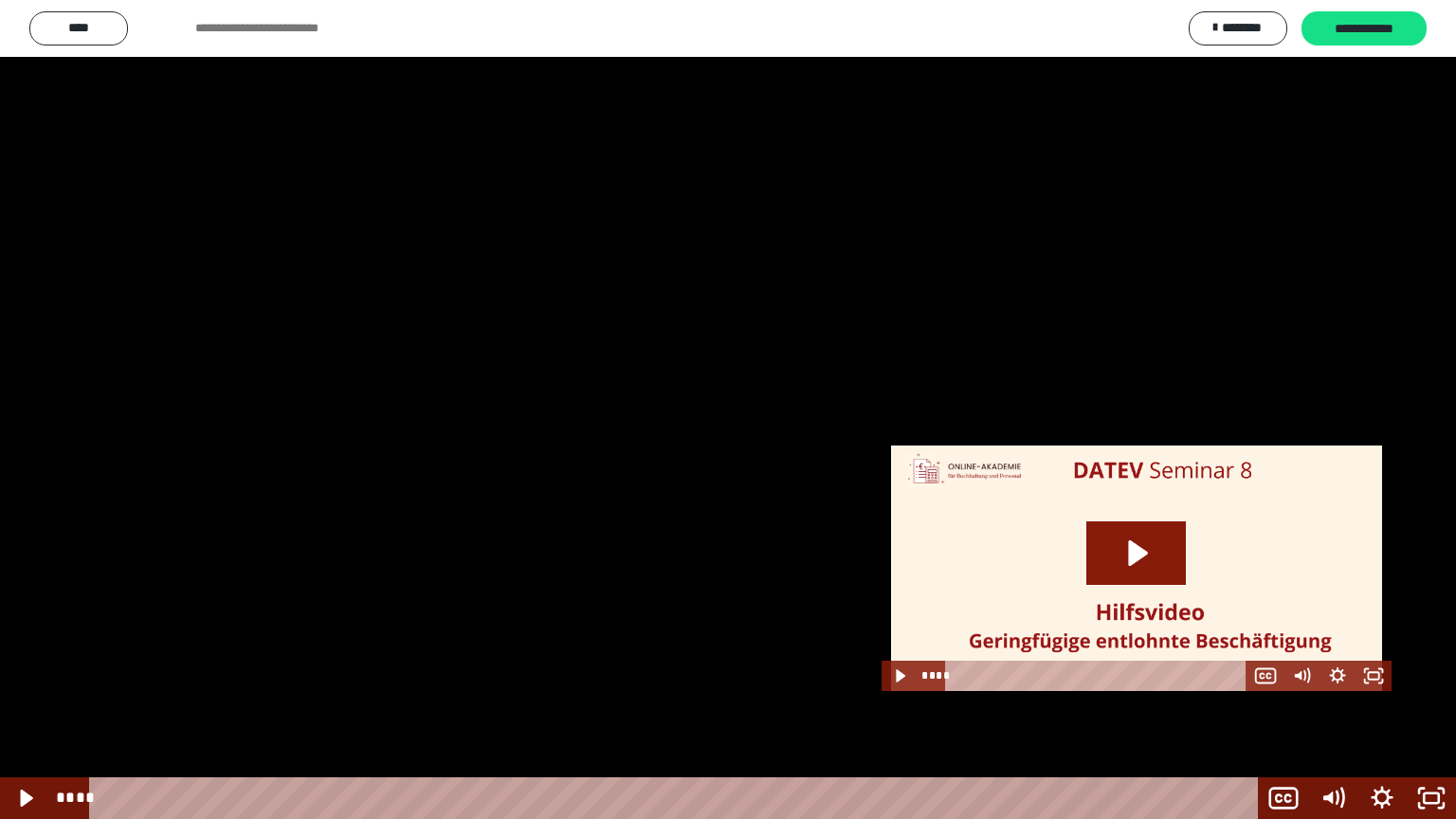 click at bounding box center (728, 410) 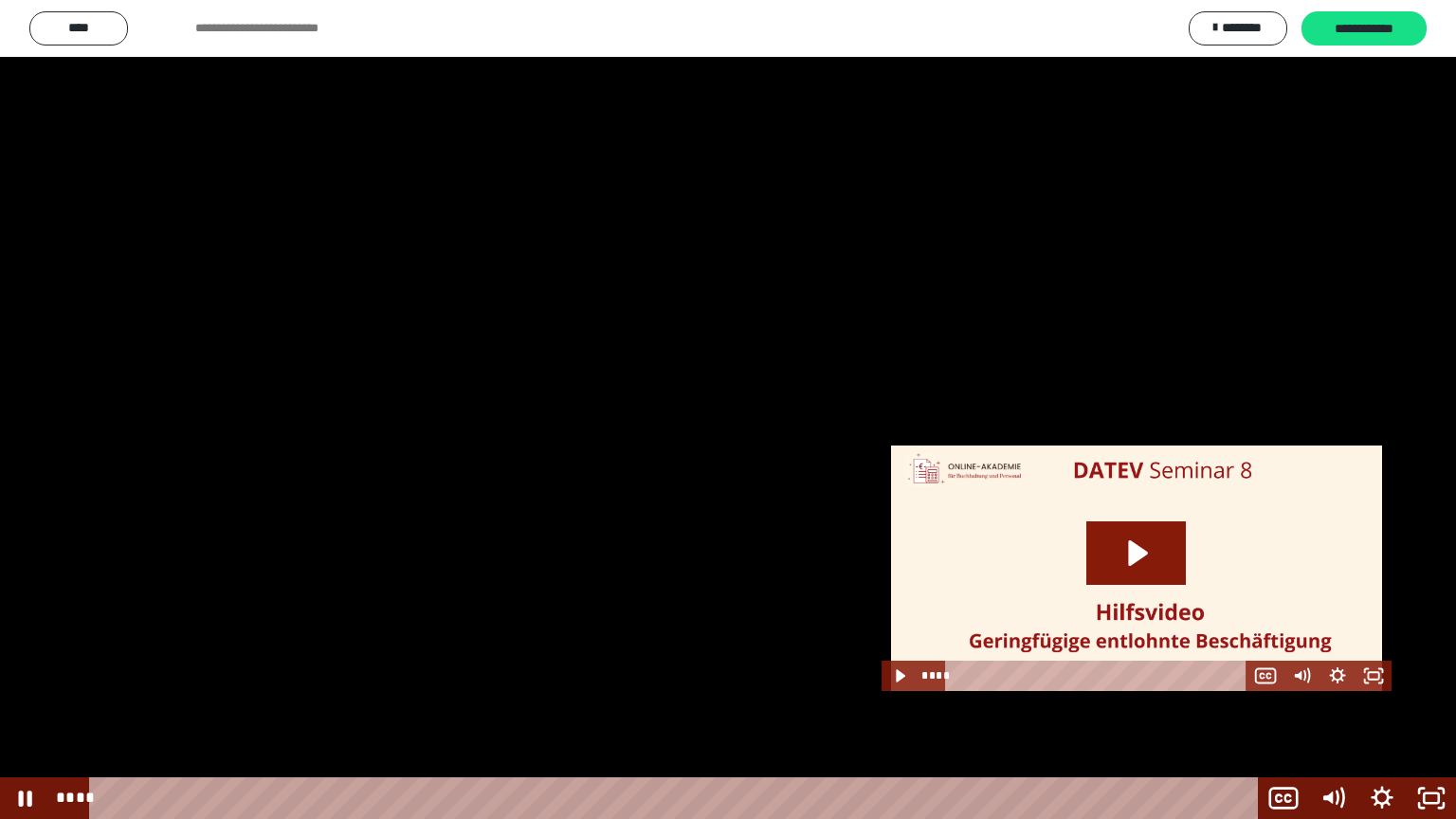 click at bounding box center (728, 410) 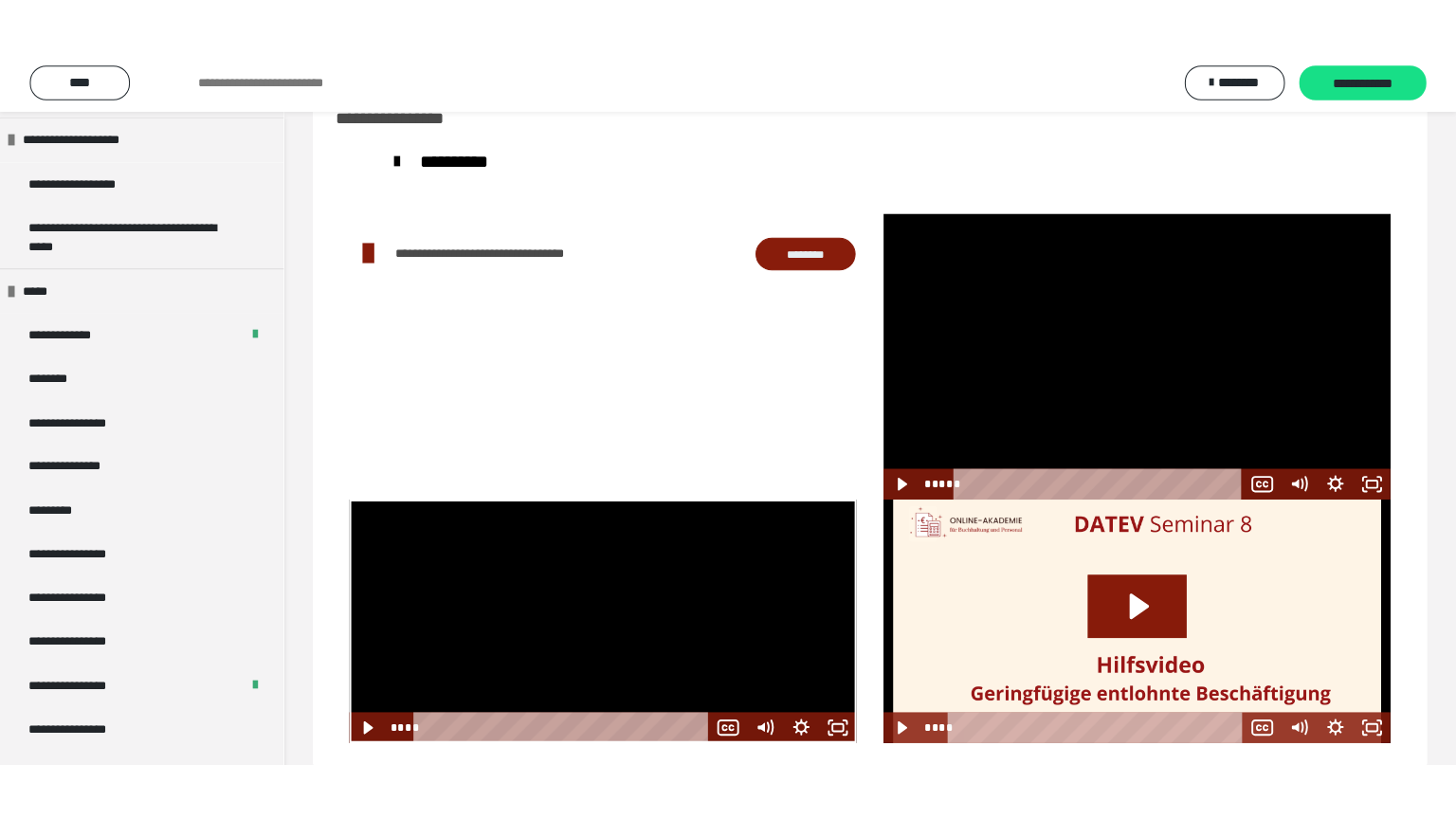 scroll, scrollTop: 2320, scrollLeft: 0, axis: vertical 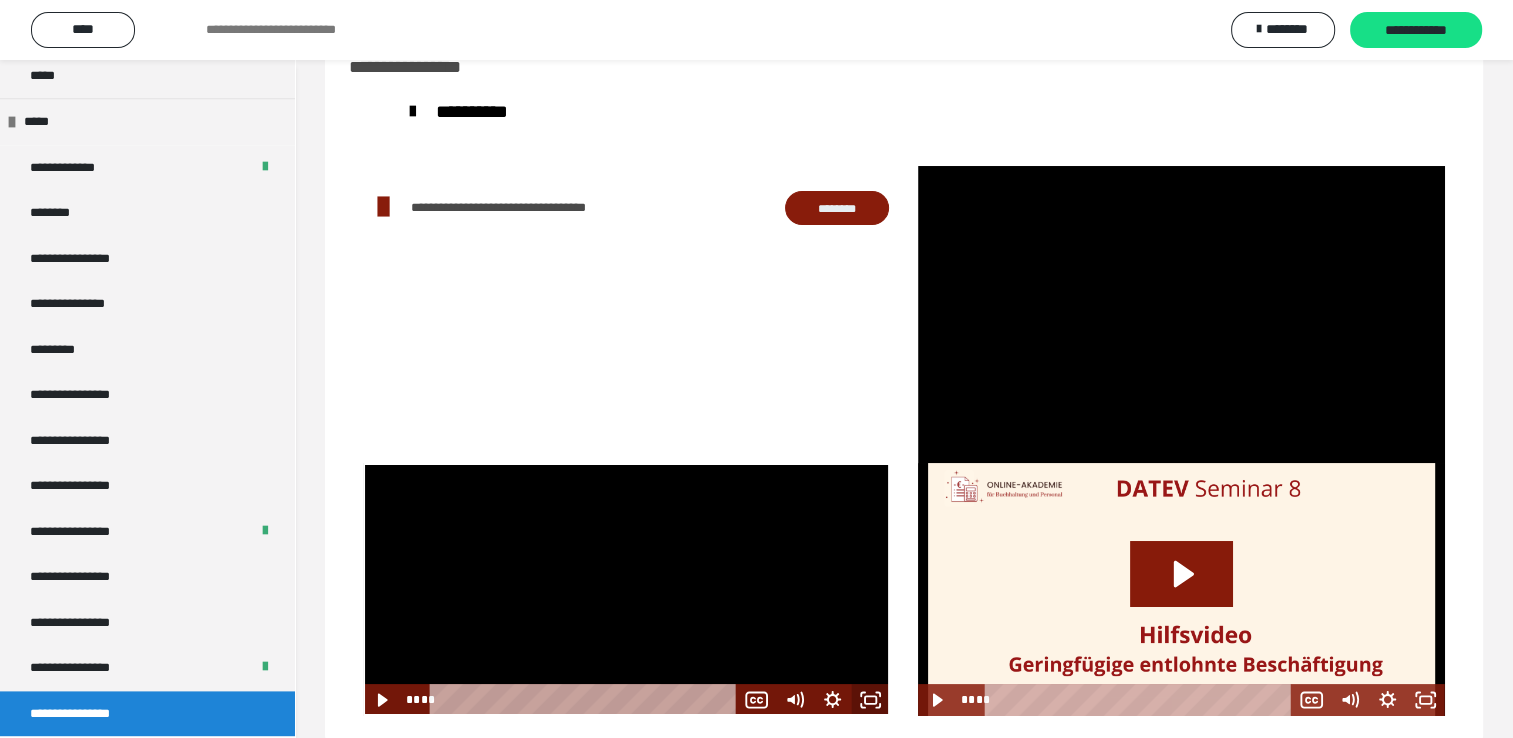 click 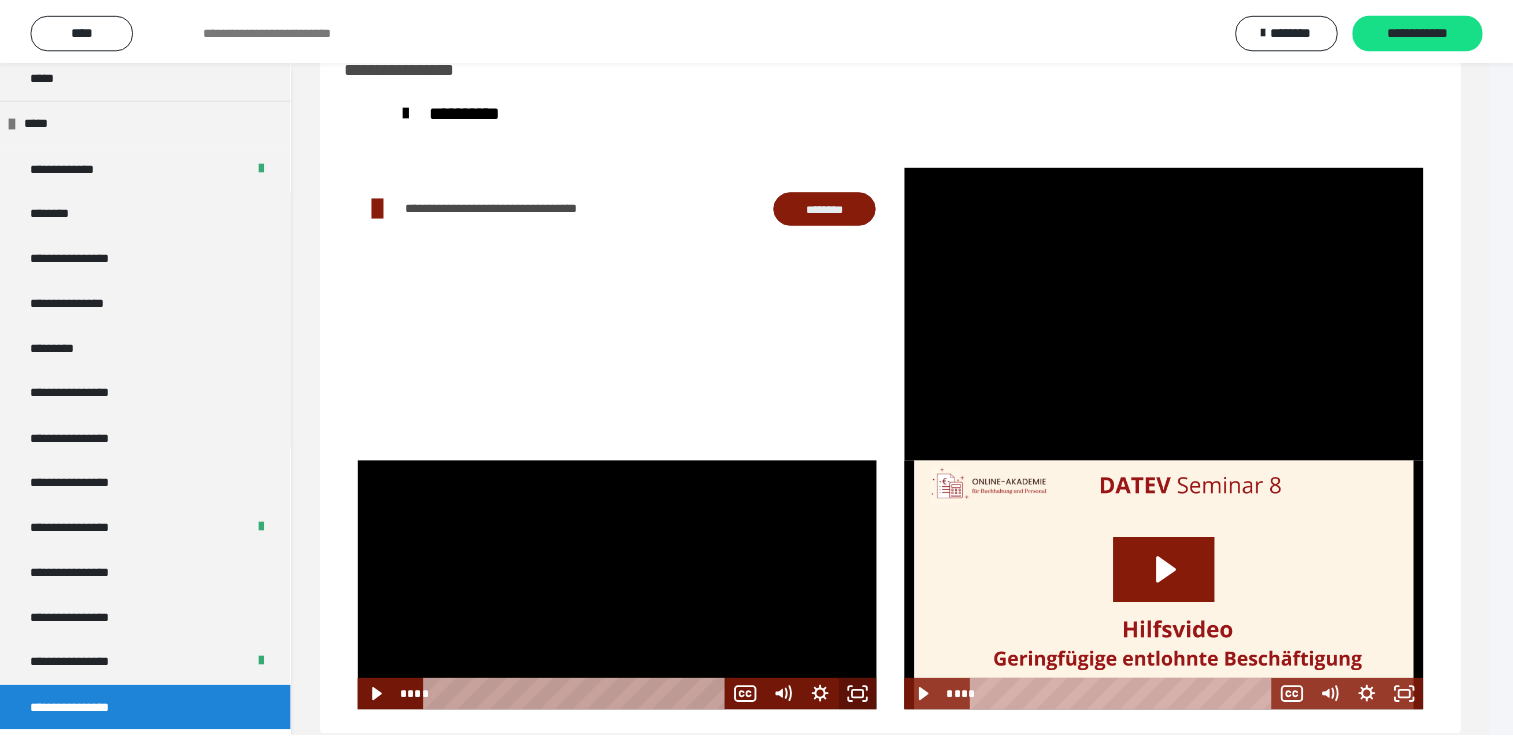 scroll, scrollTop: 2323, scrollLeft: 0, axis: vertical 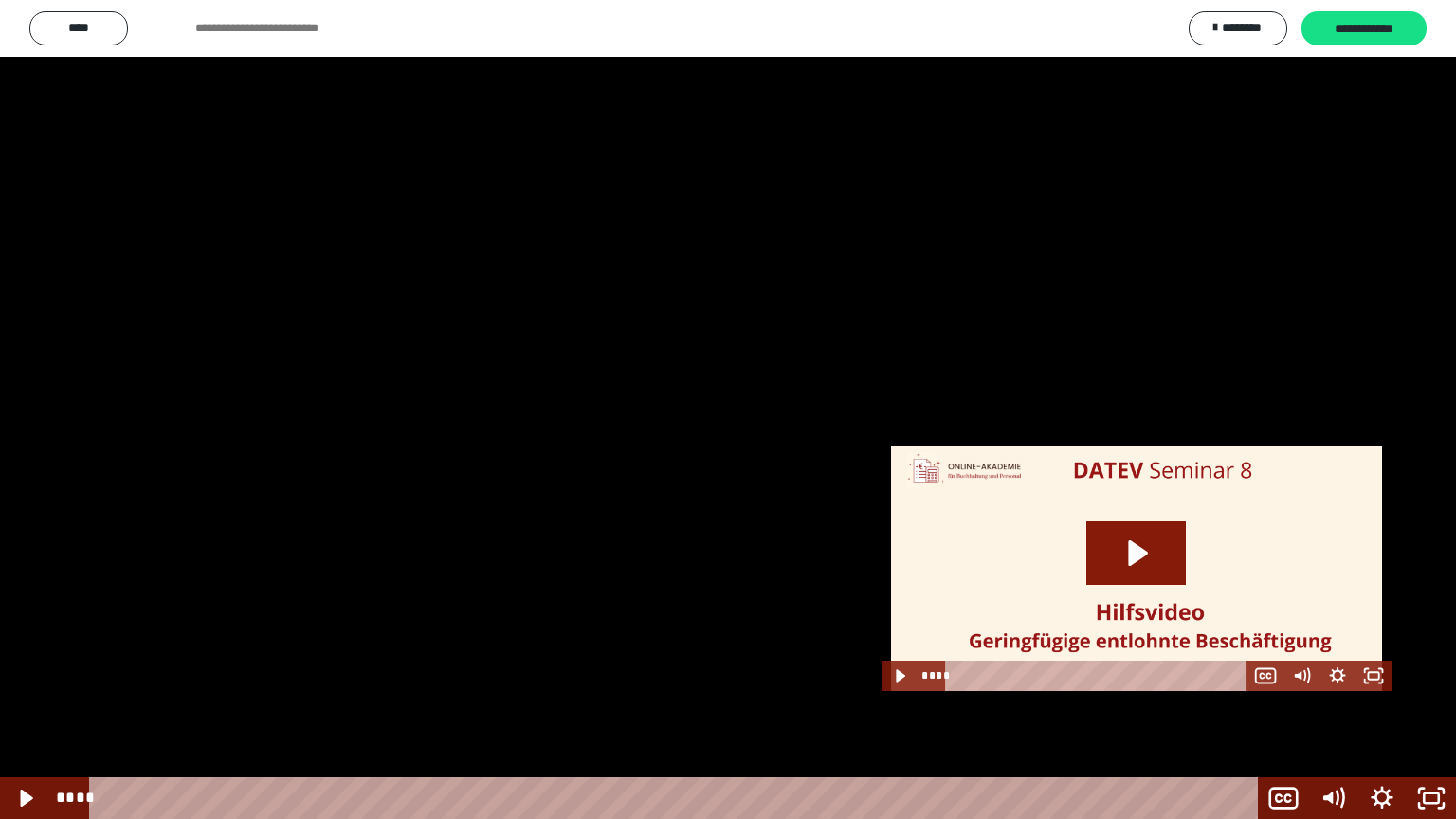 click at bounding box center [728, 410] 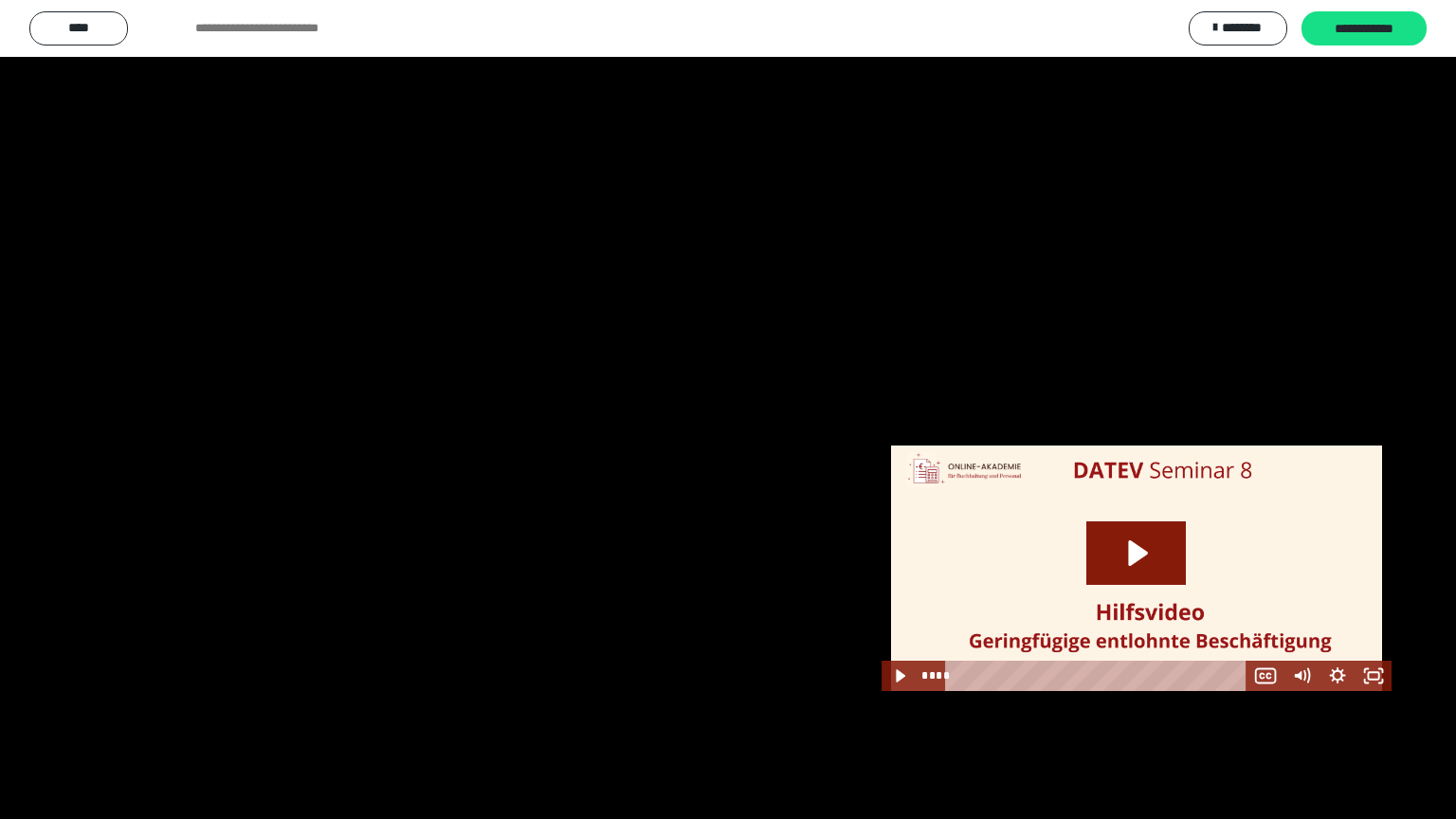 click at bounding box center [728, 410] 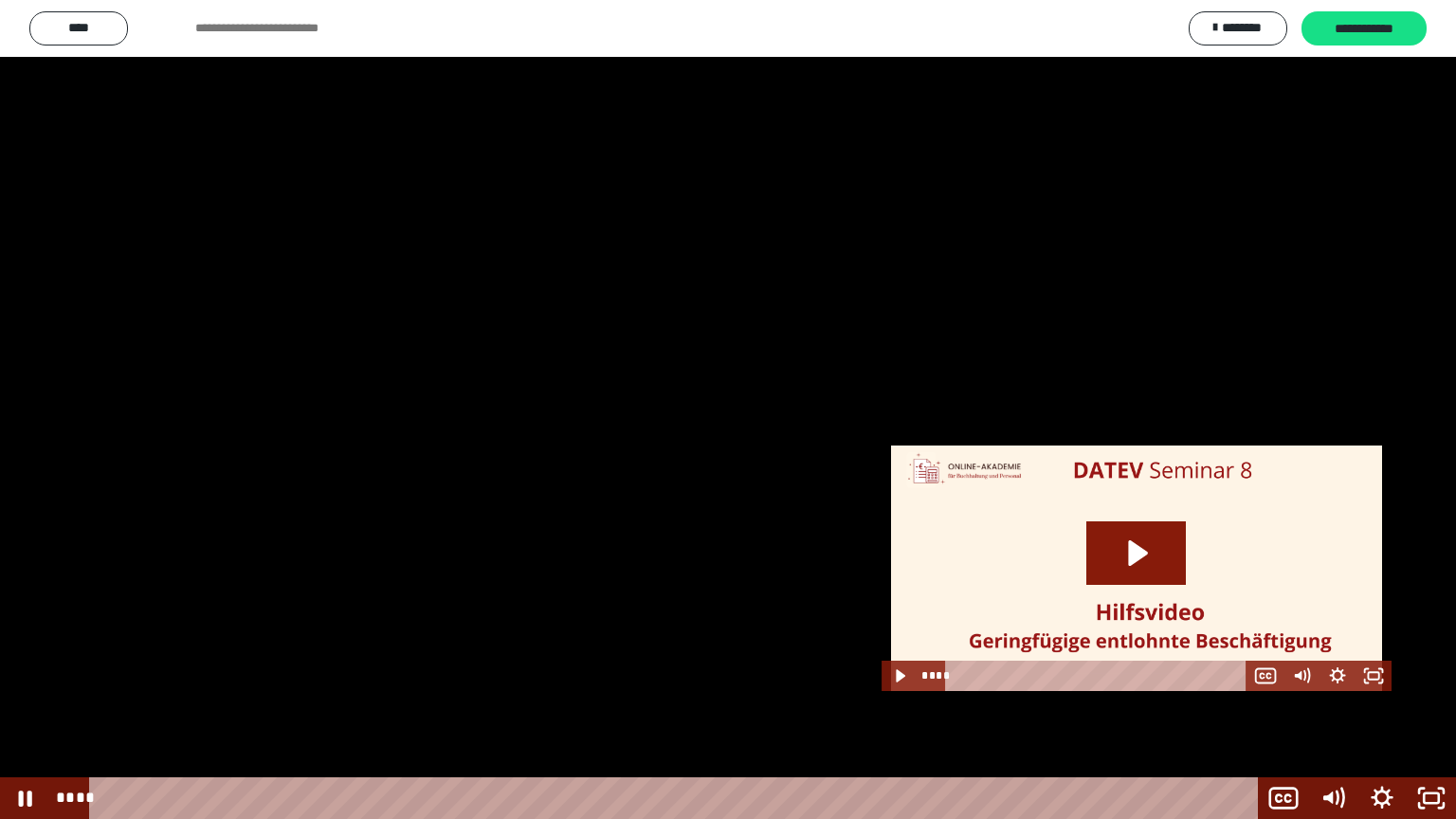 click at bounding box center [728, 410] 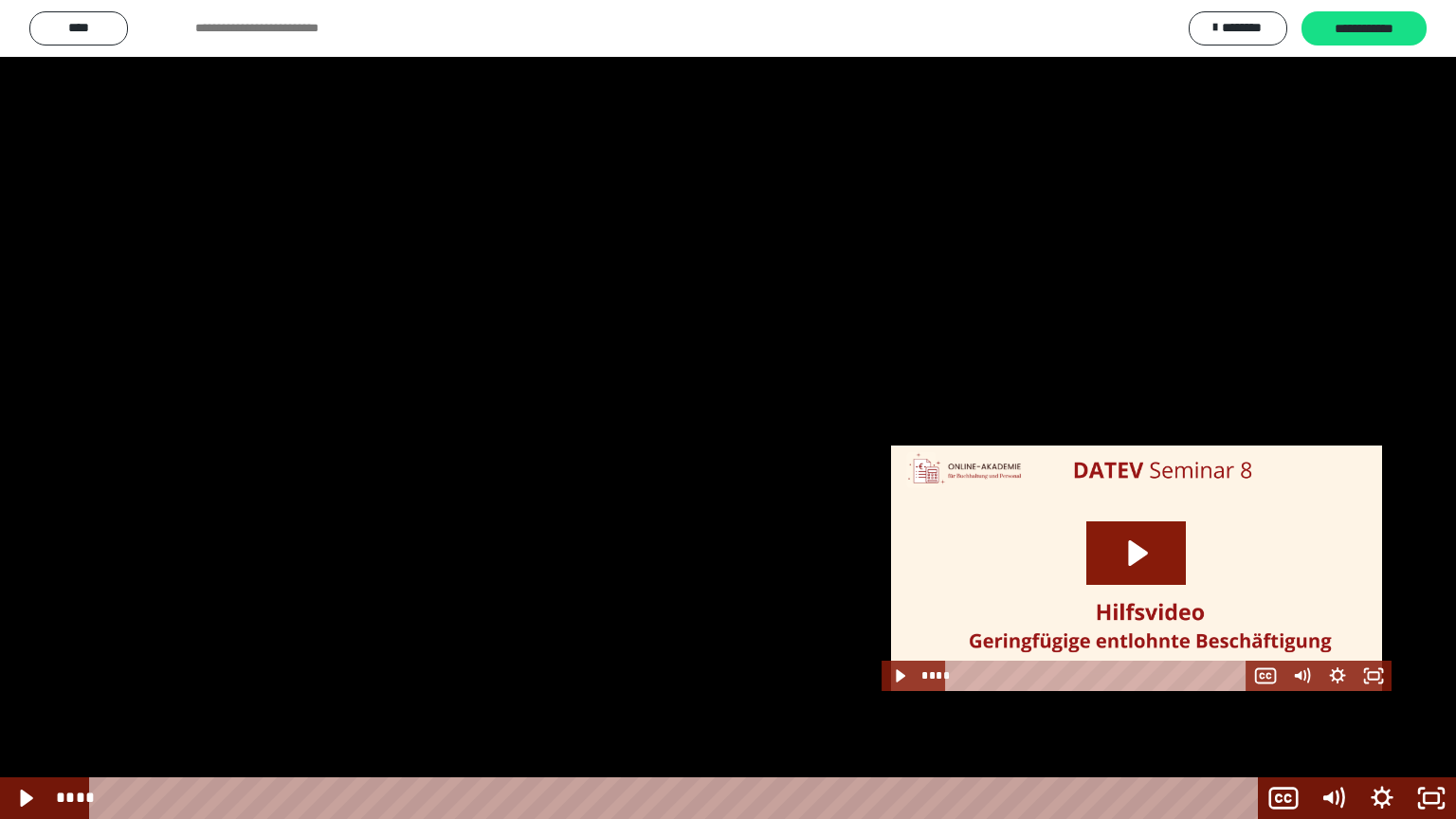 click at bounding box center [728, 410] 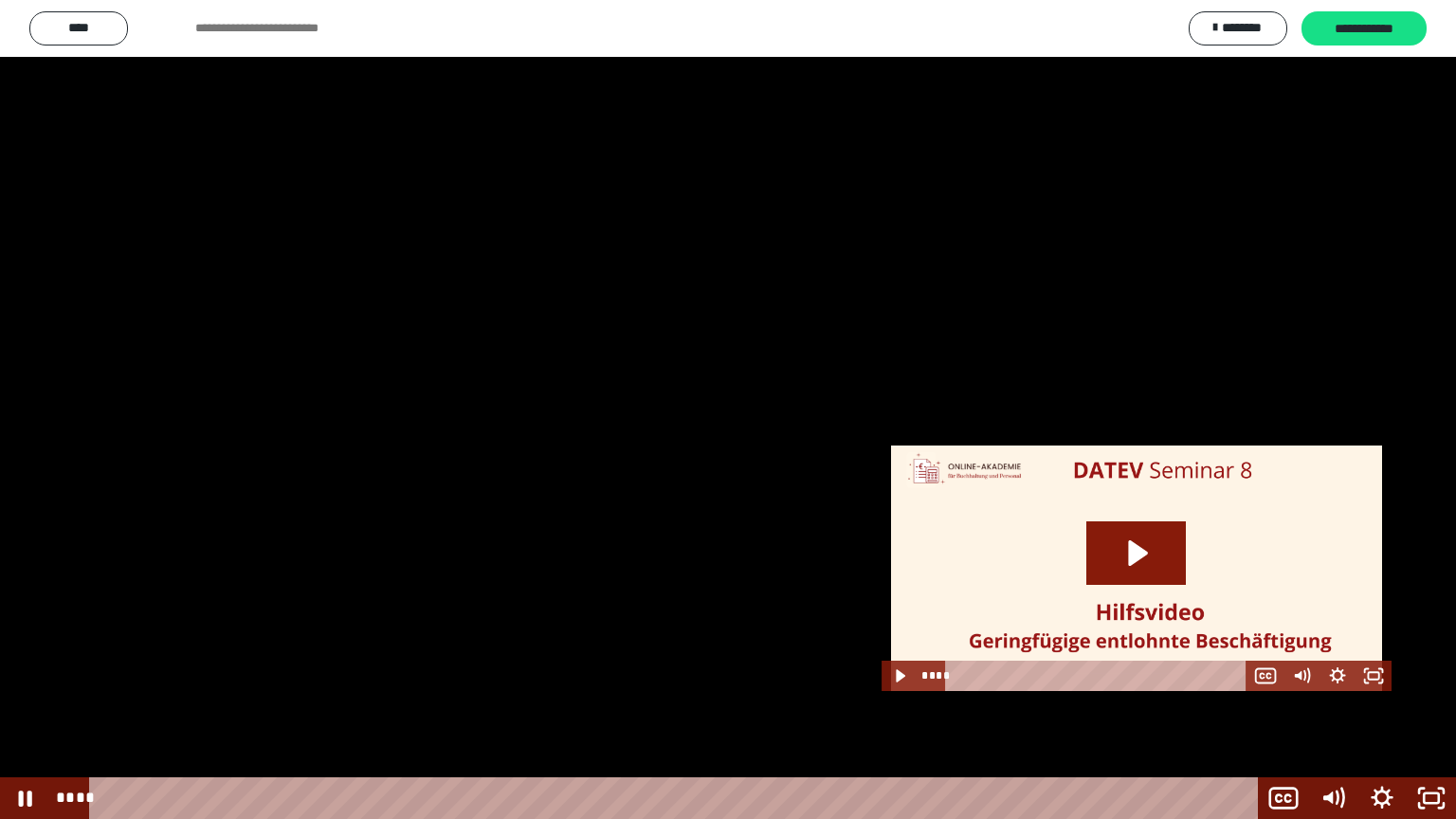 click at bounding box center [728, 410] 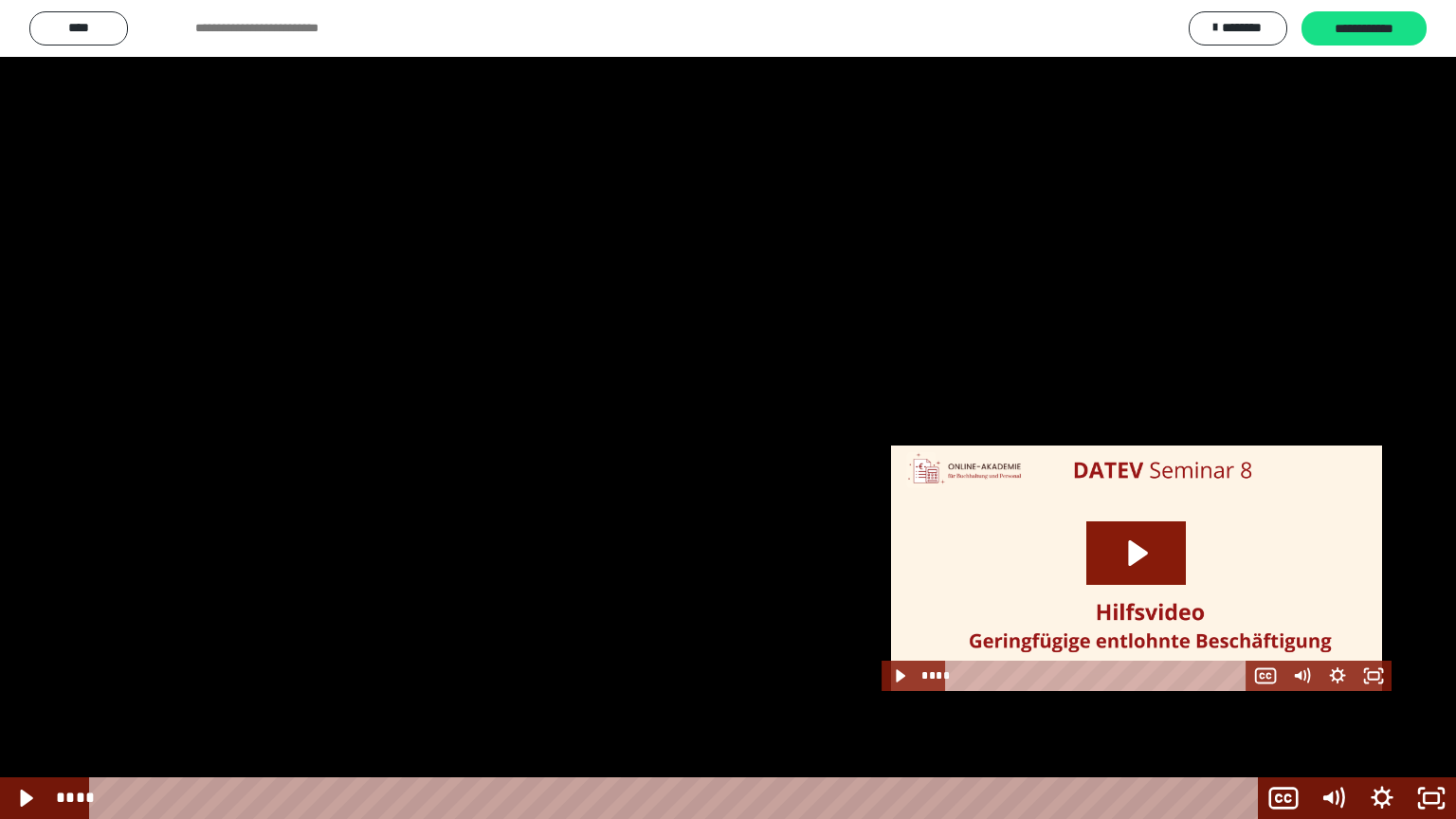 click at bounding box center (728, 410) 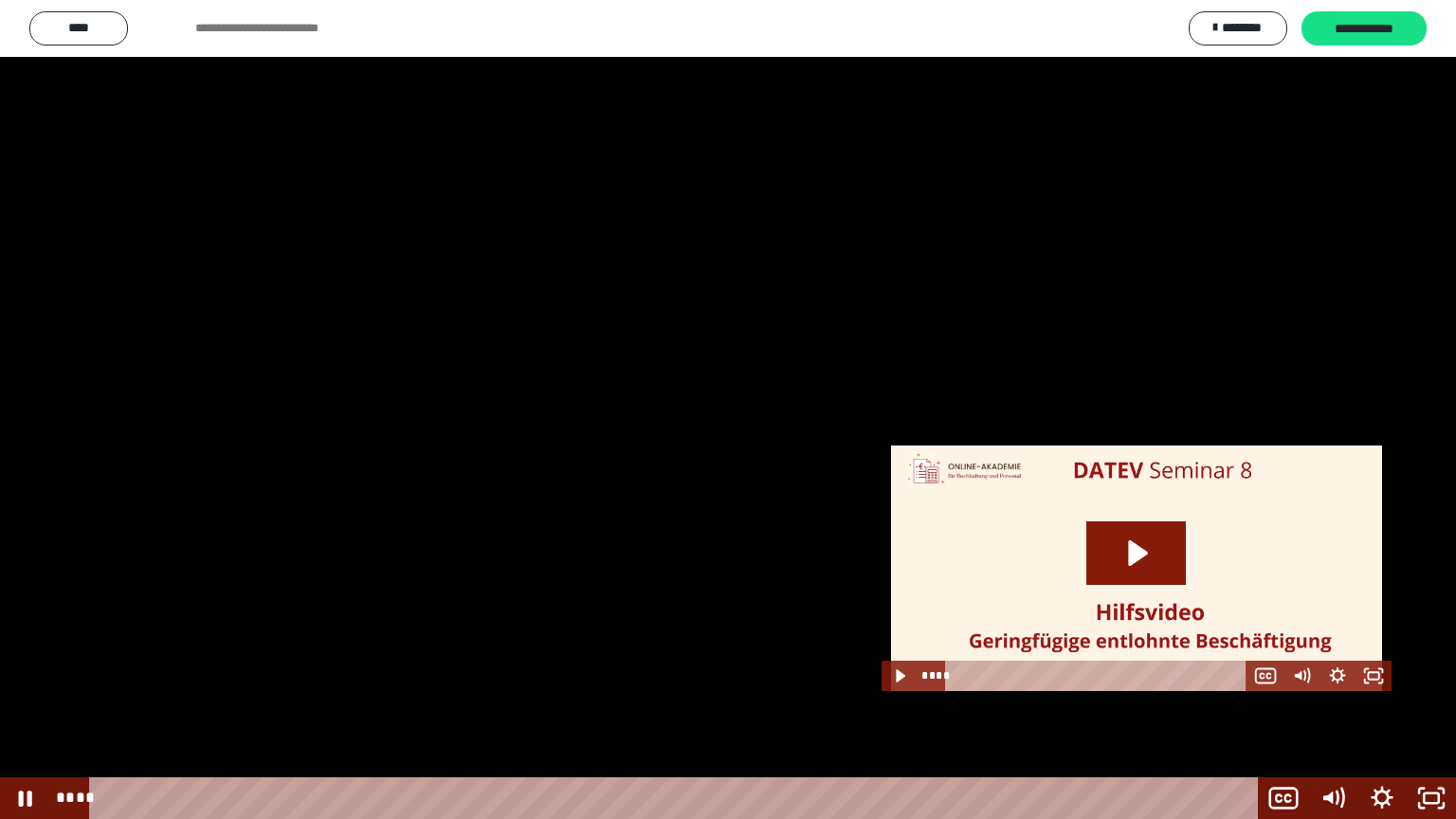 click at bounding box center [728, 410] 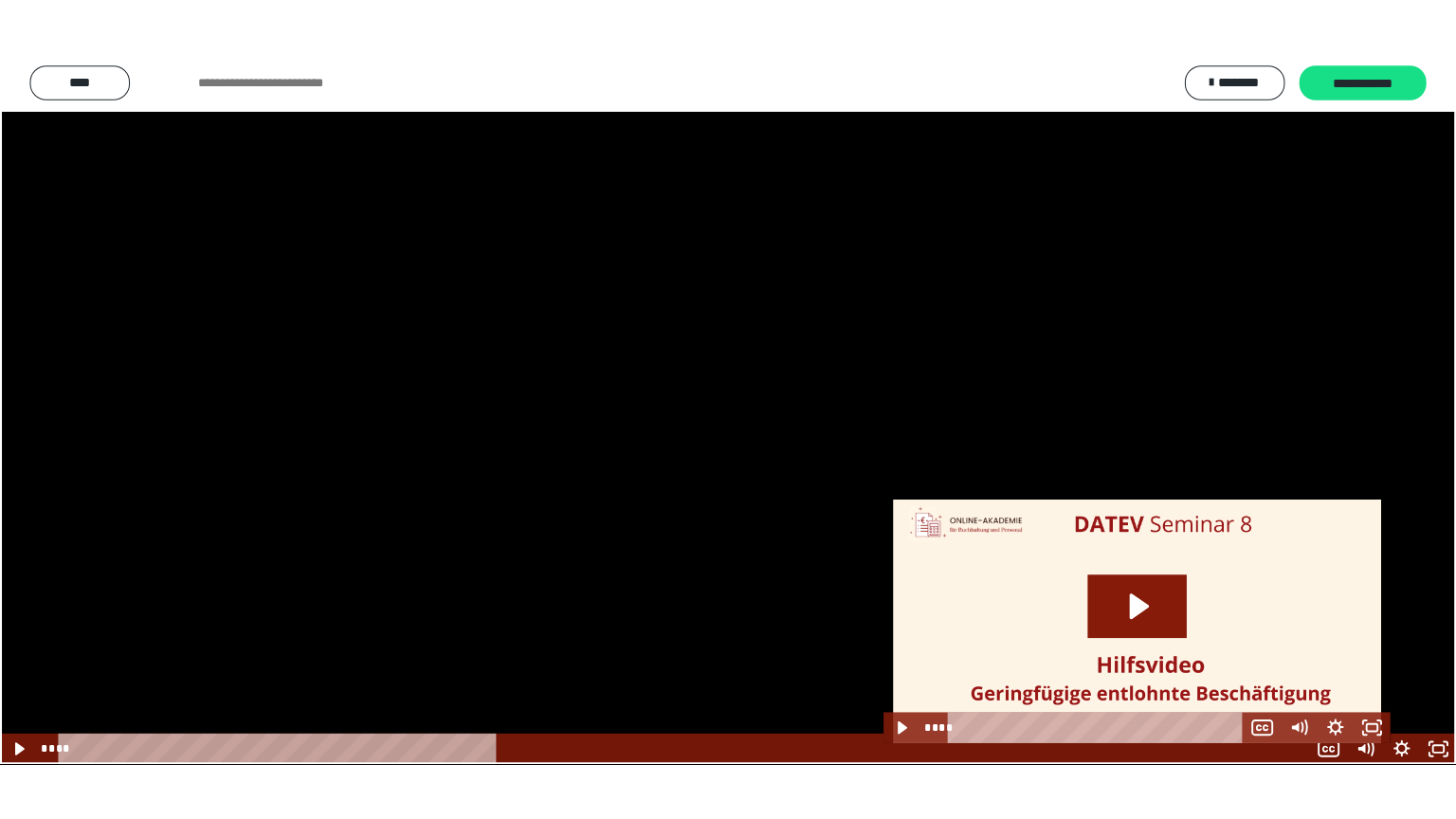 scroll, scrollTop: 2320, scrollLeft: 0, axis: vertical 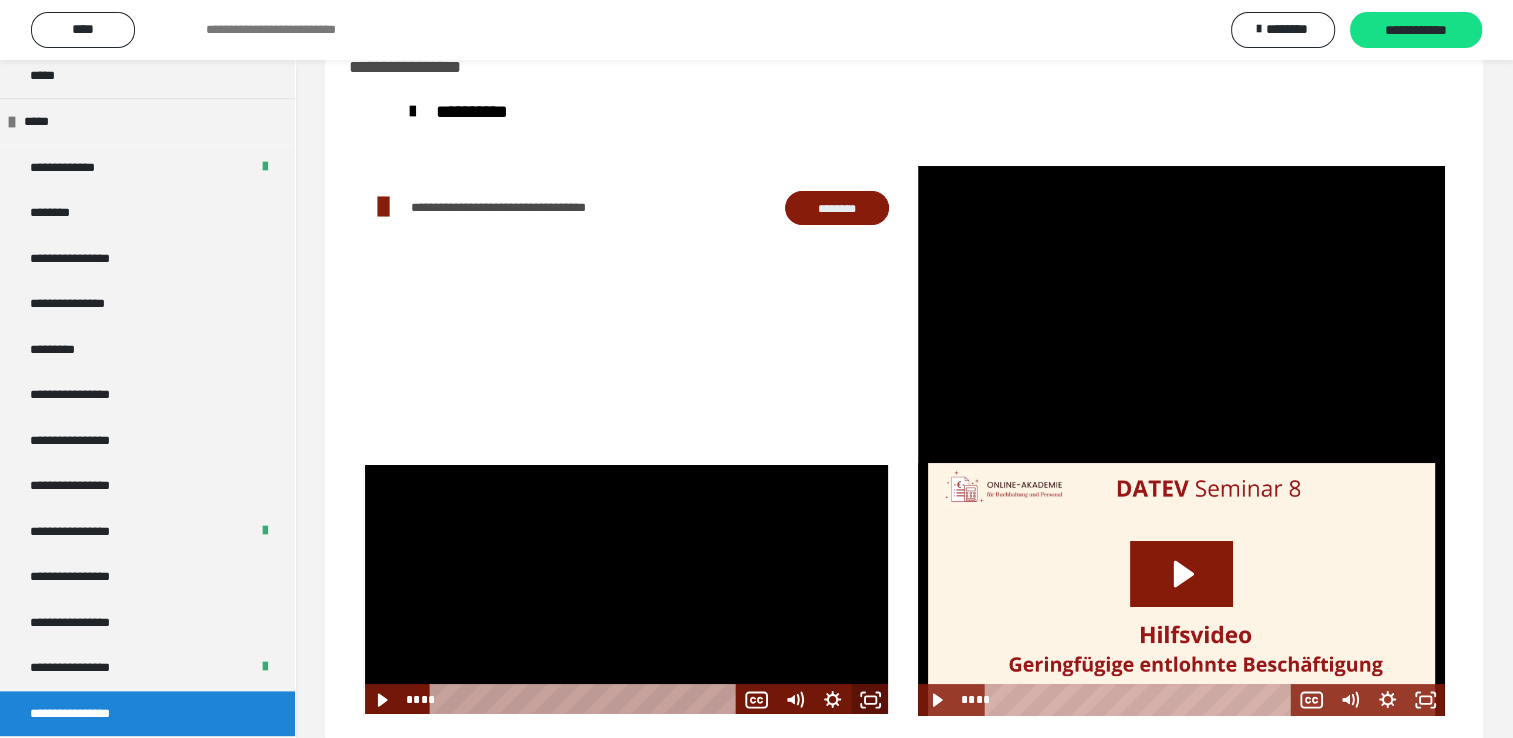 click 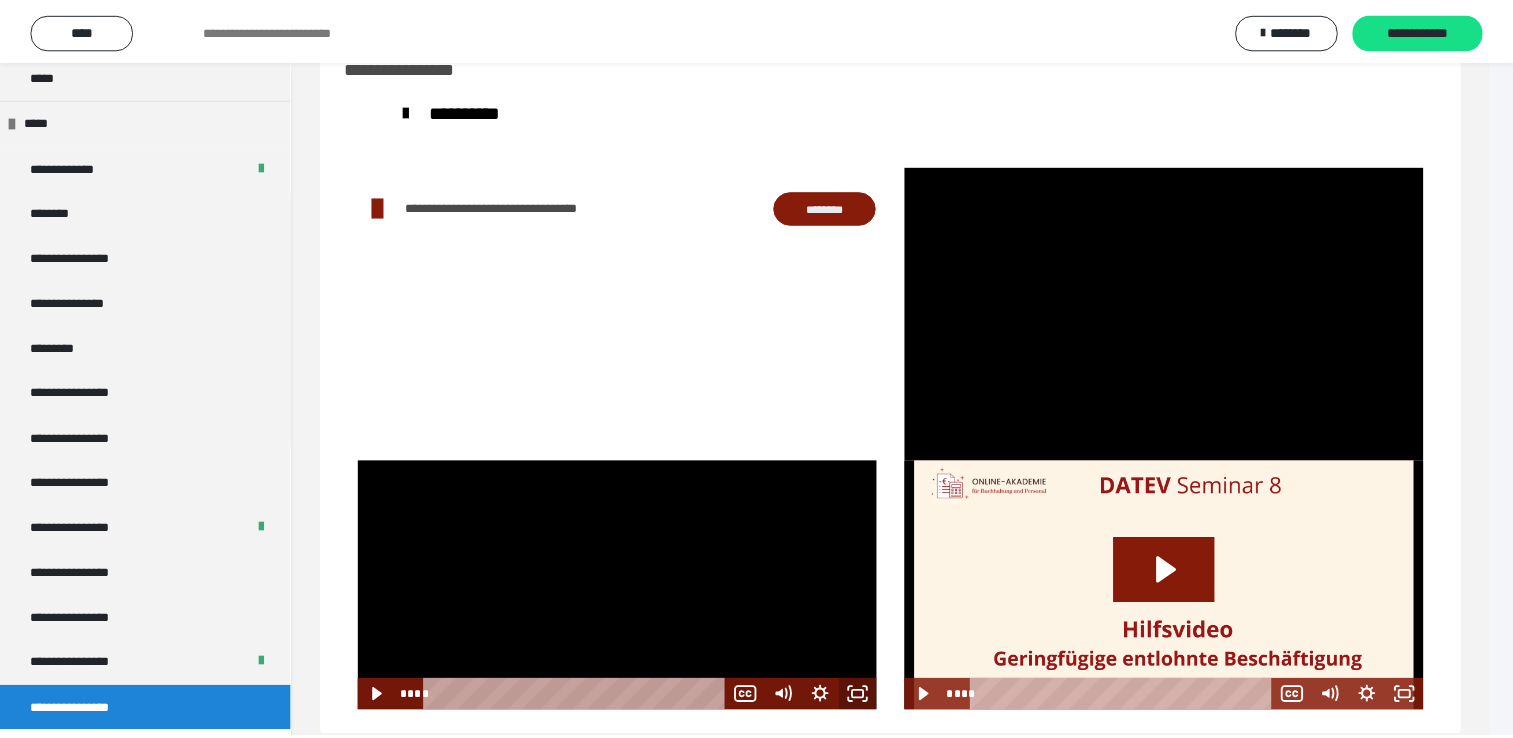 scroll, scrollTop: 2323, scrollLeft: 0, axis: vertical 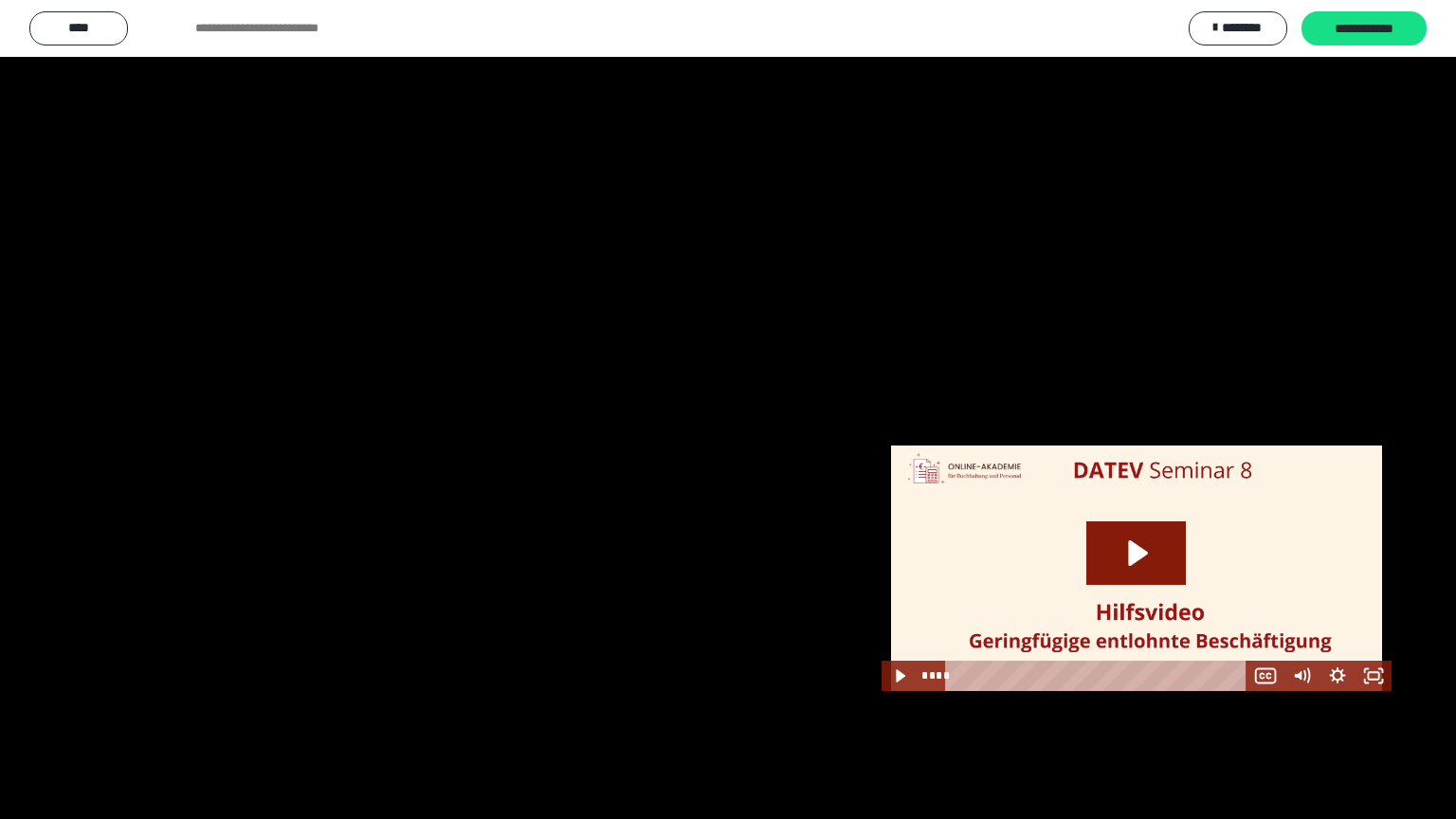 type 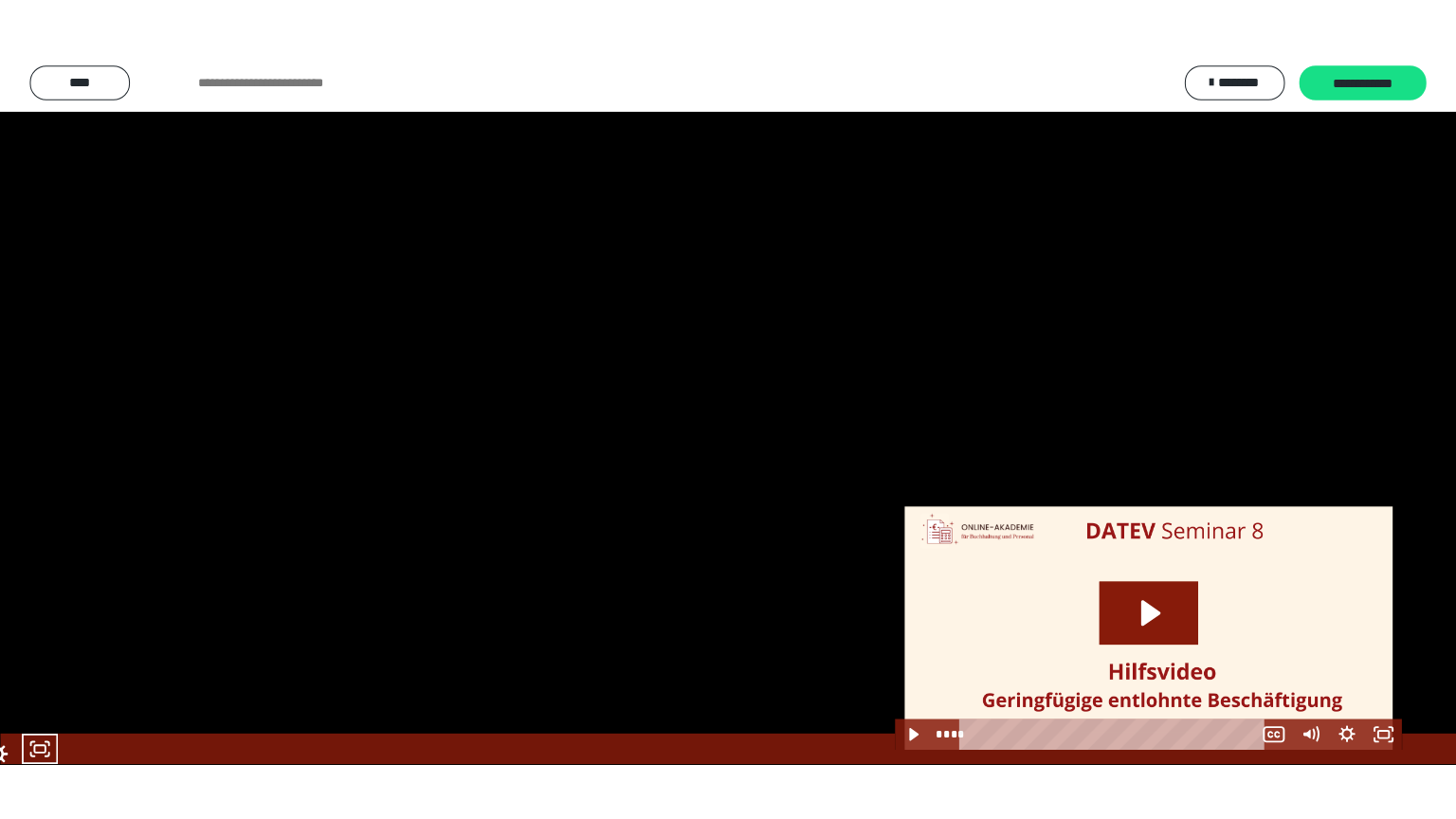 scroll, scrollTop: 2320, scrollLeft: 0, axis: vertical 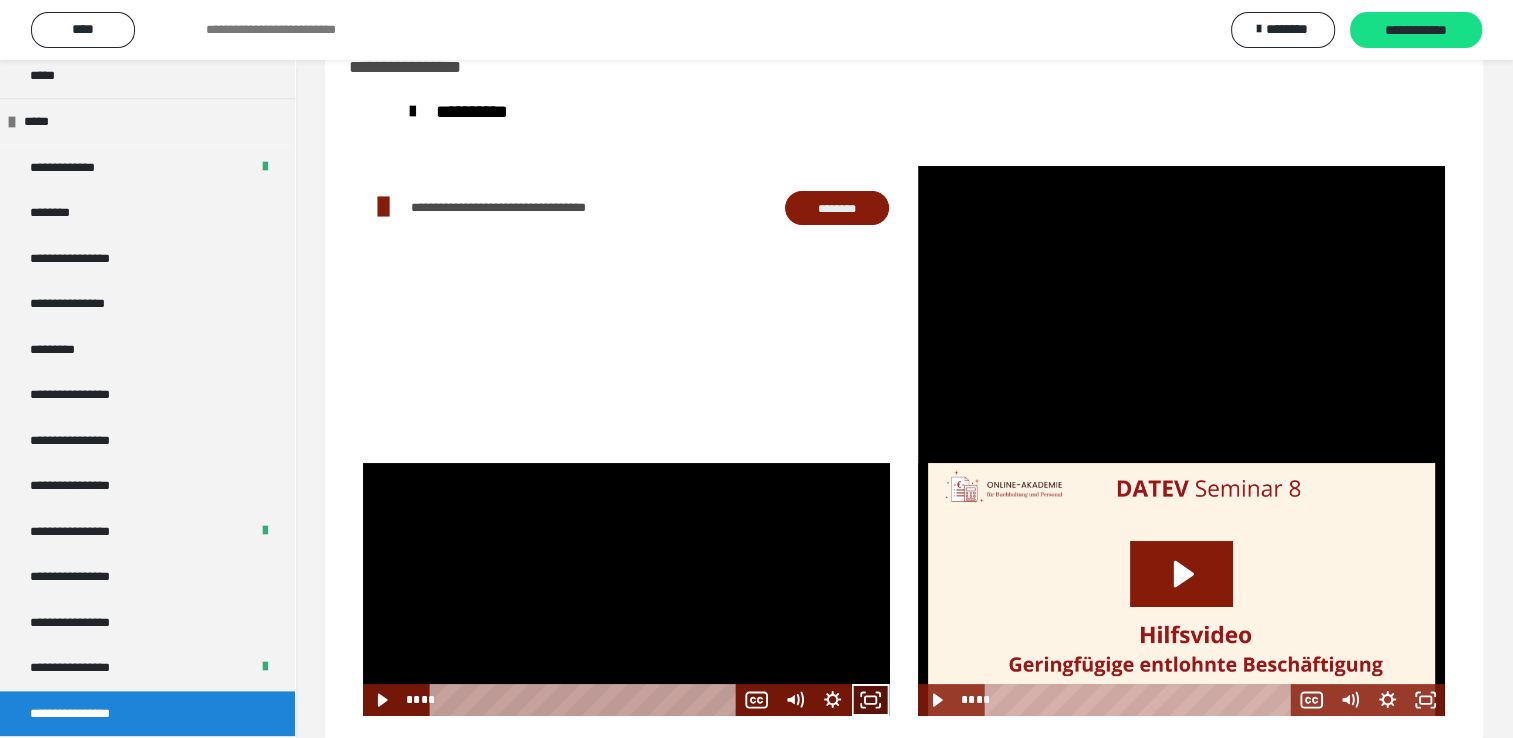 click 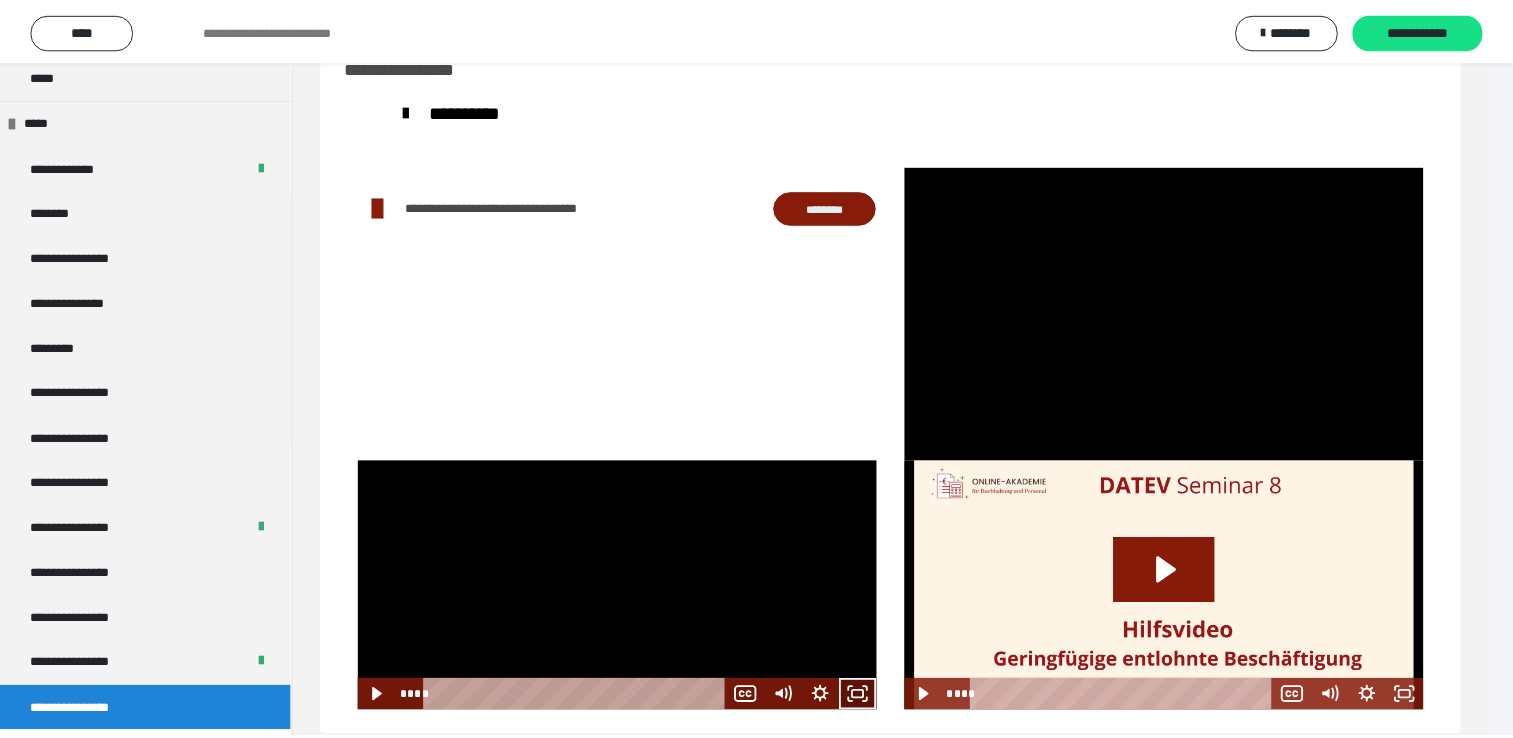 scroll, scrollTop: 2323, scrollLeft: 0, axis: vertical 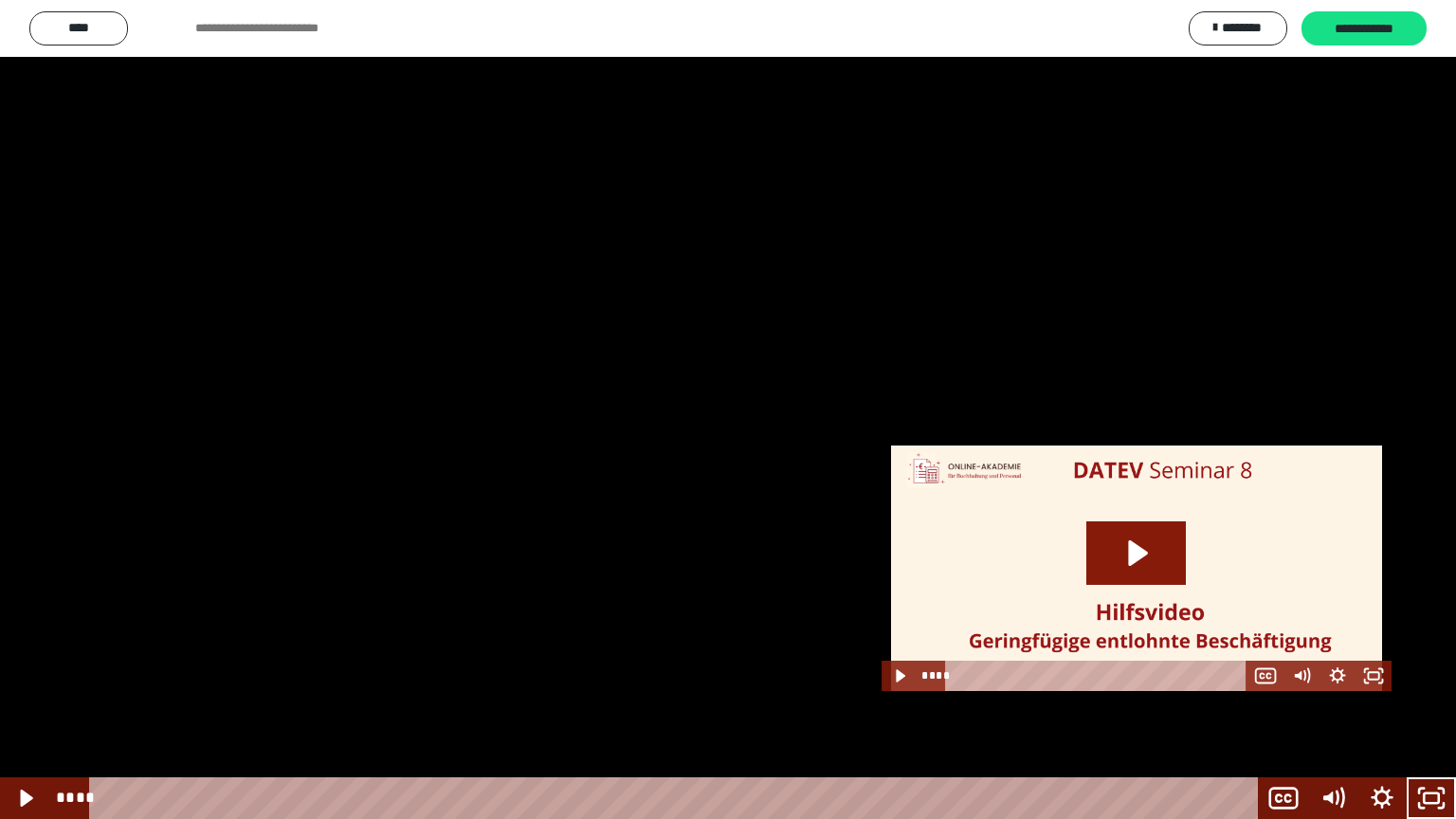 click at bounding box center (728, 410) 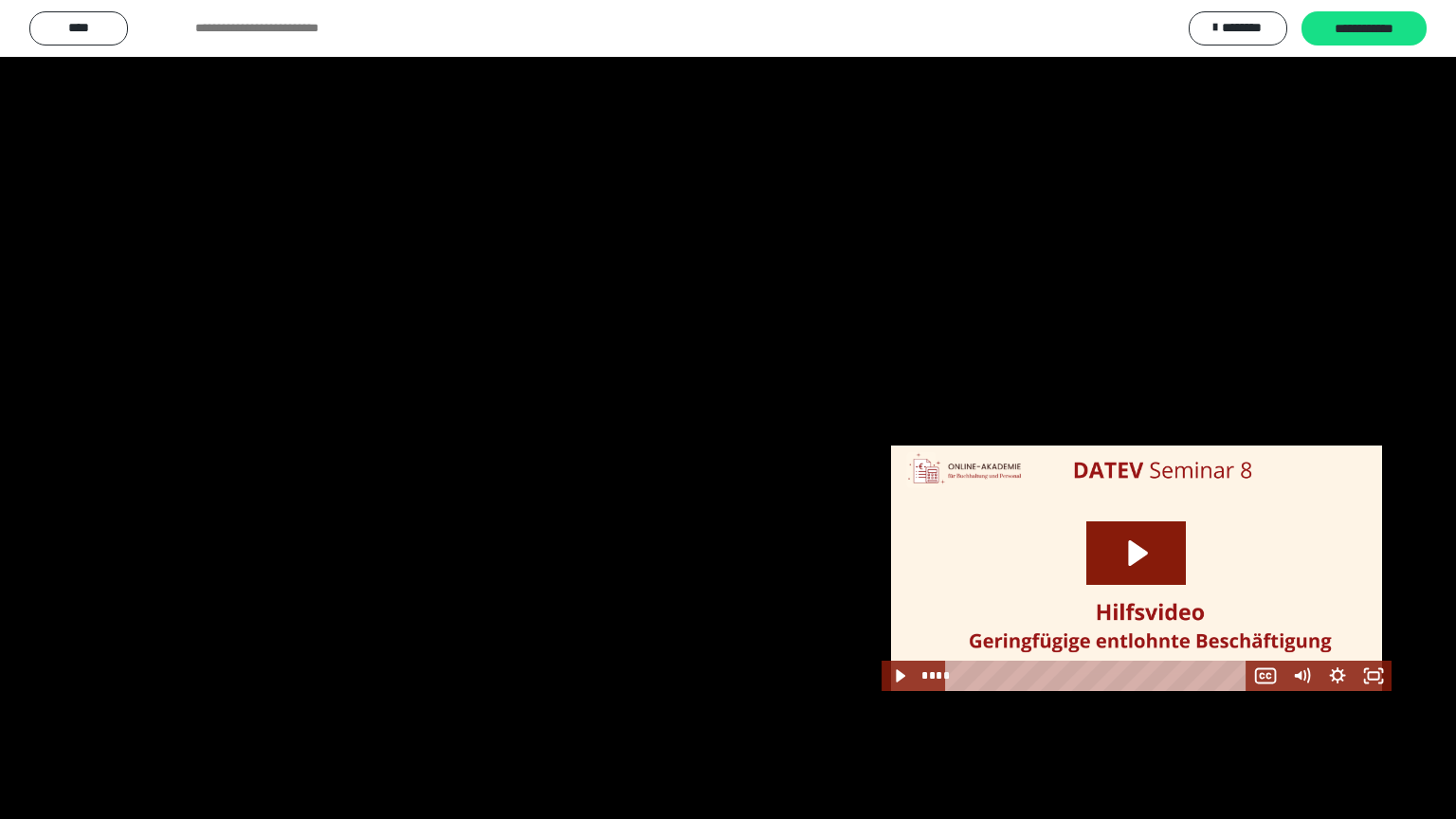 click at bounding box center [728, 410] 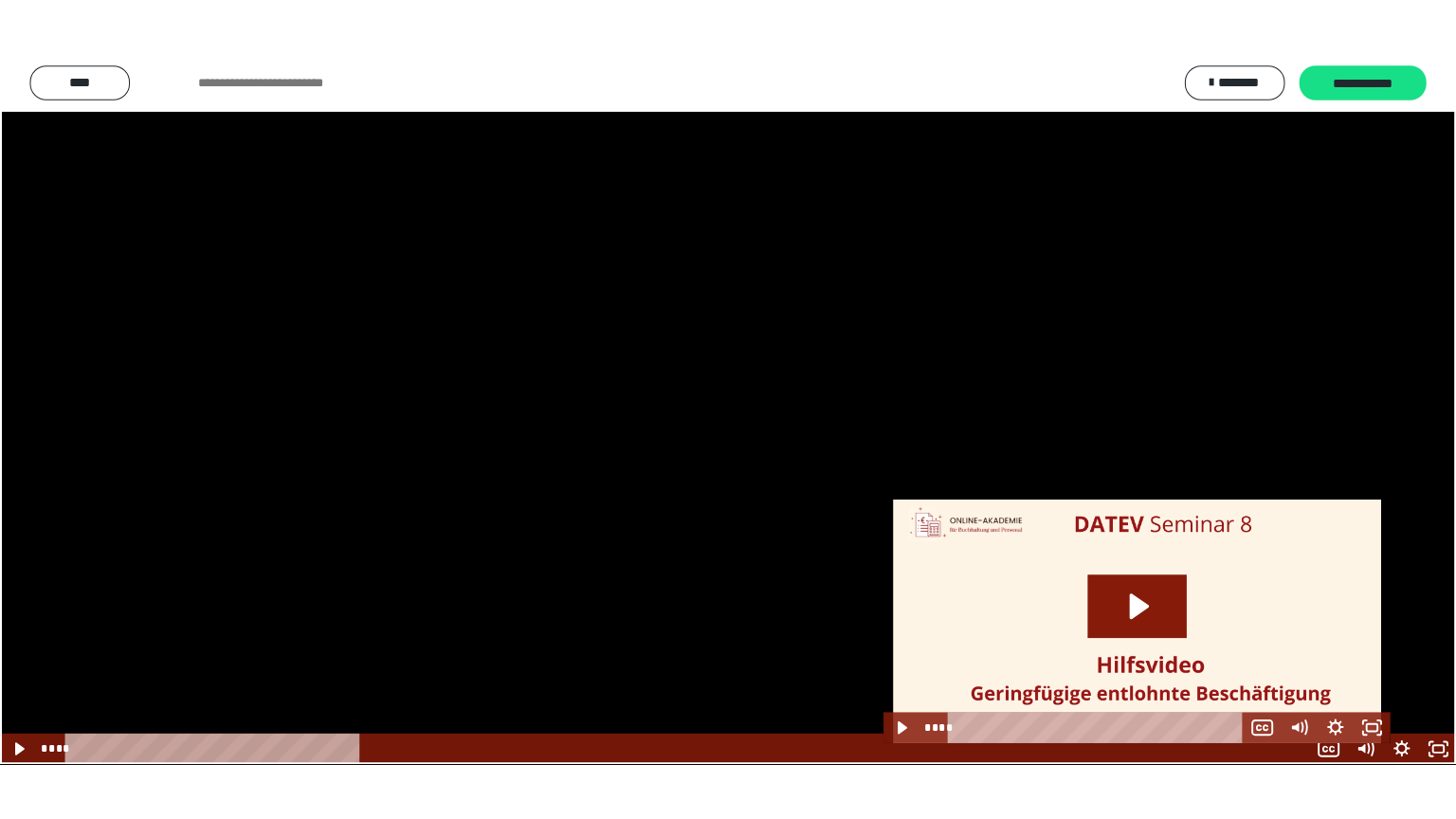 scroll, scrollTop: 2320, scrollLeft: 0, axis: vertical 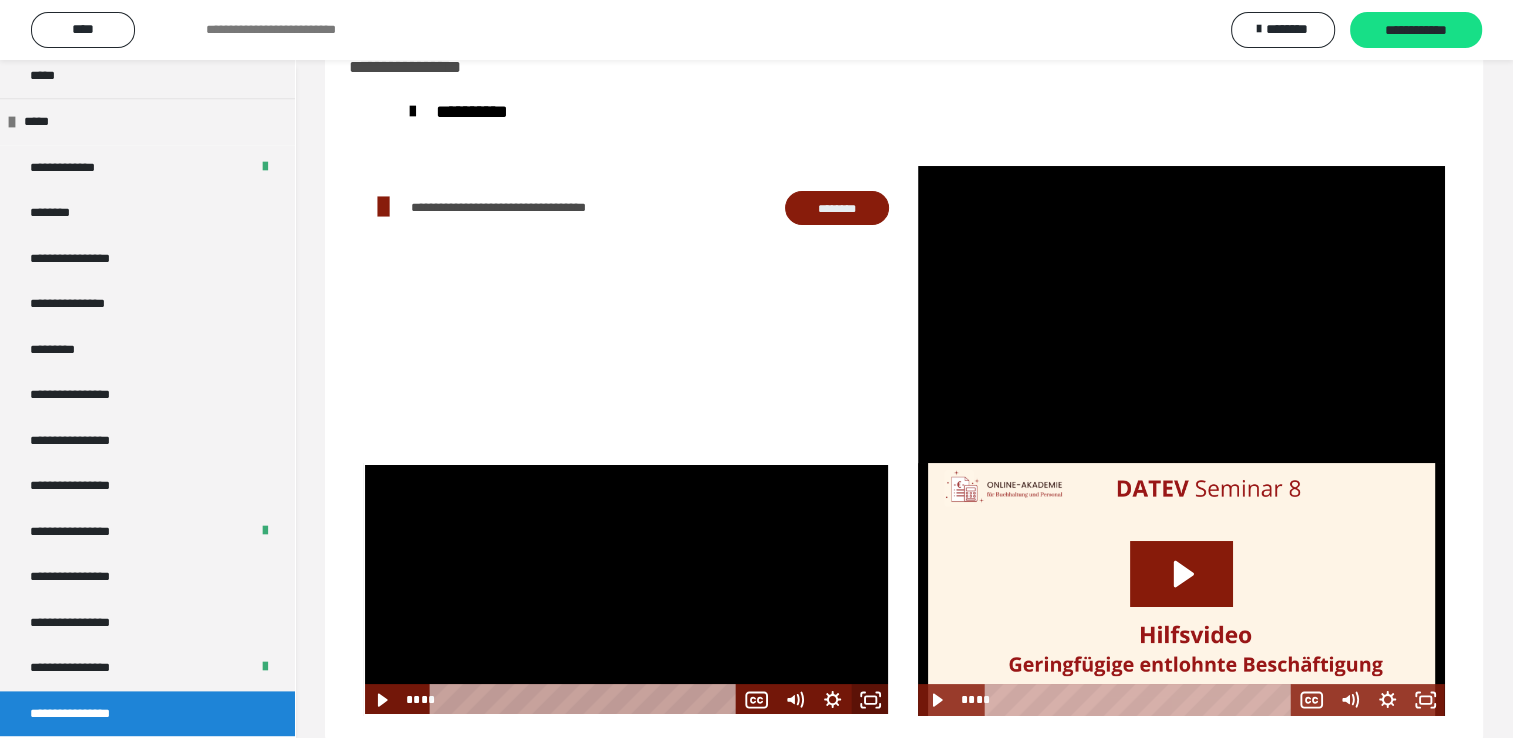 click 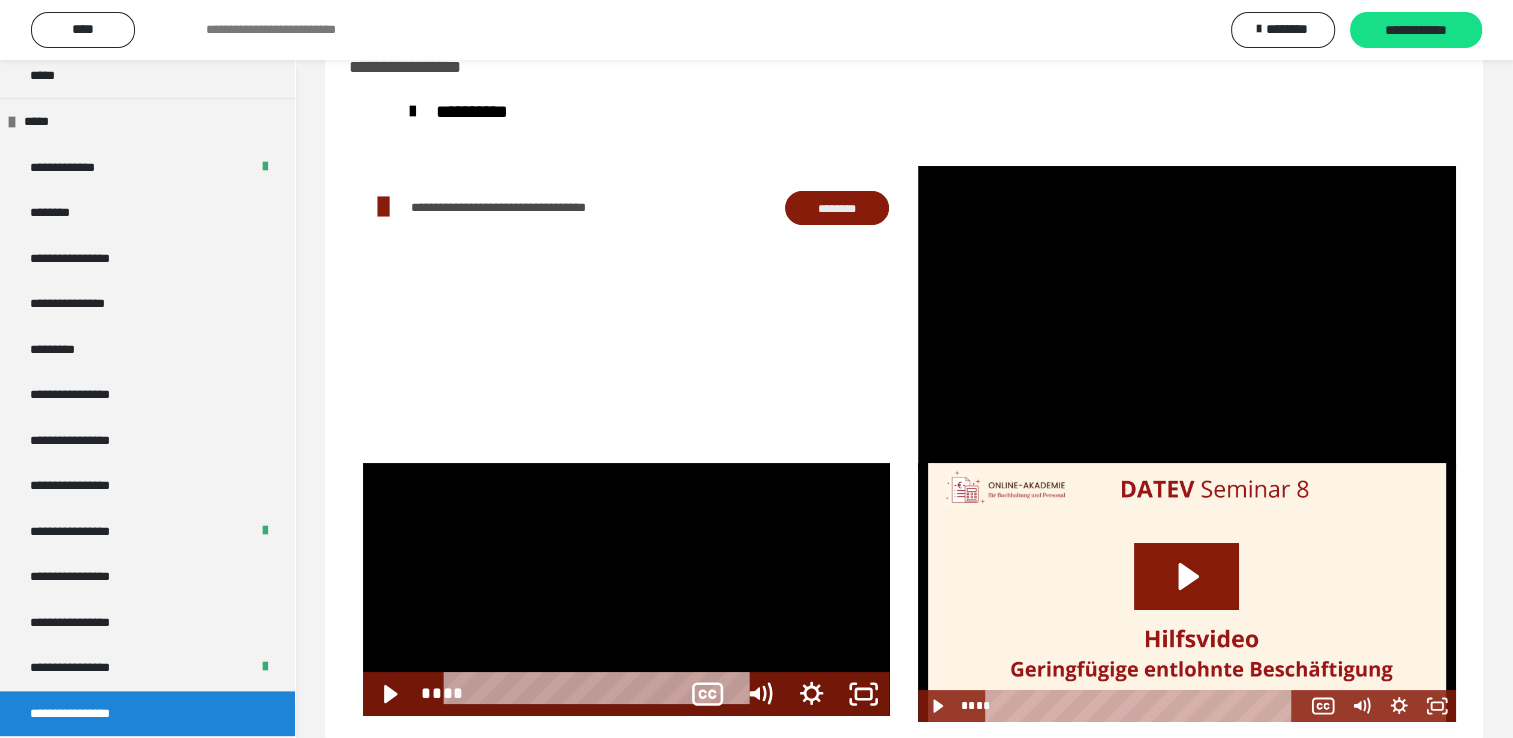 scroll, scrollTop: 2323, scrollLeft: 0, axis: vertical 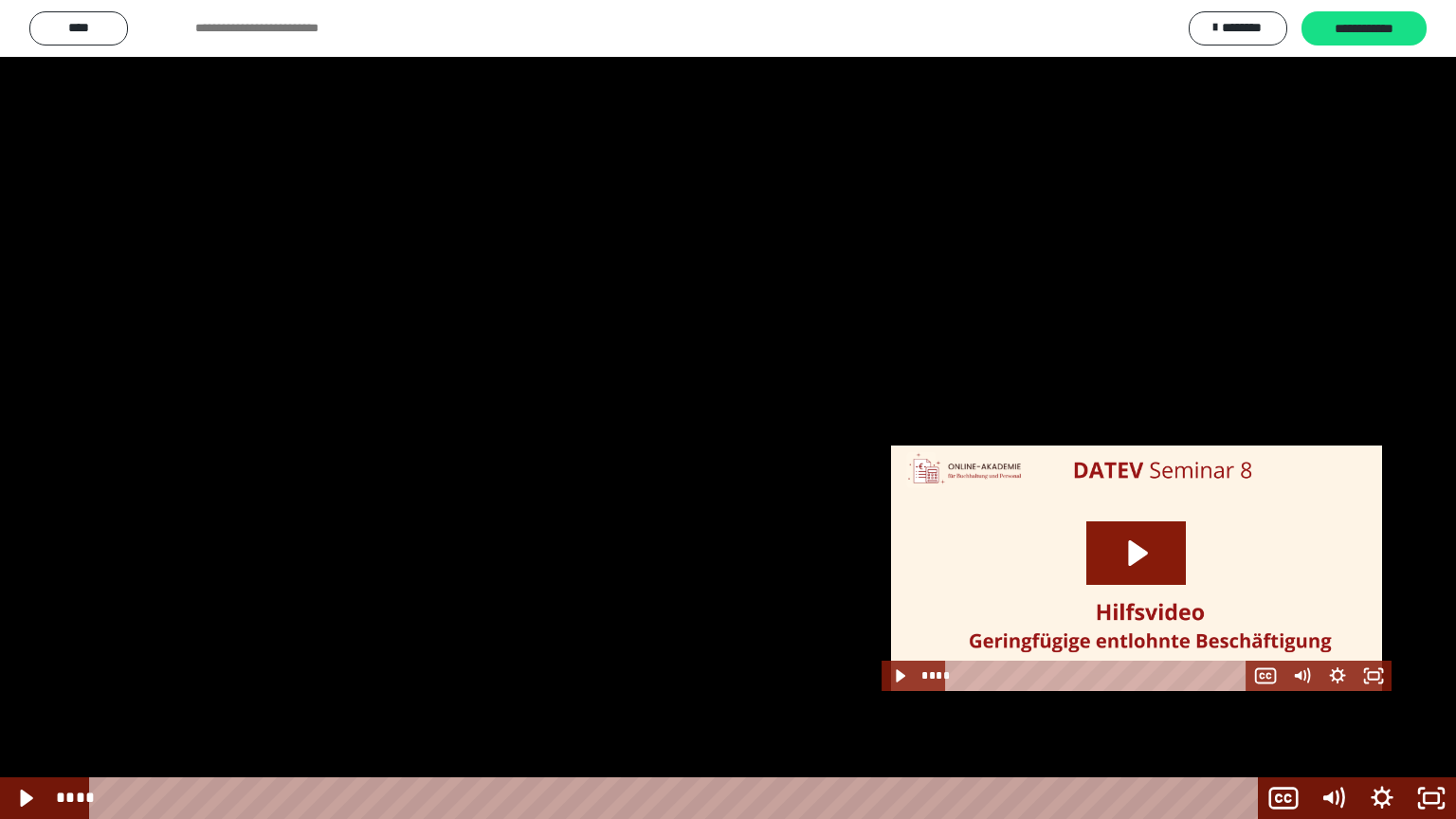 click at bounding box center (728, 410) 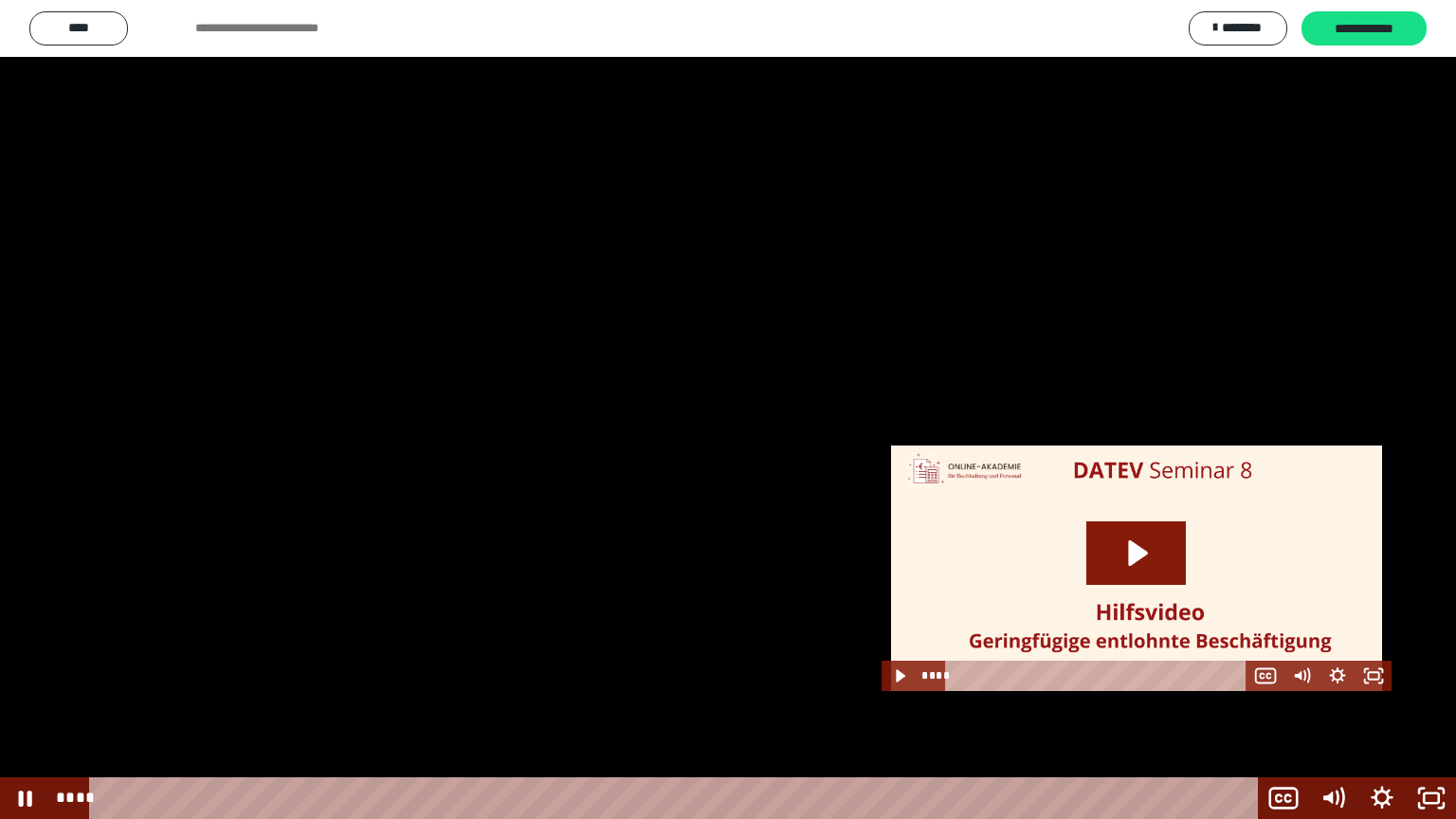click at bounding box center [728, 410] 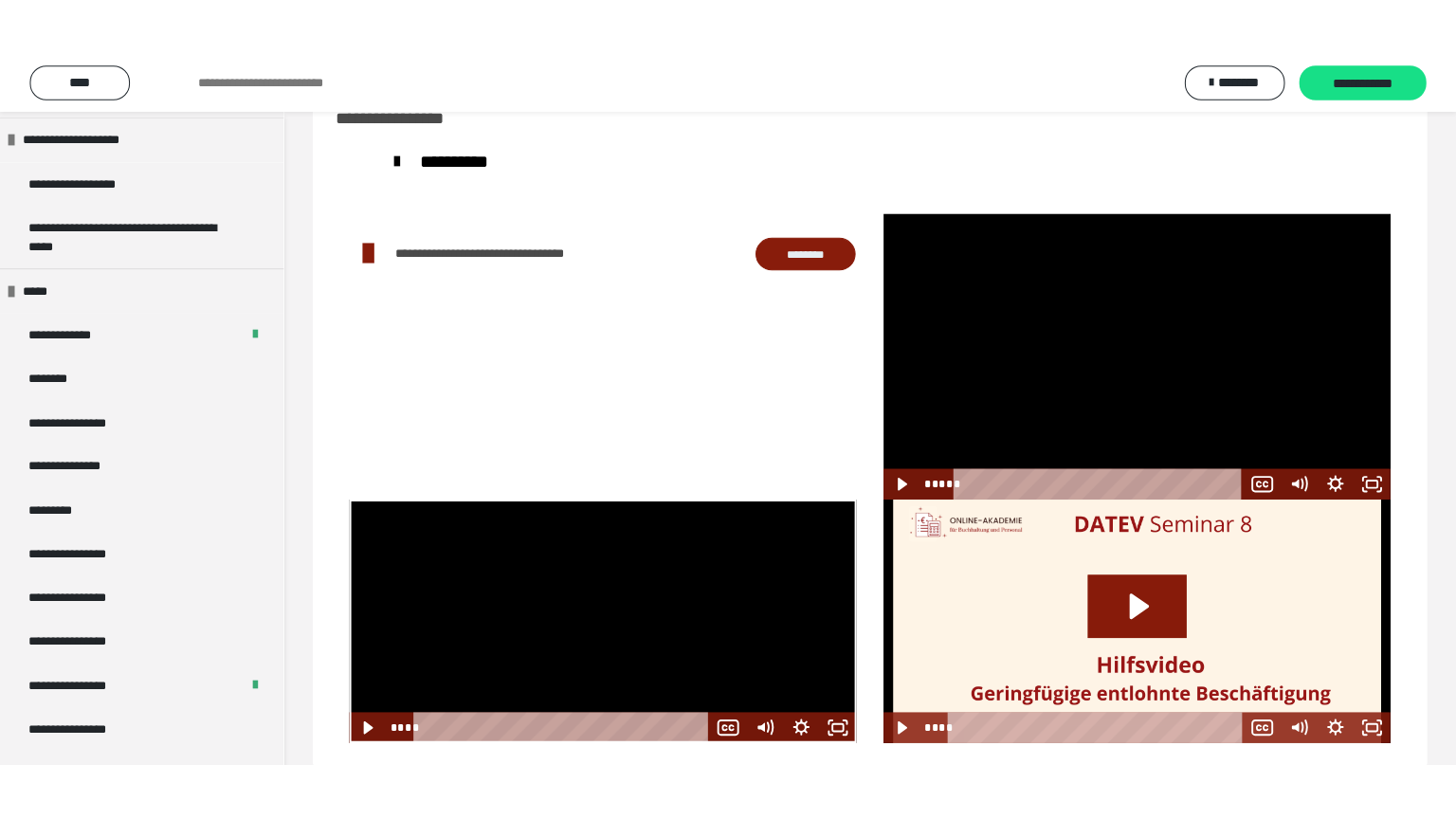 scroll, scrollTop: 2320, scrollLeft: 0, axis: vertical 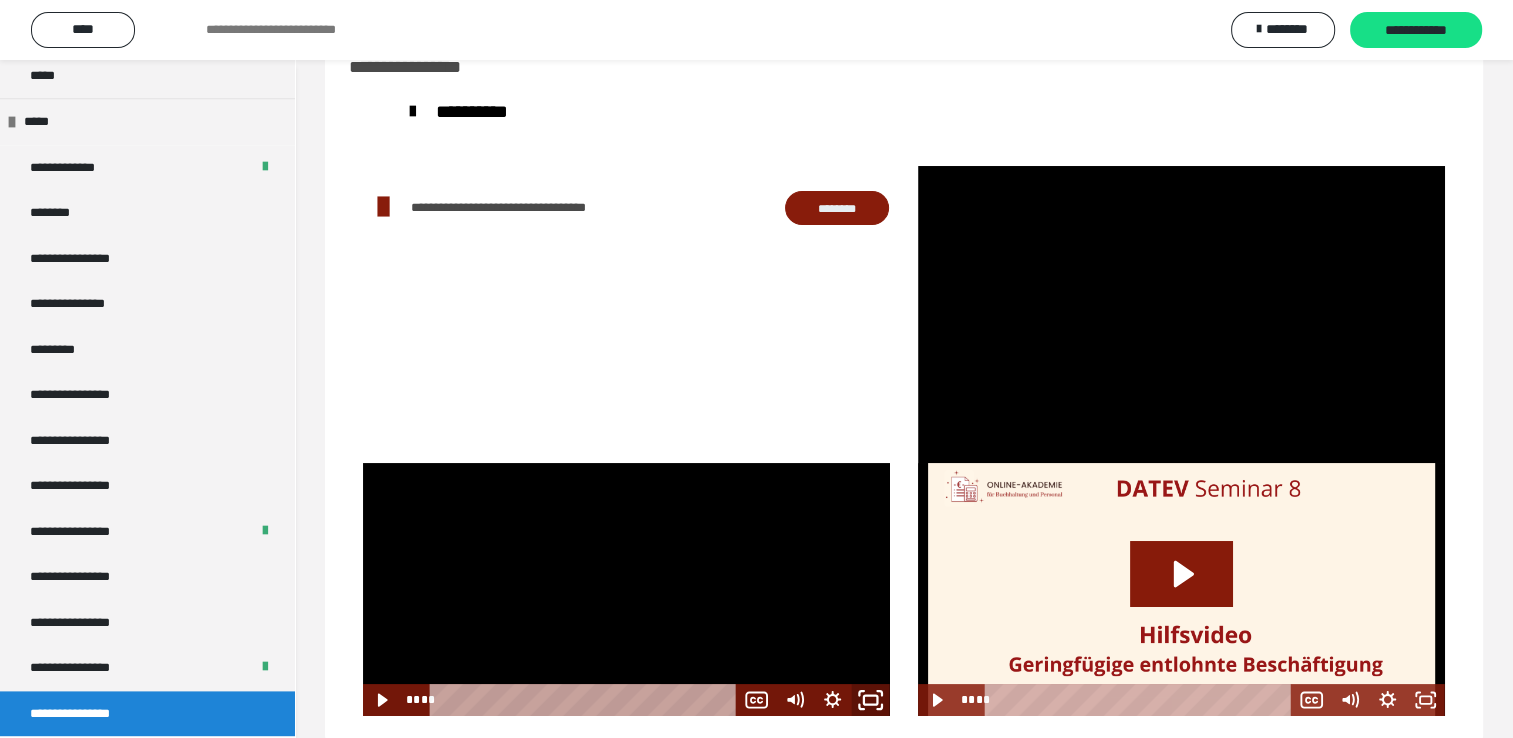 click 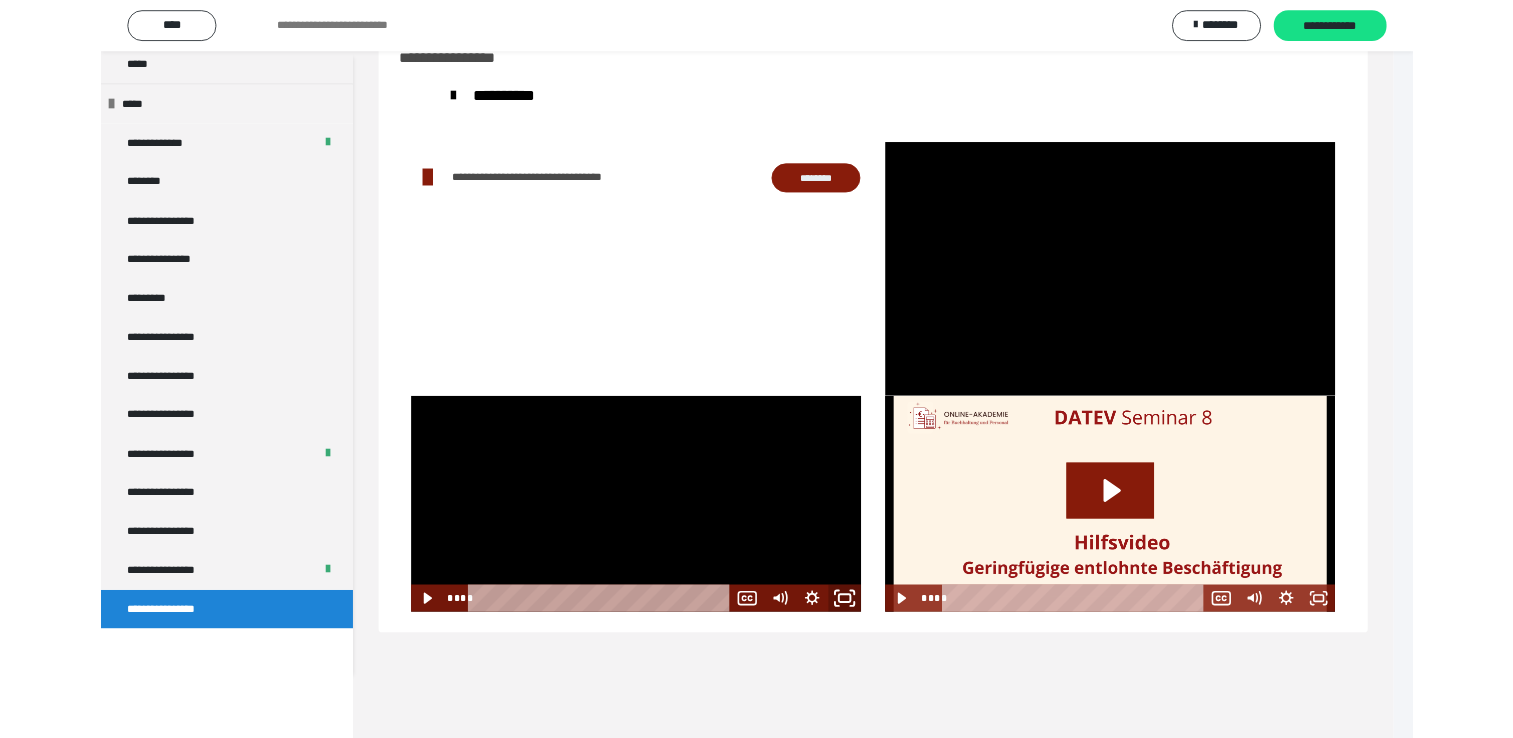 scroll, scrollTop: 2323, scrollLeft: 0, axis: vertical 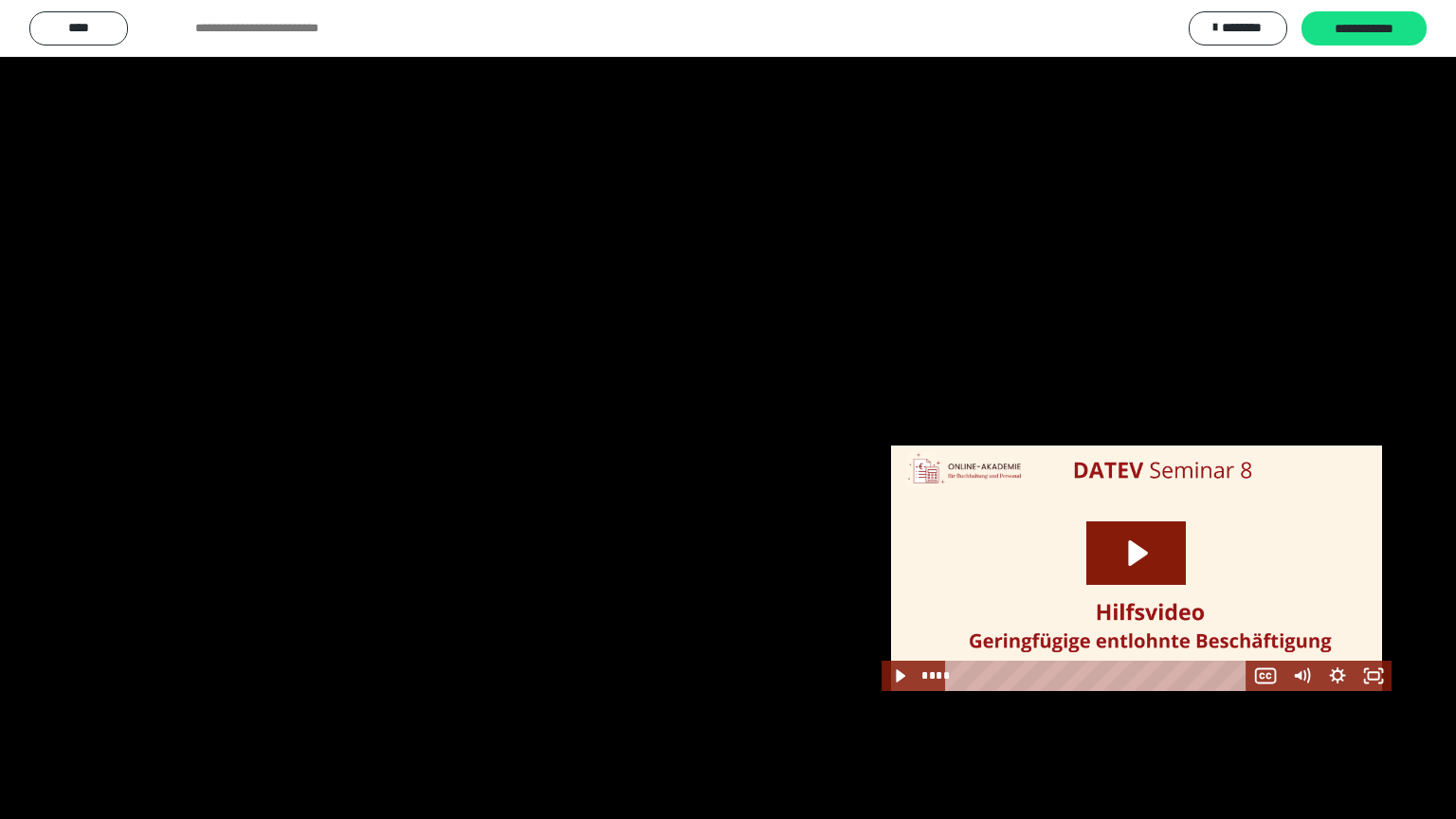 click at bounding box center (728, 410) 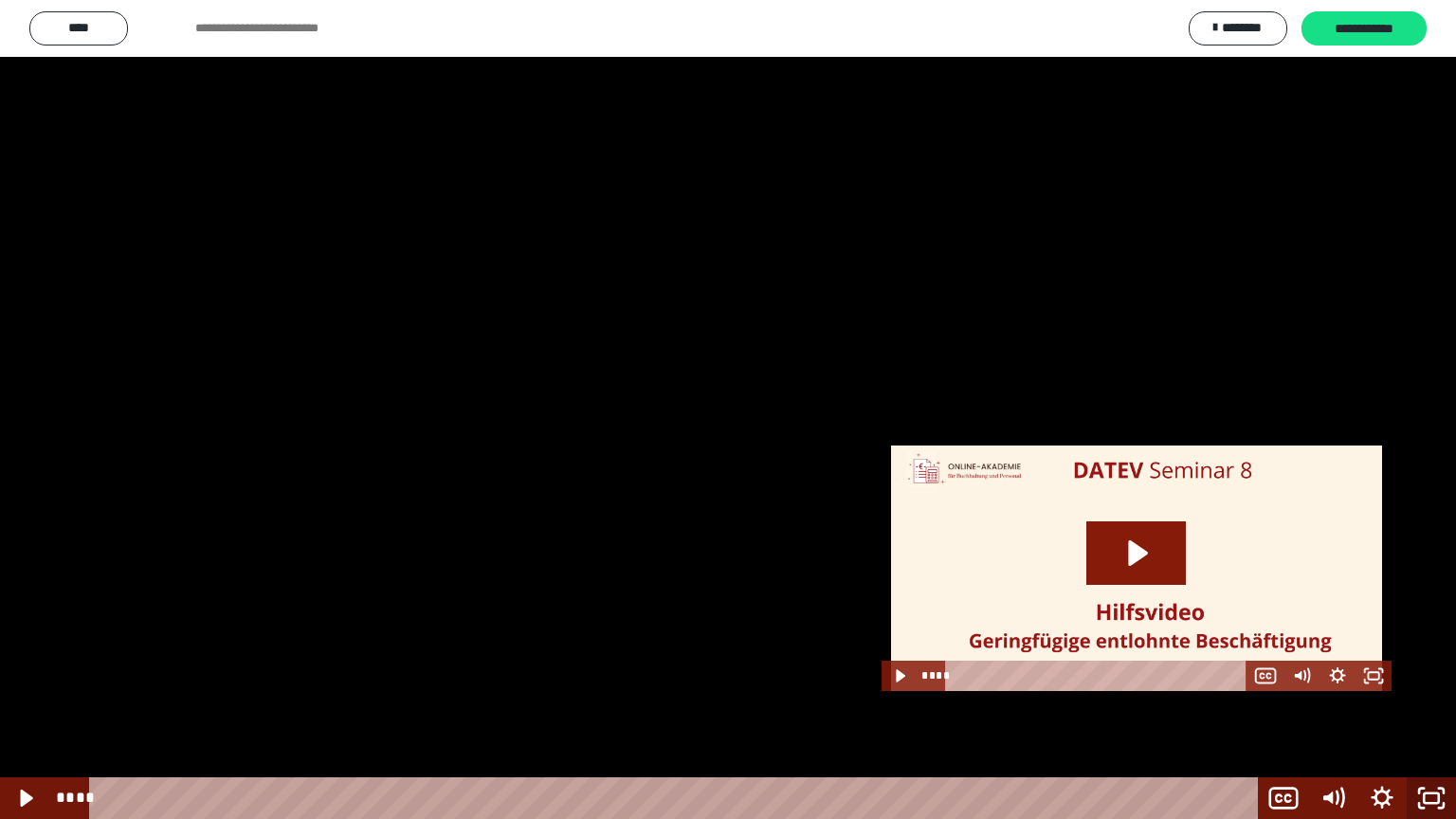 click 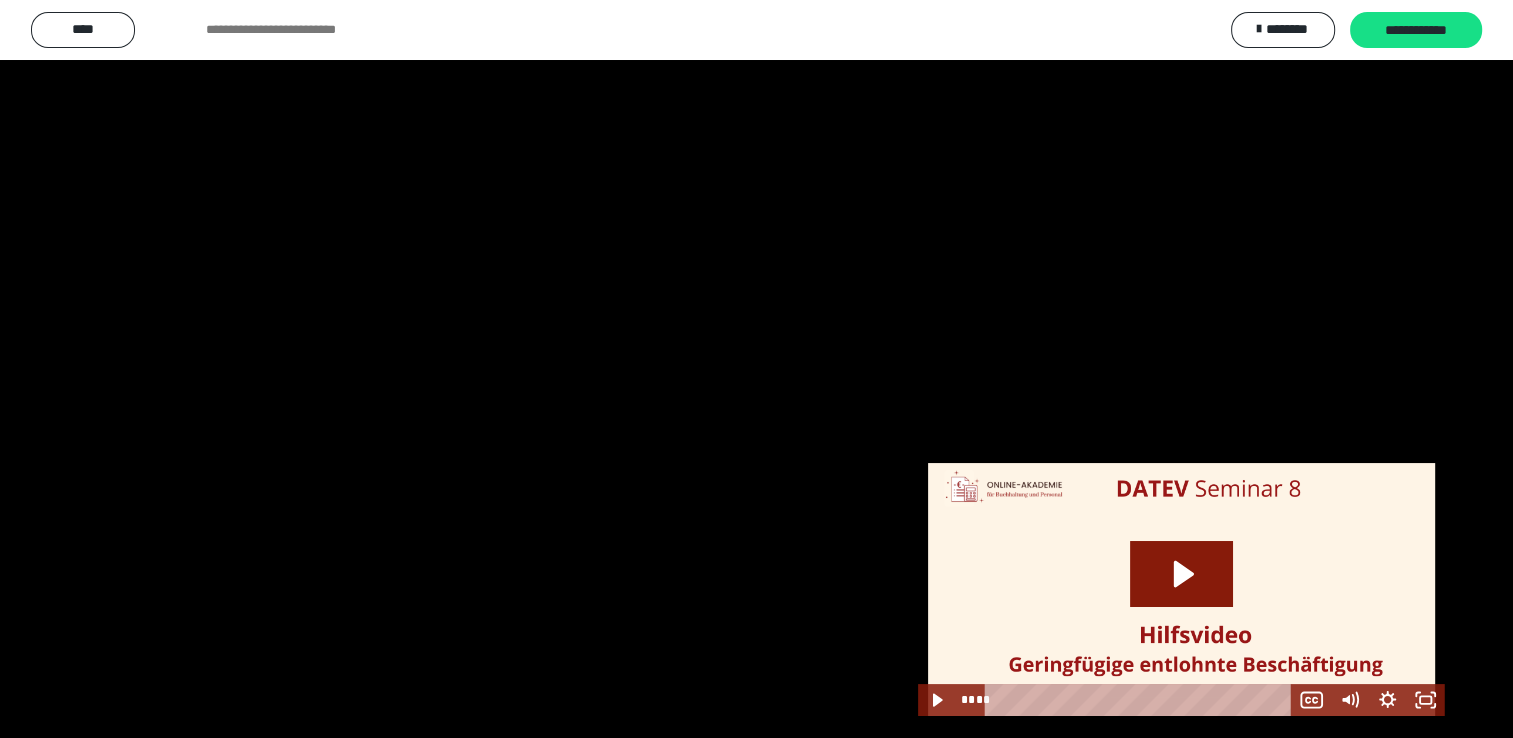 scroll, scrollTop: 2448, scrollLeft: 0, axis: vertical 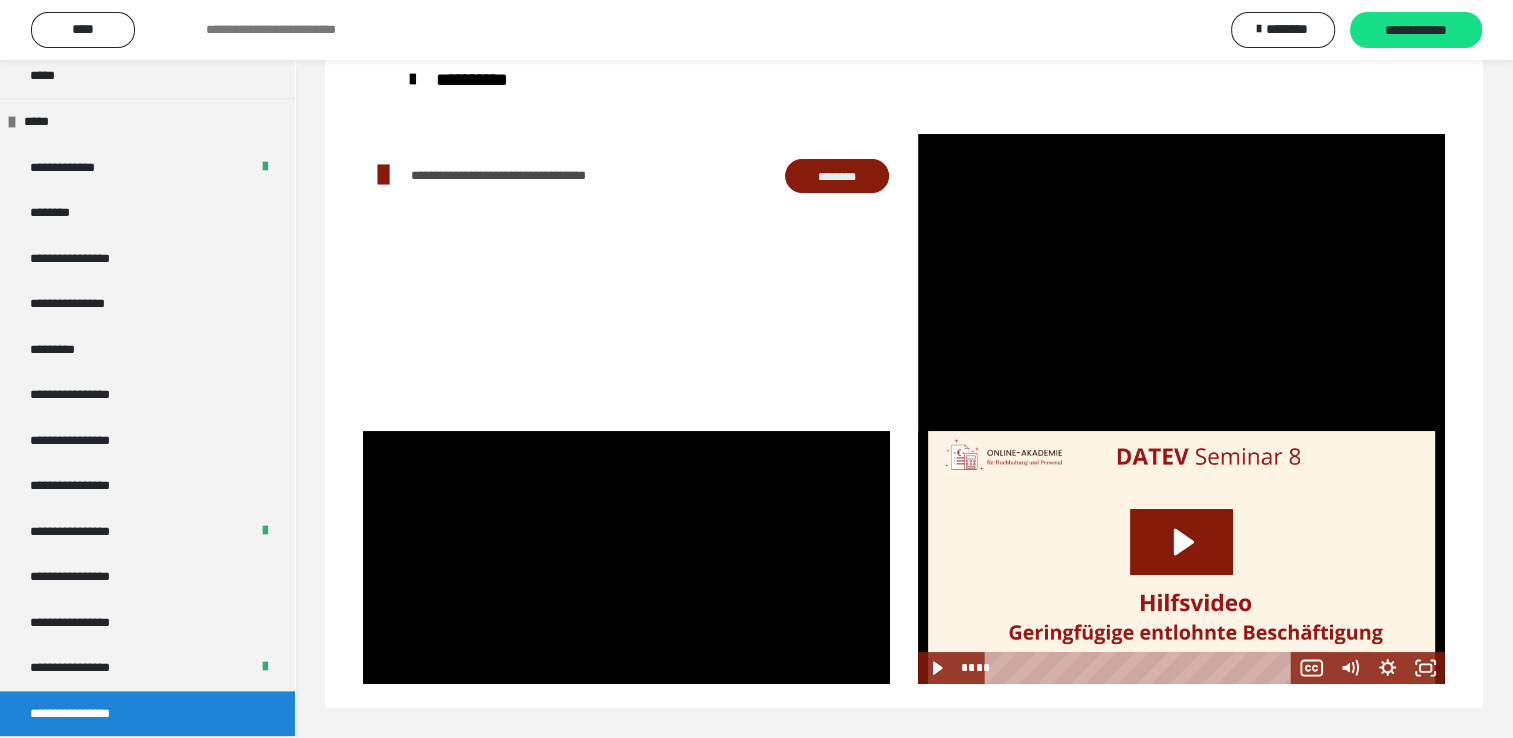 click on "********" at bounding box center [837, 176] 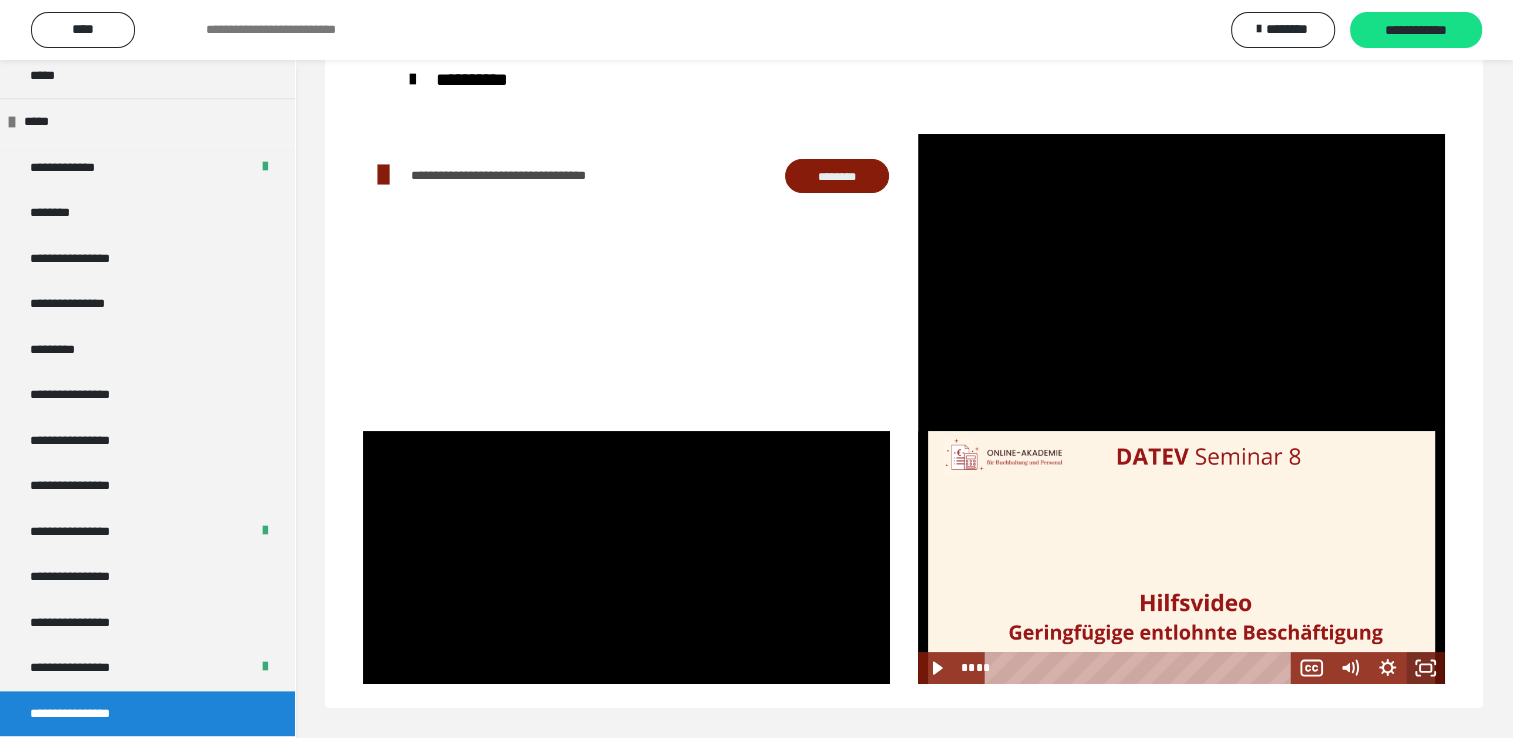 click 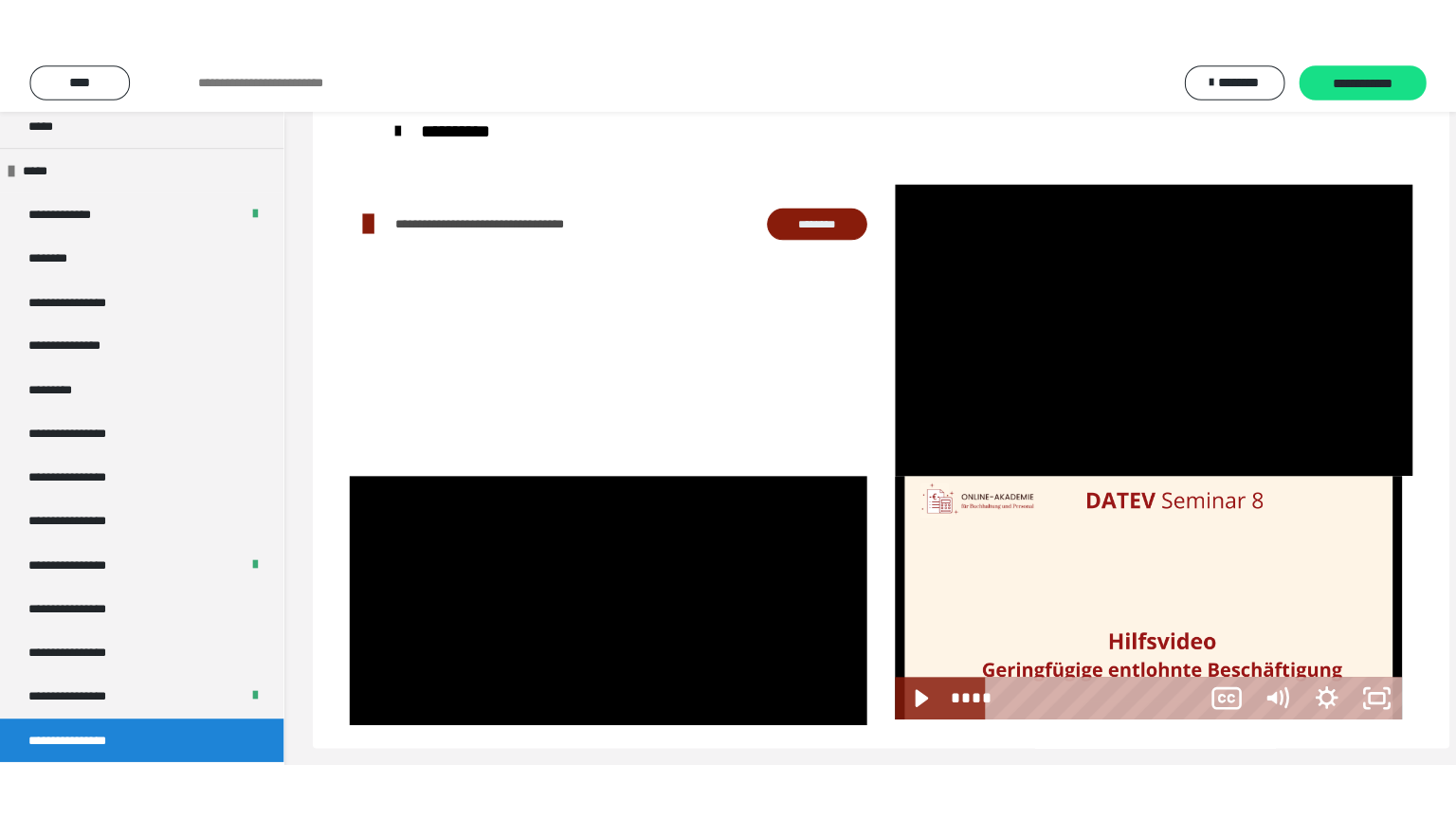 scroll, scrollTop: 57, scrollLeft: 0, axis: vertical 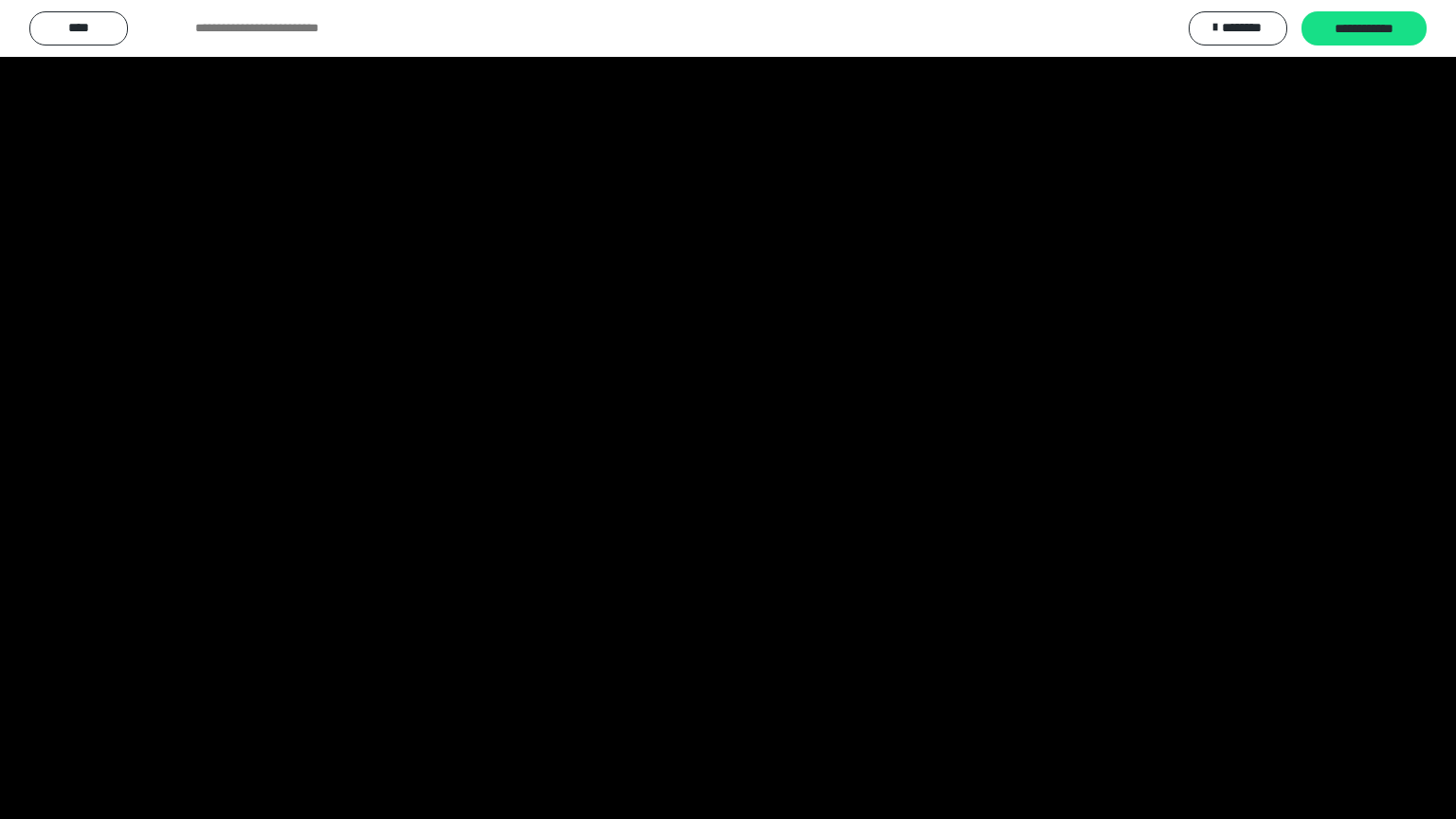 click at bounding box center (728, 410) 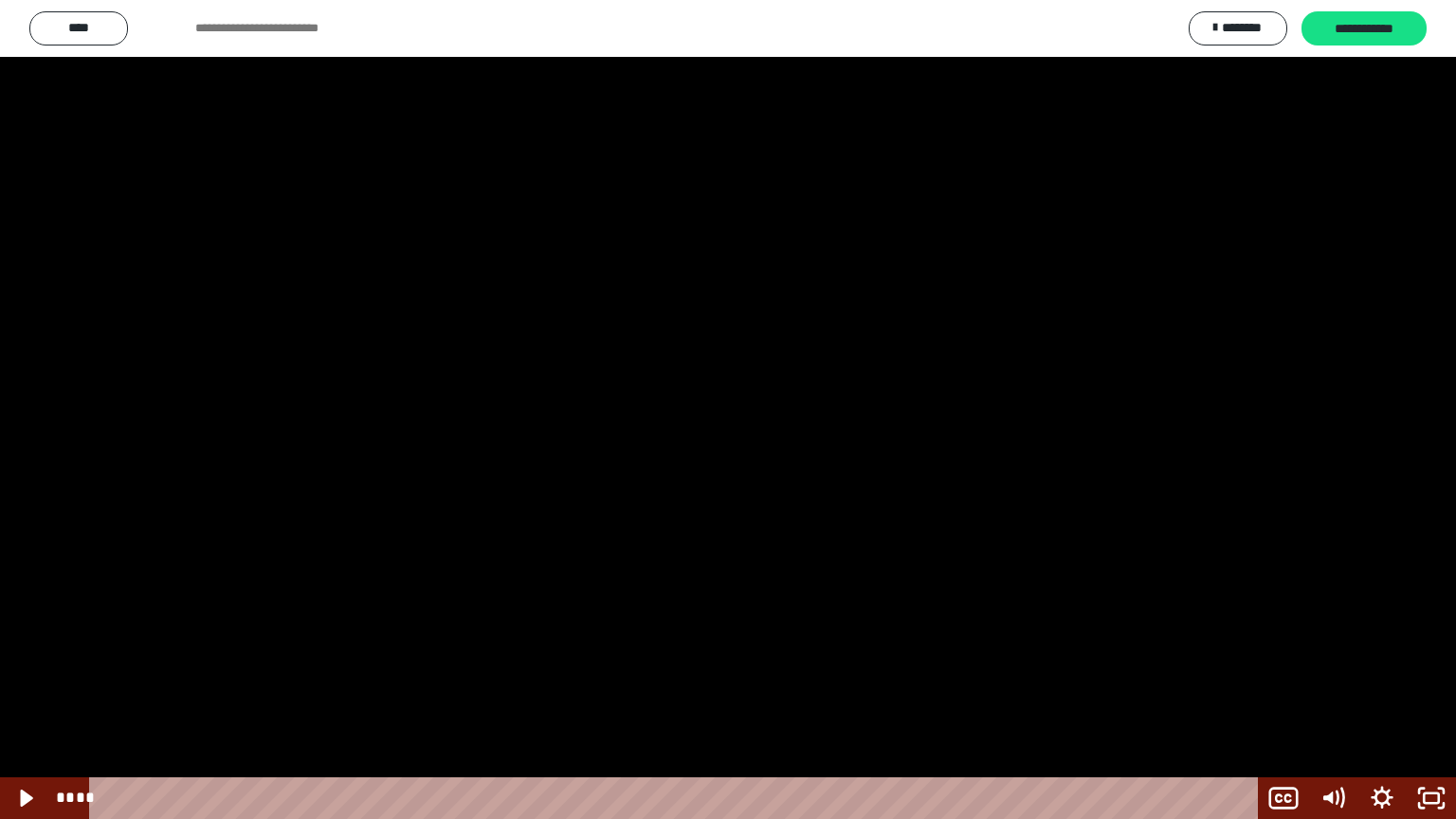 click at bounding box center [728, 410] 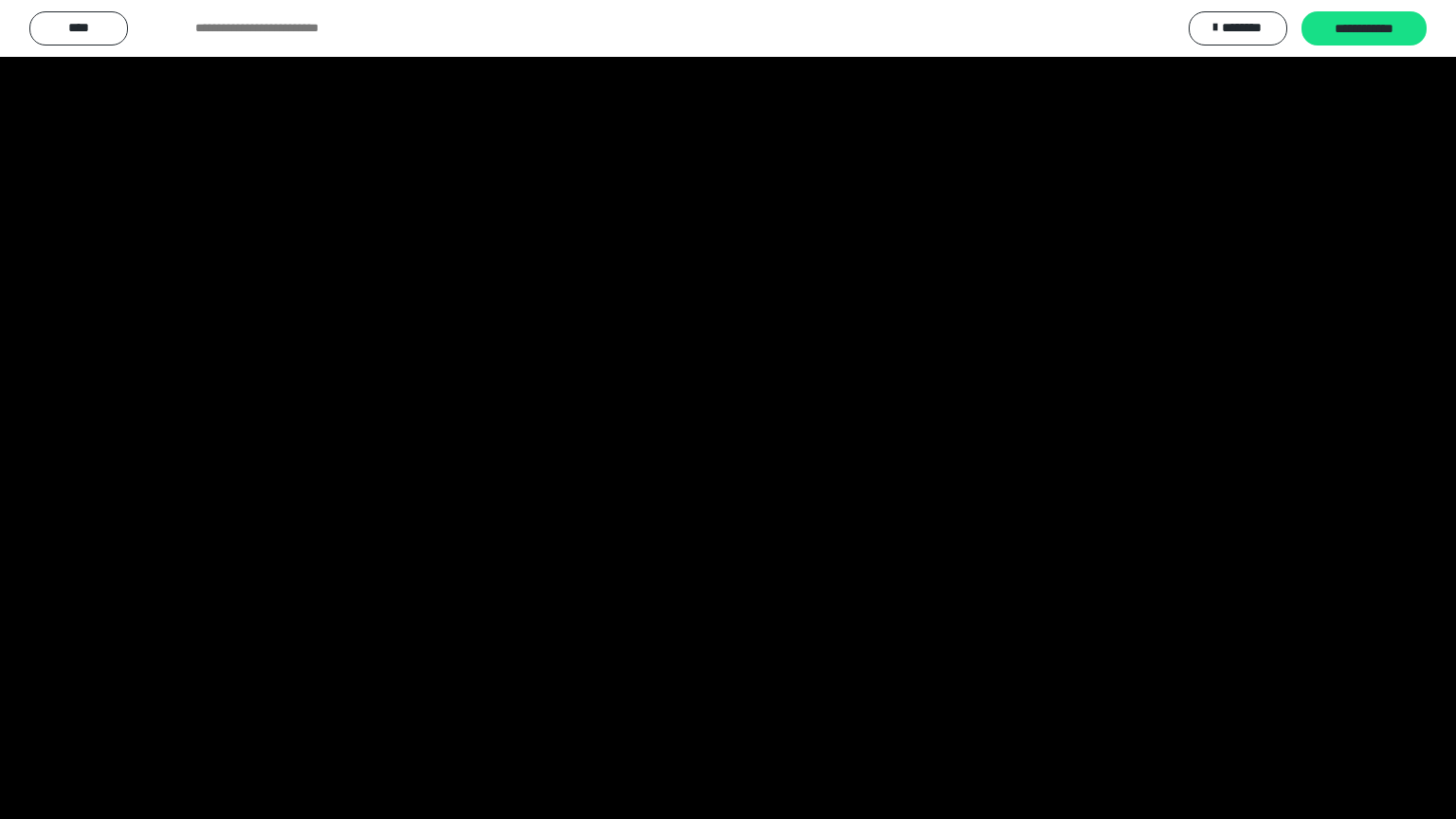click at bounding box center (728, 410) 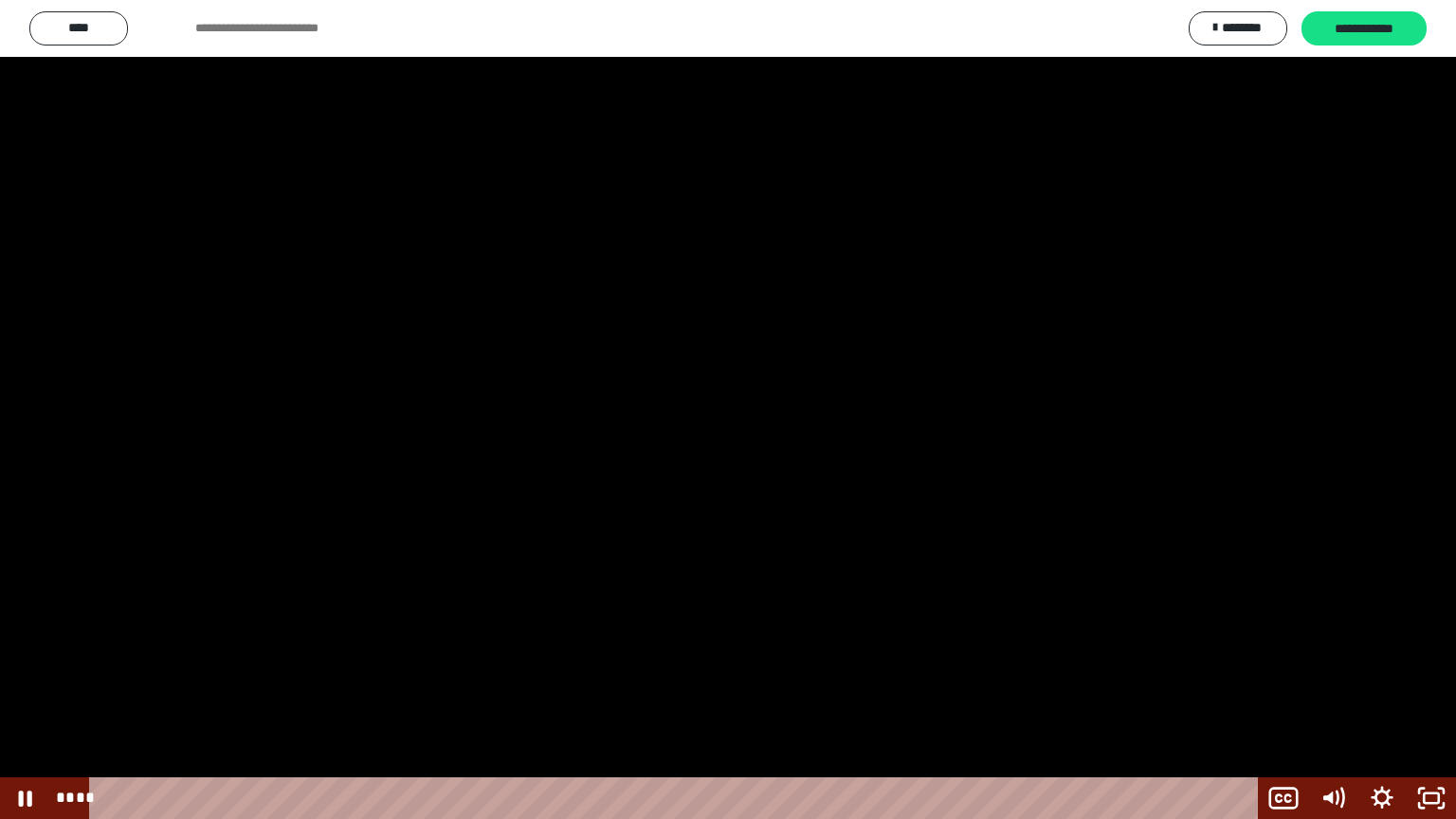 click at bounding box center (728, 410) 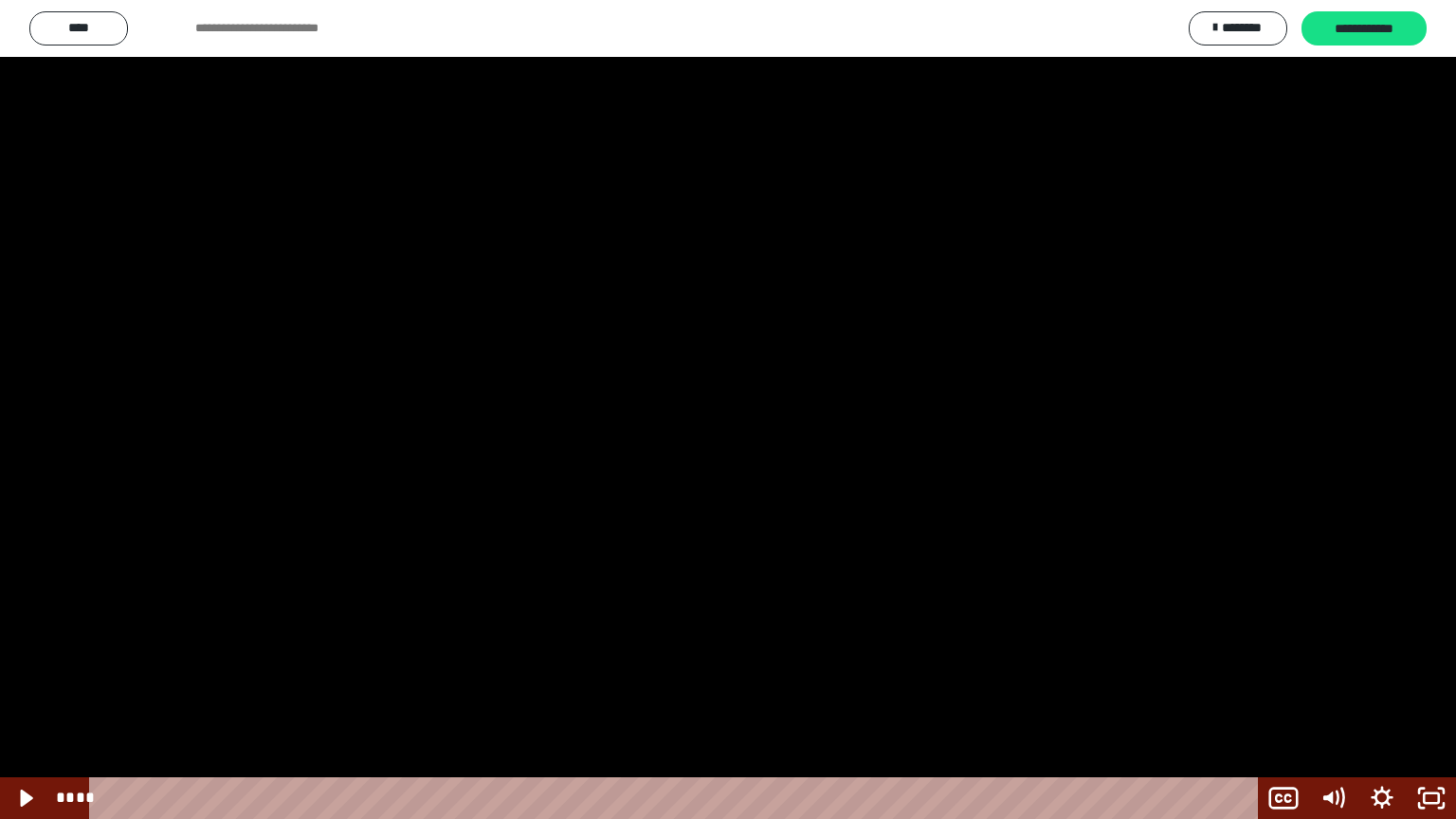 type 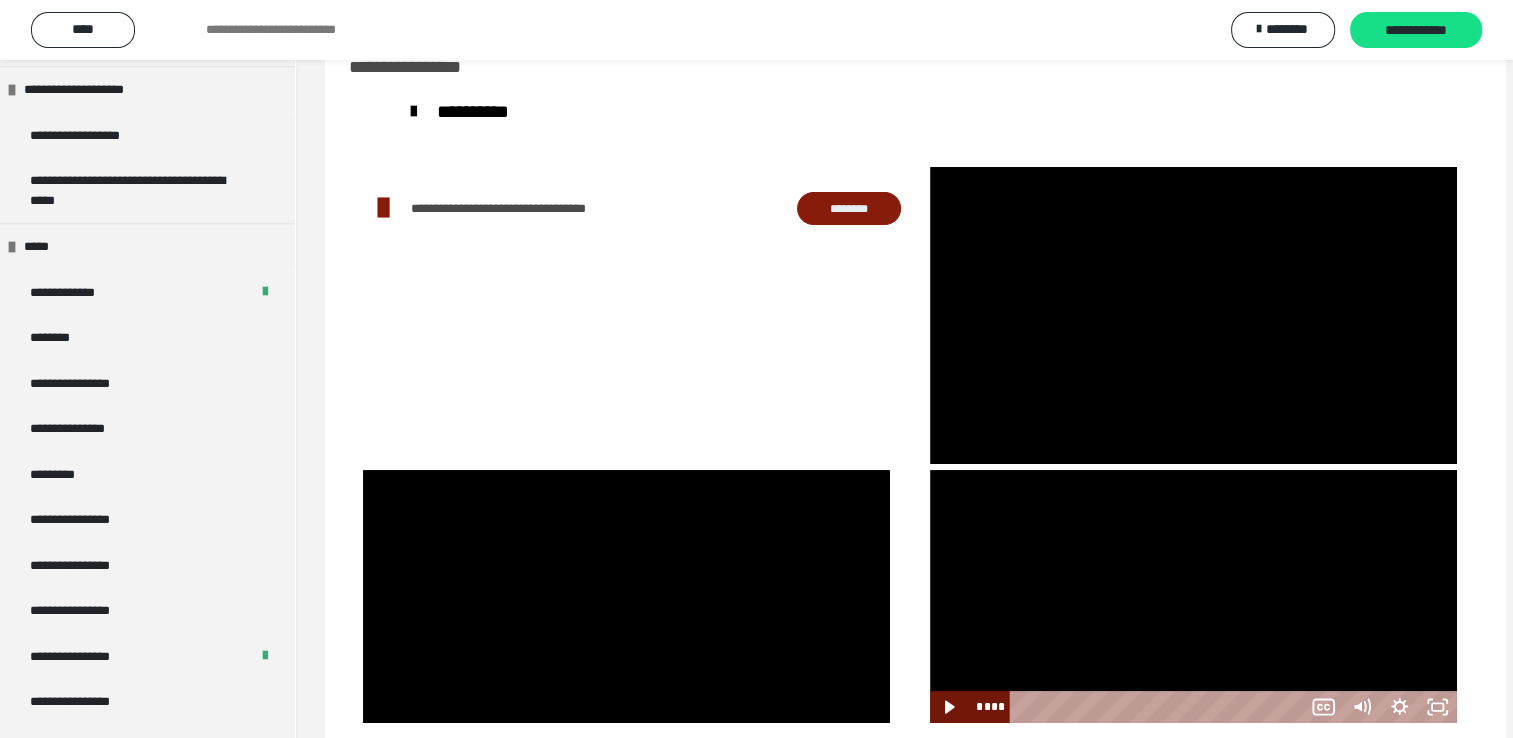 scroll, scrollTop: 2448, scrollLeft: 0, axis: vertical 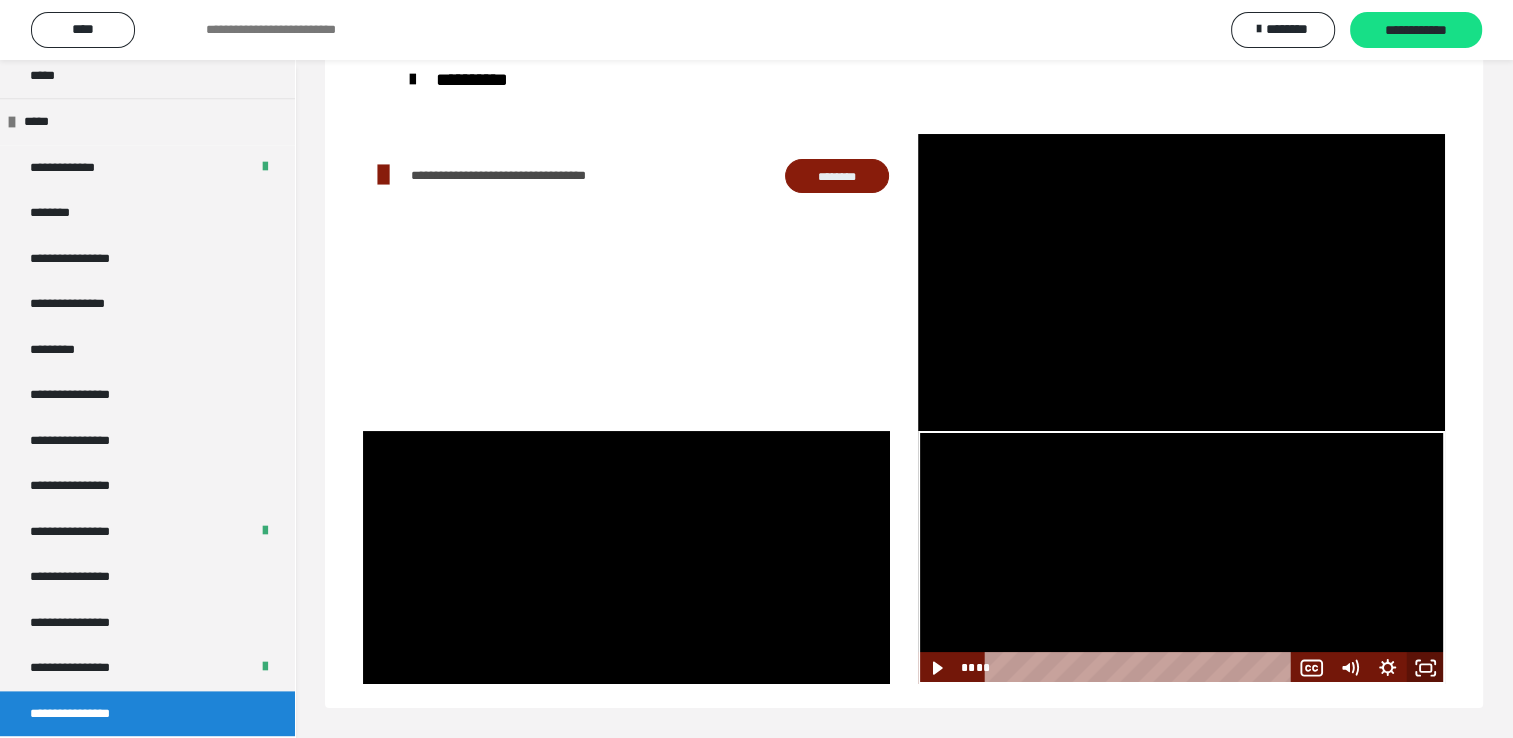 click 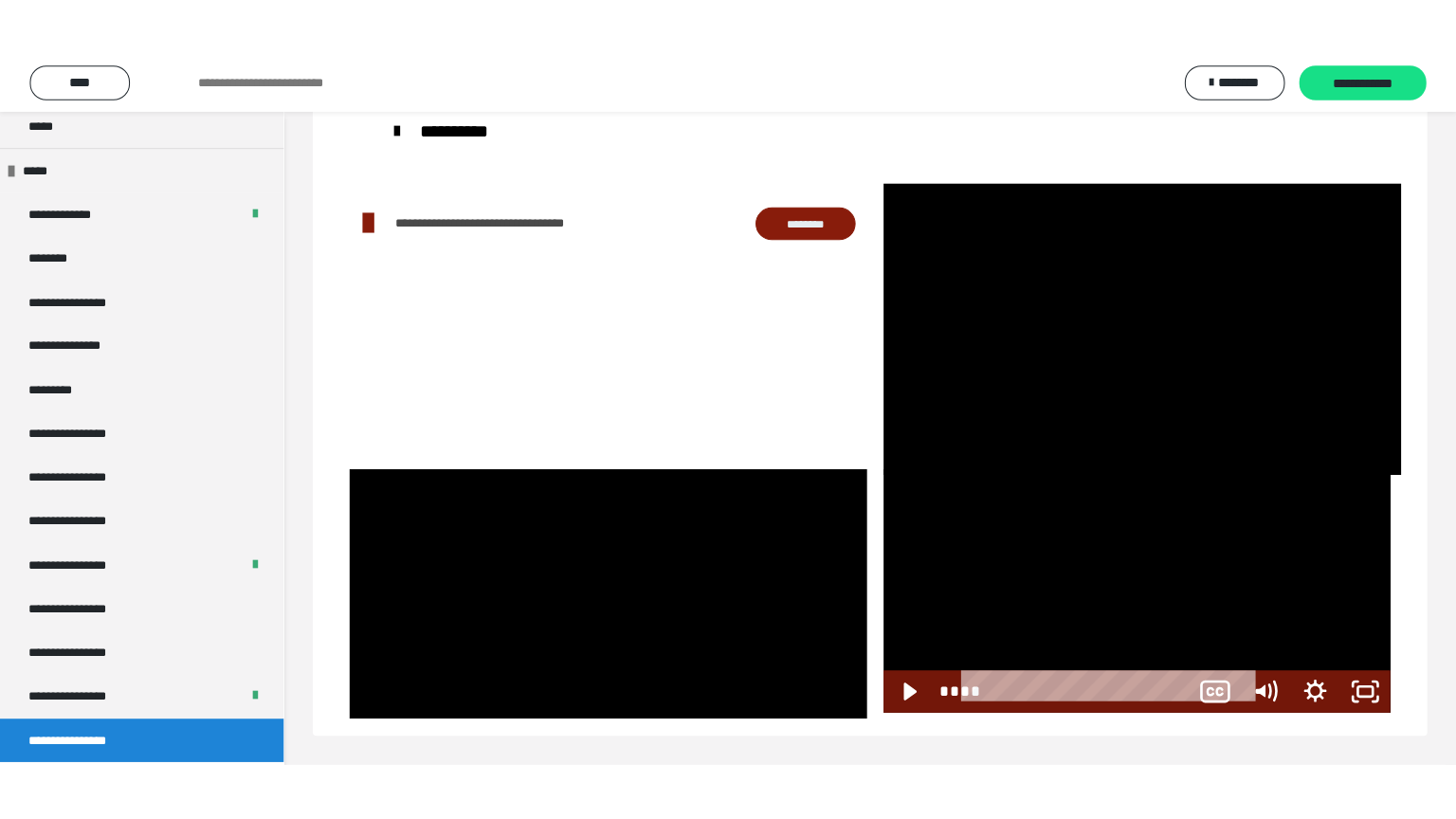 scroll, scrollTop: 57, scrollLeft: 0, axis: vertical 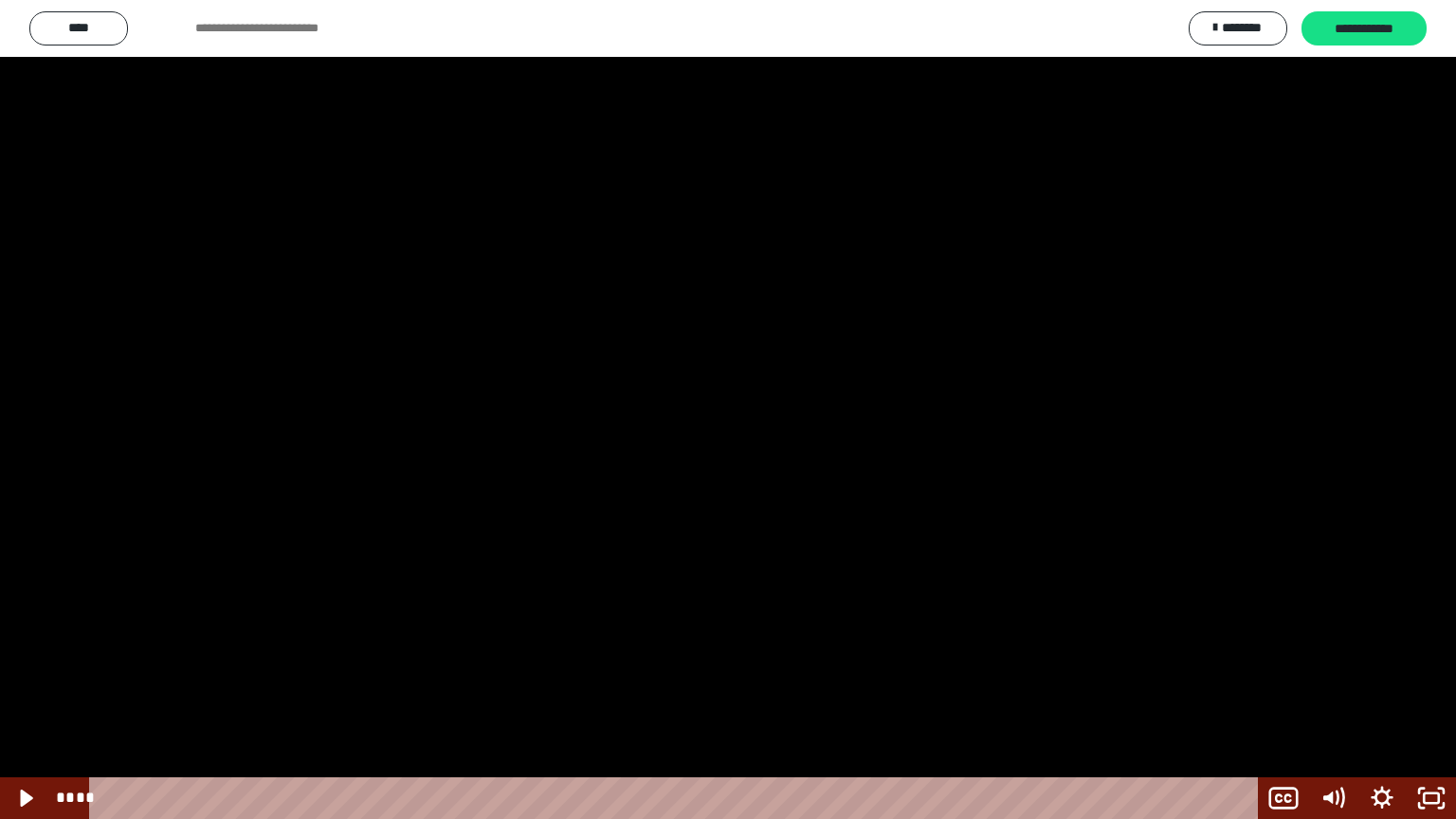 click at bounding box center (728, 410) 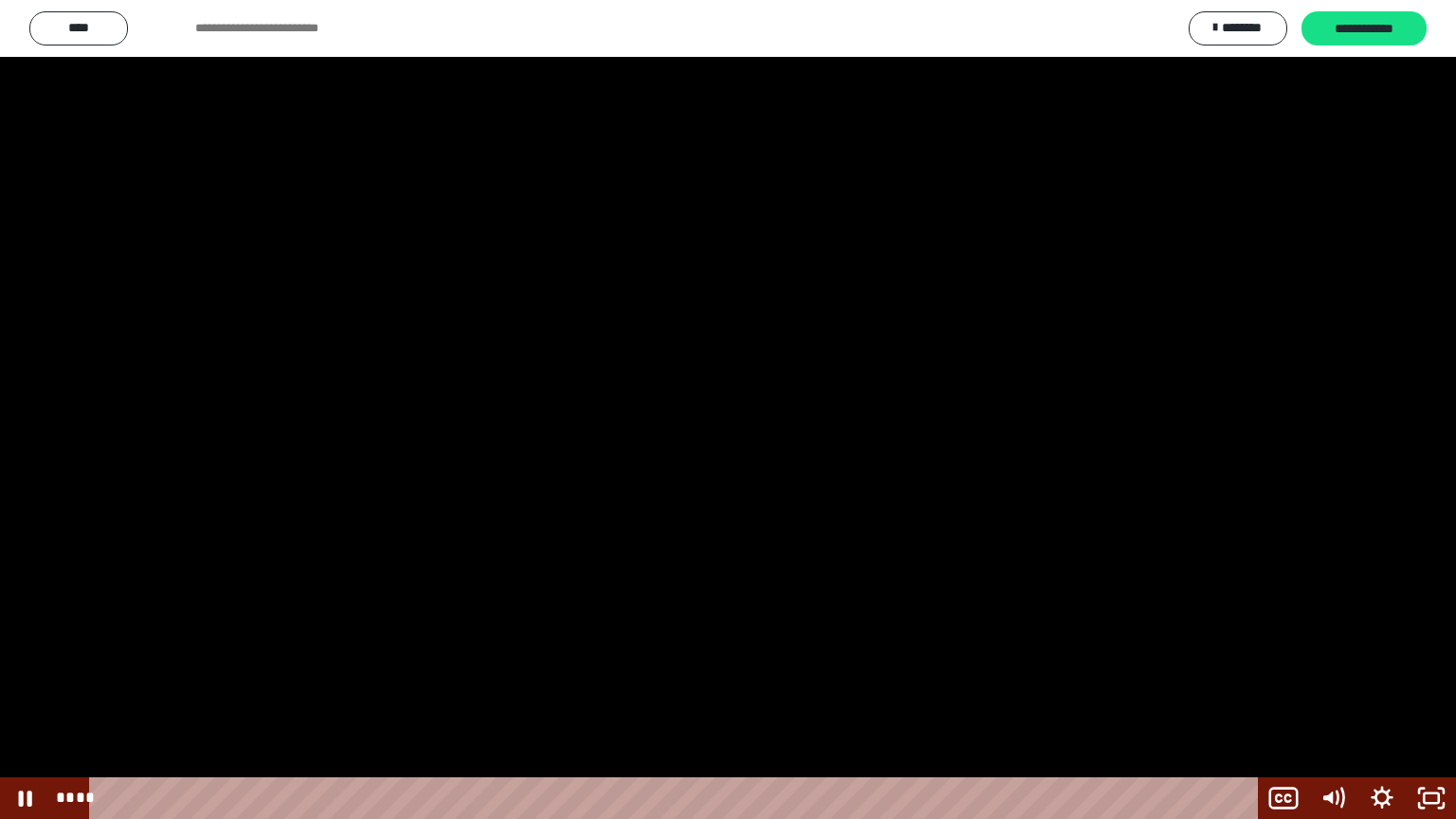 click at bounding box center [728, 410] 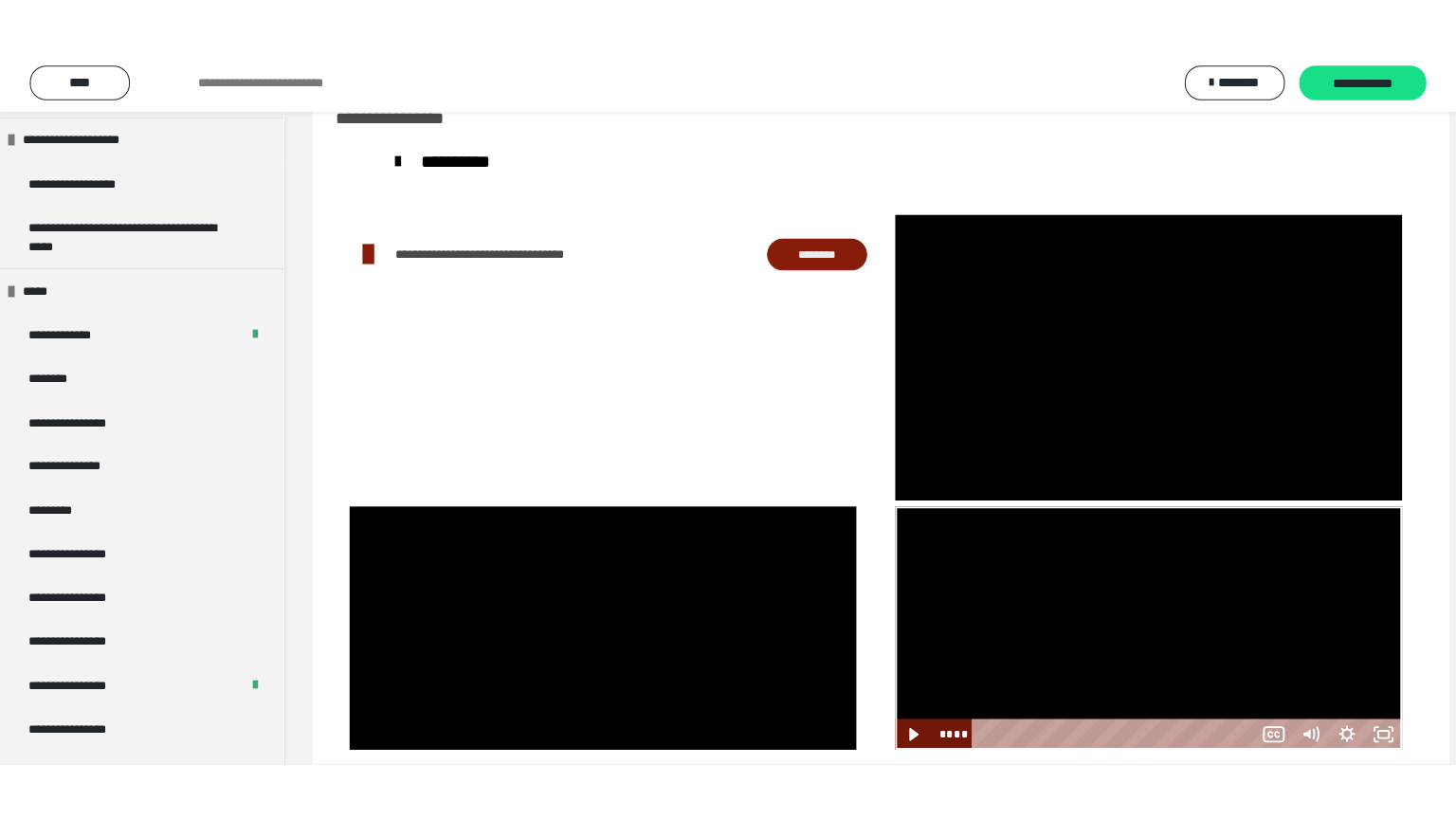 scroll, scrollTop: 2320, scrollLeft: 0, axis: vertical 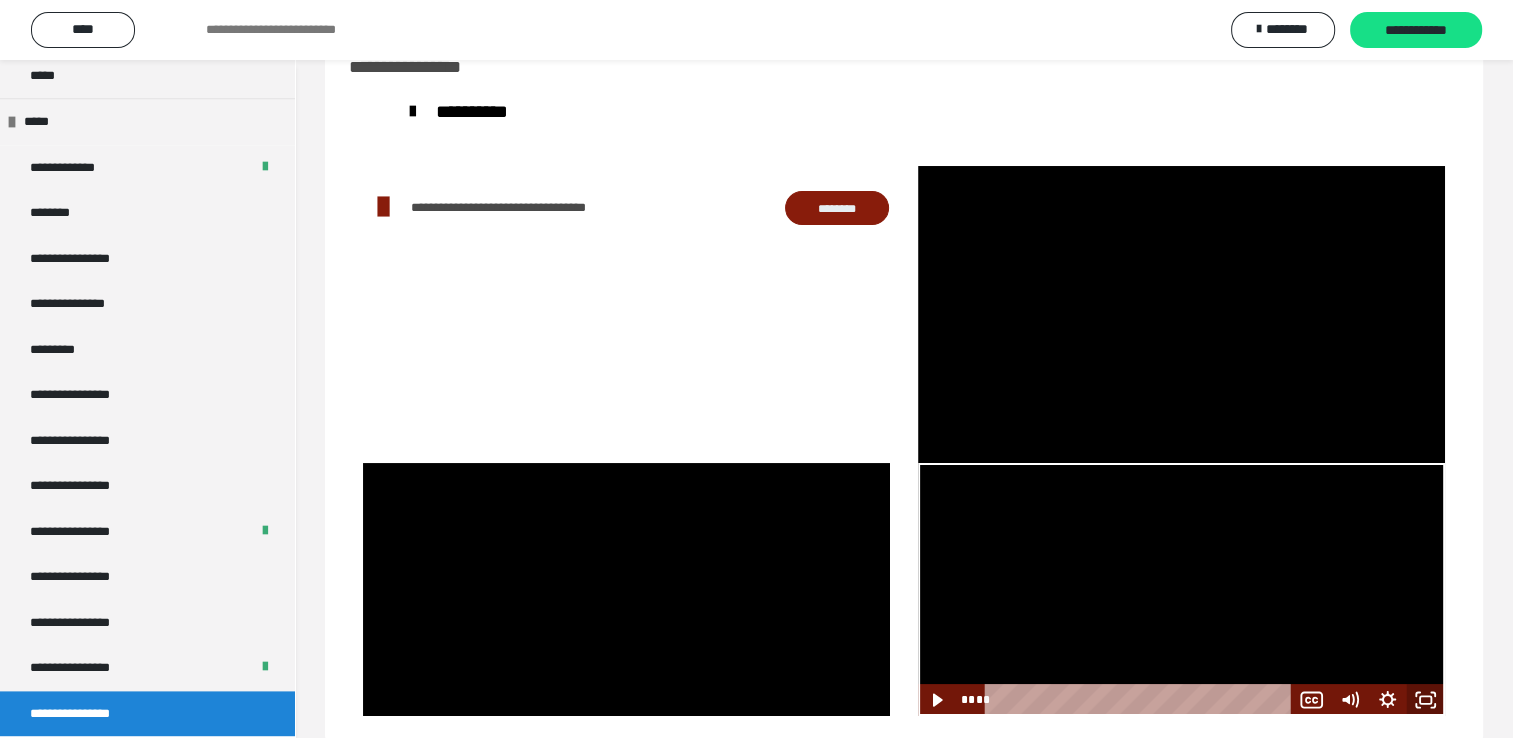 click 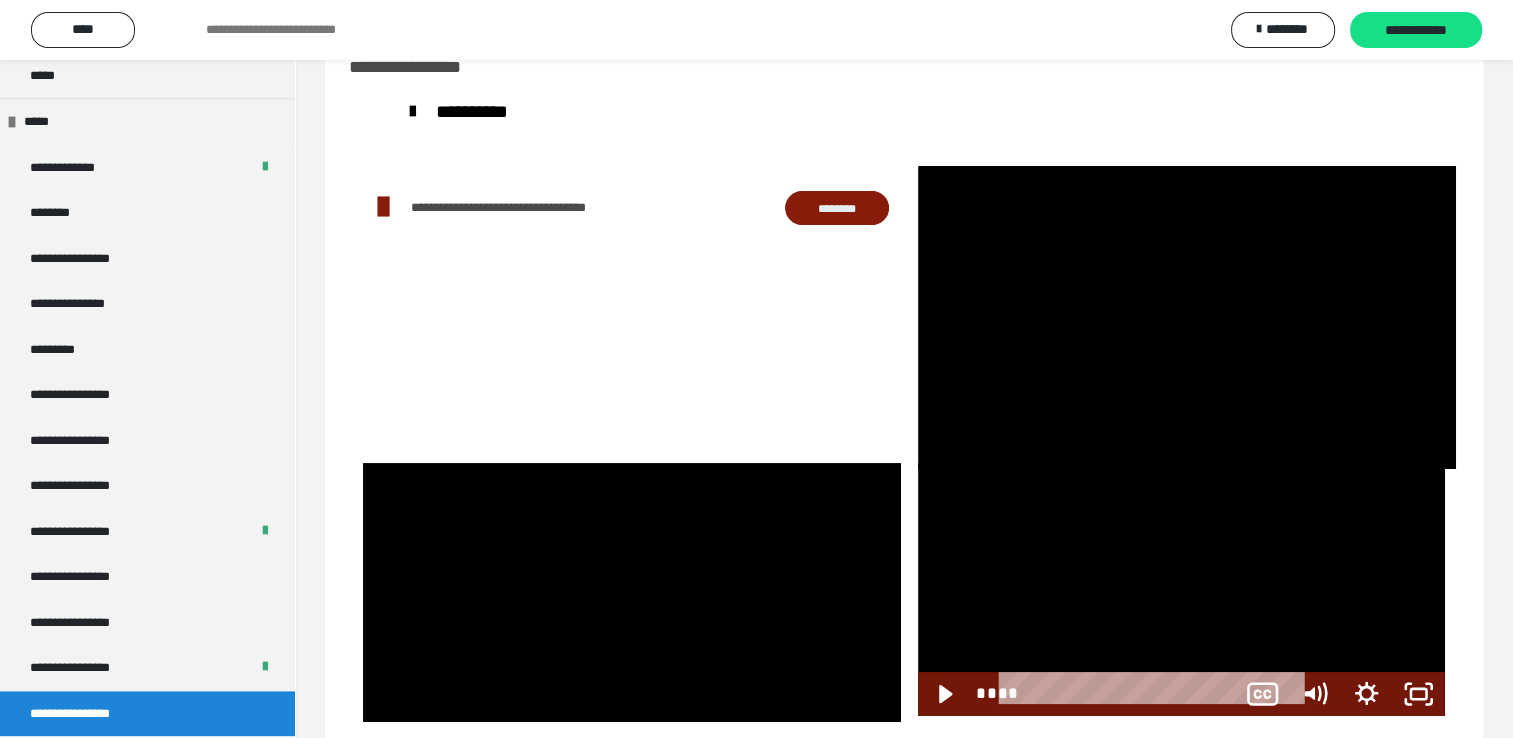 scroll, scrollTop: 2323, scrollLeft: 0, axis: vertical 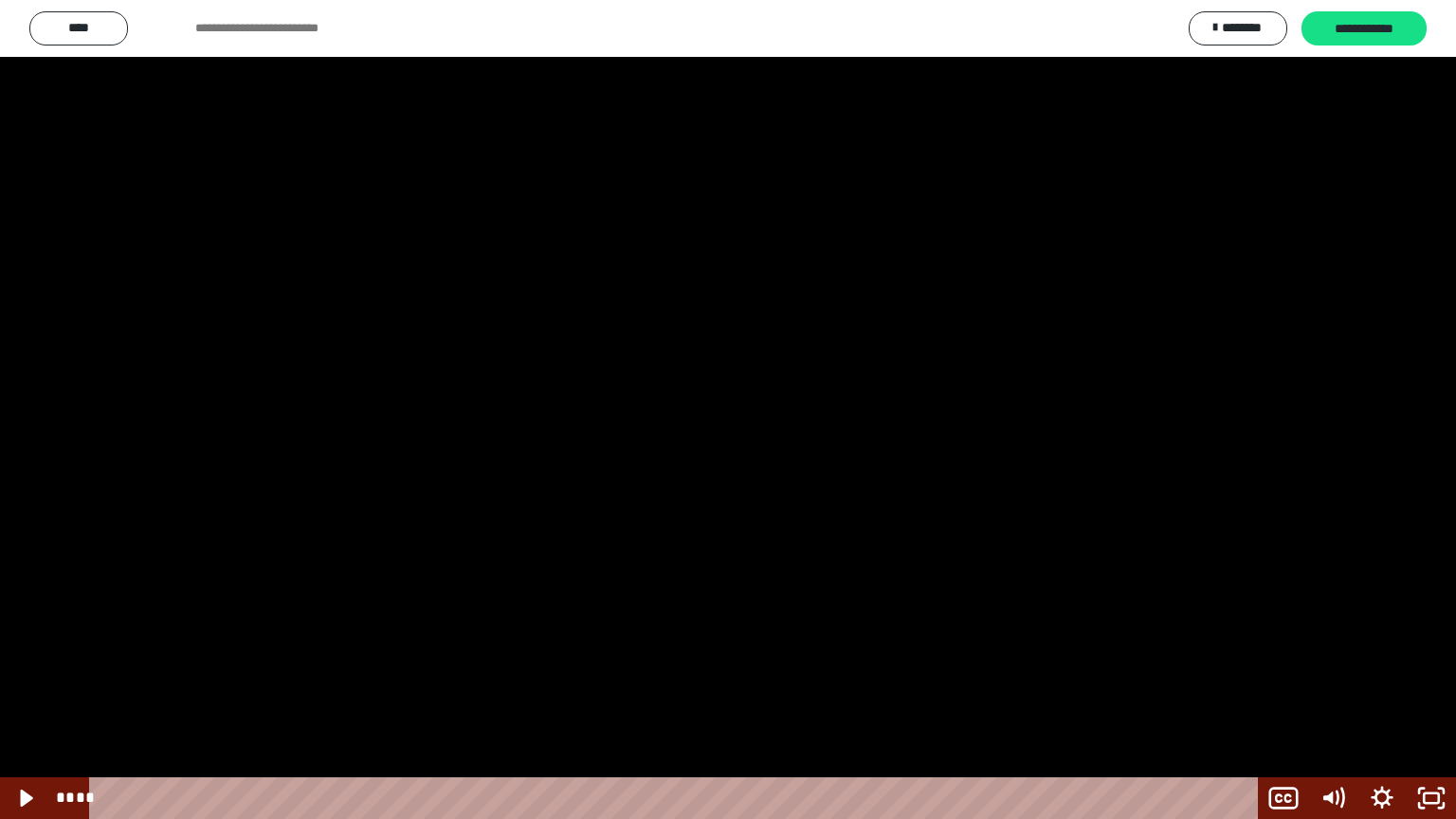 click at bounding box center (728, 410) 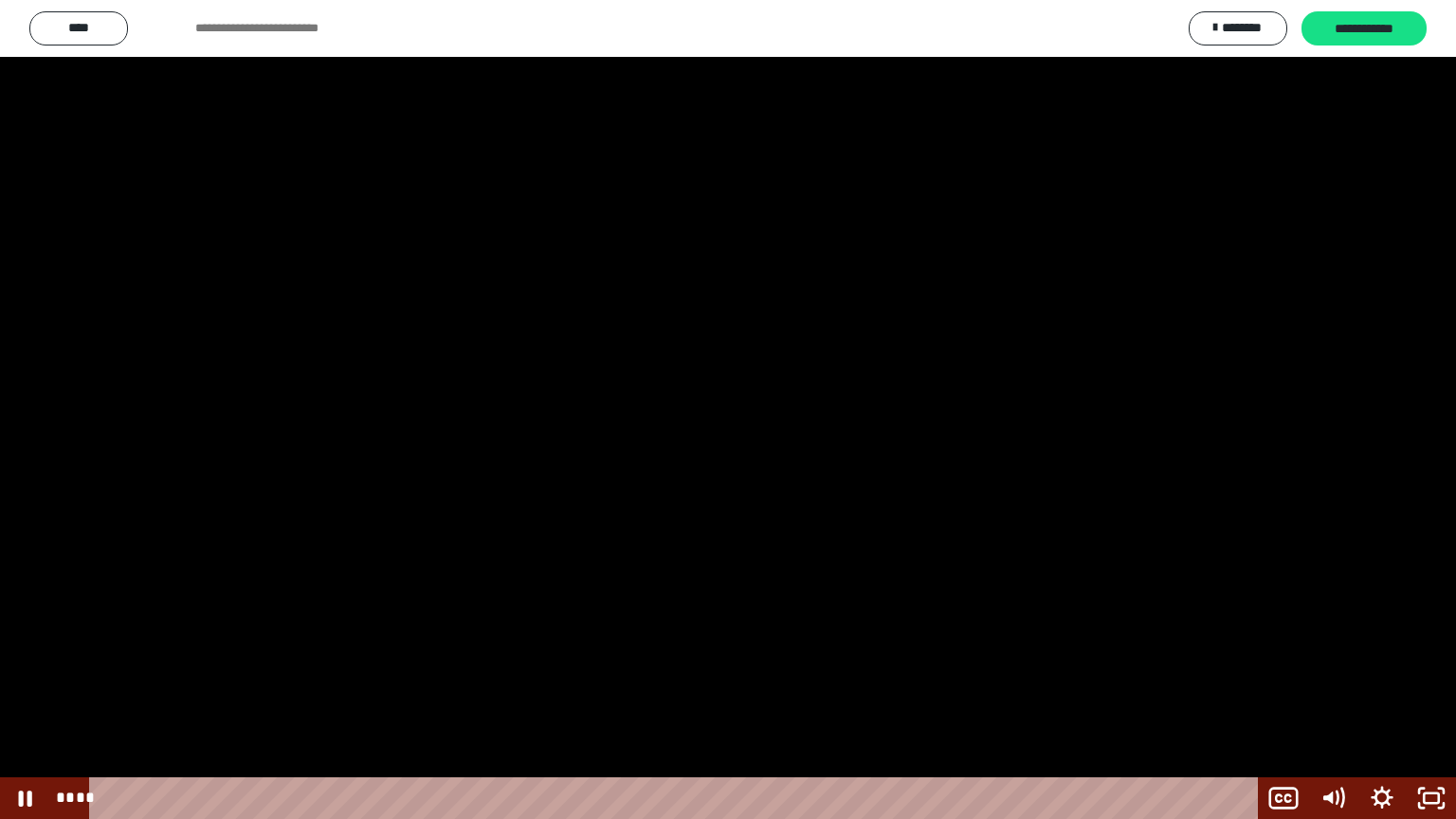 click at bounding box center (728, 410) 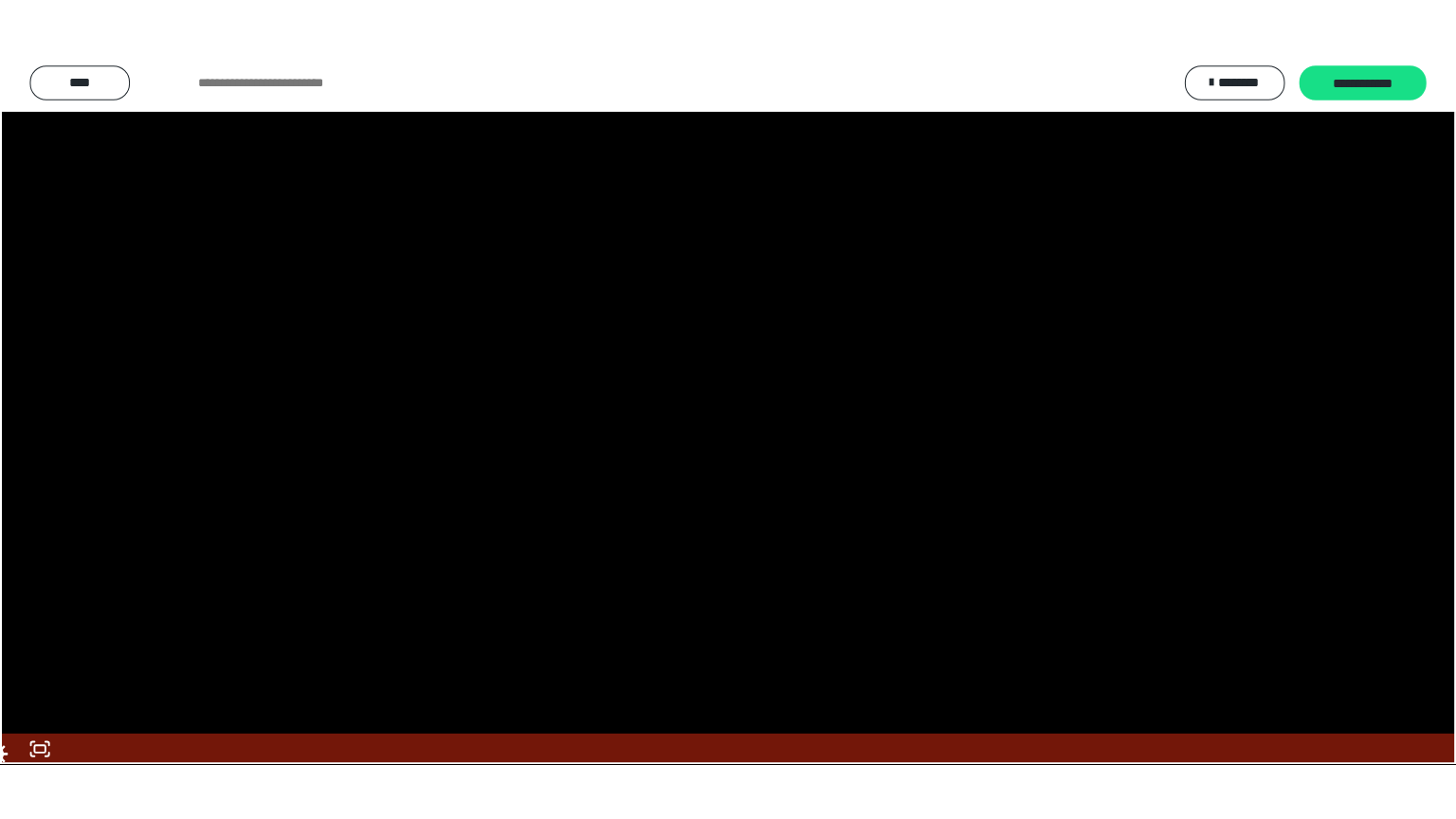 scroll, scrollTop: 2320, scrollLeft: 0, axis: vertical 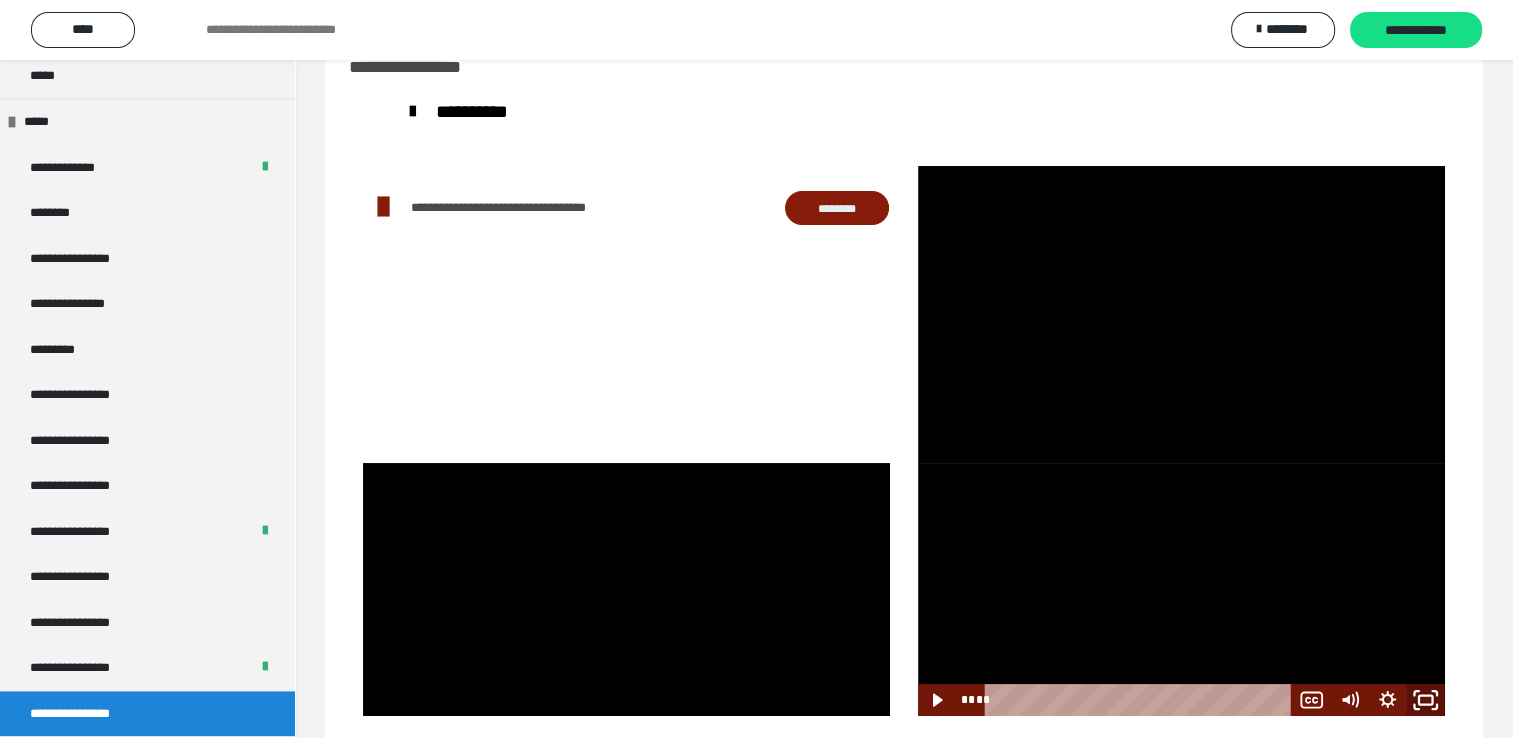 click 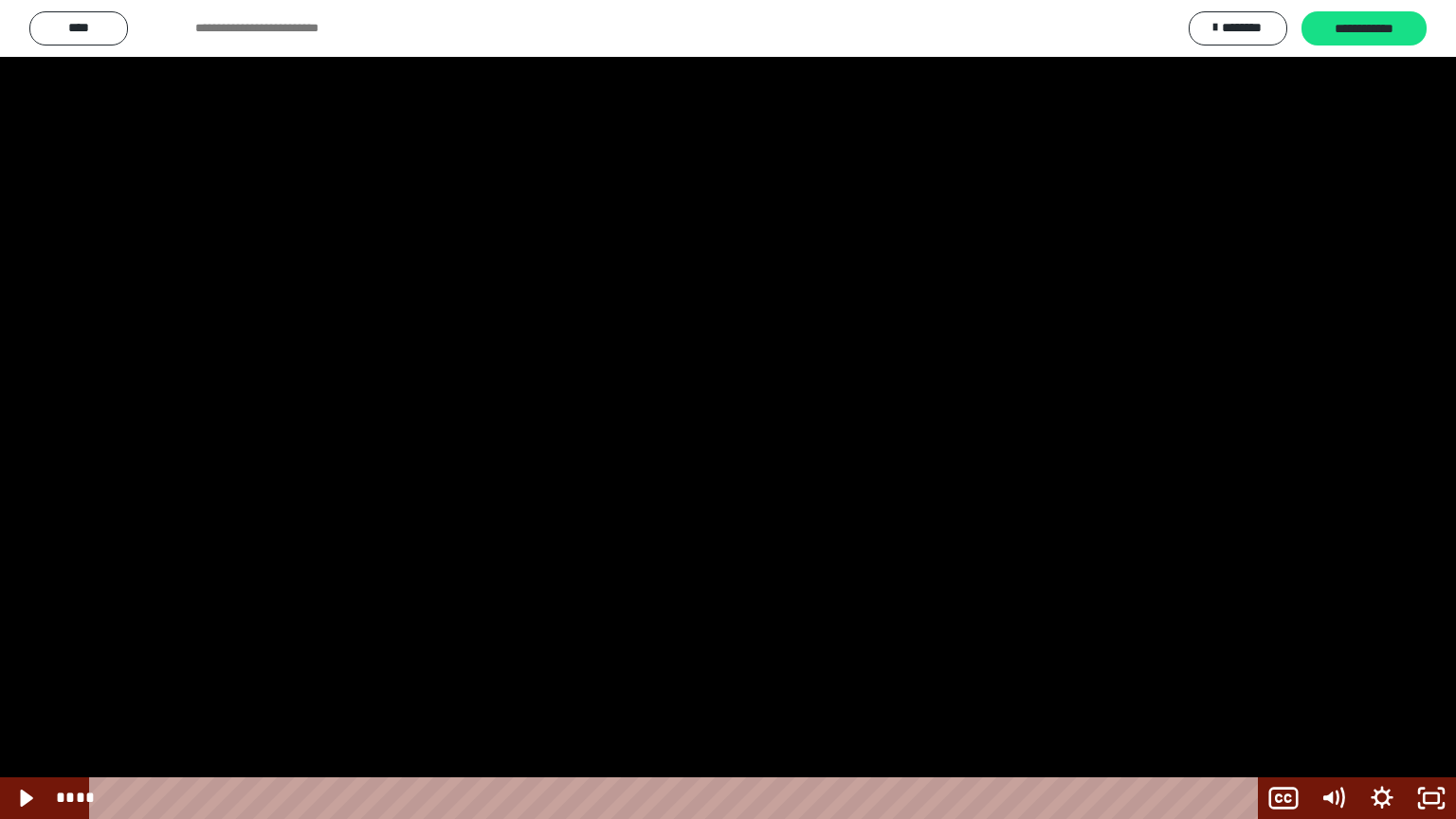 click at bounding box center [728, 410] 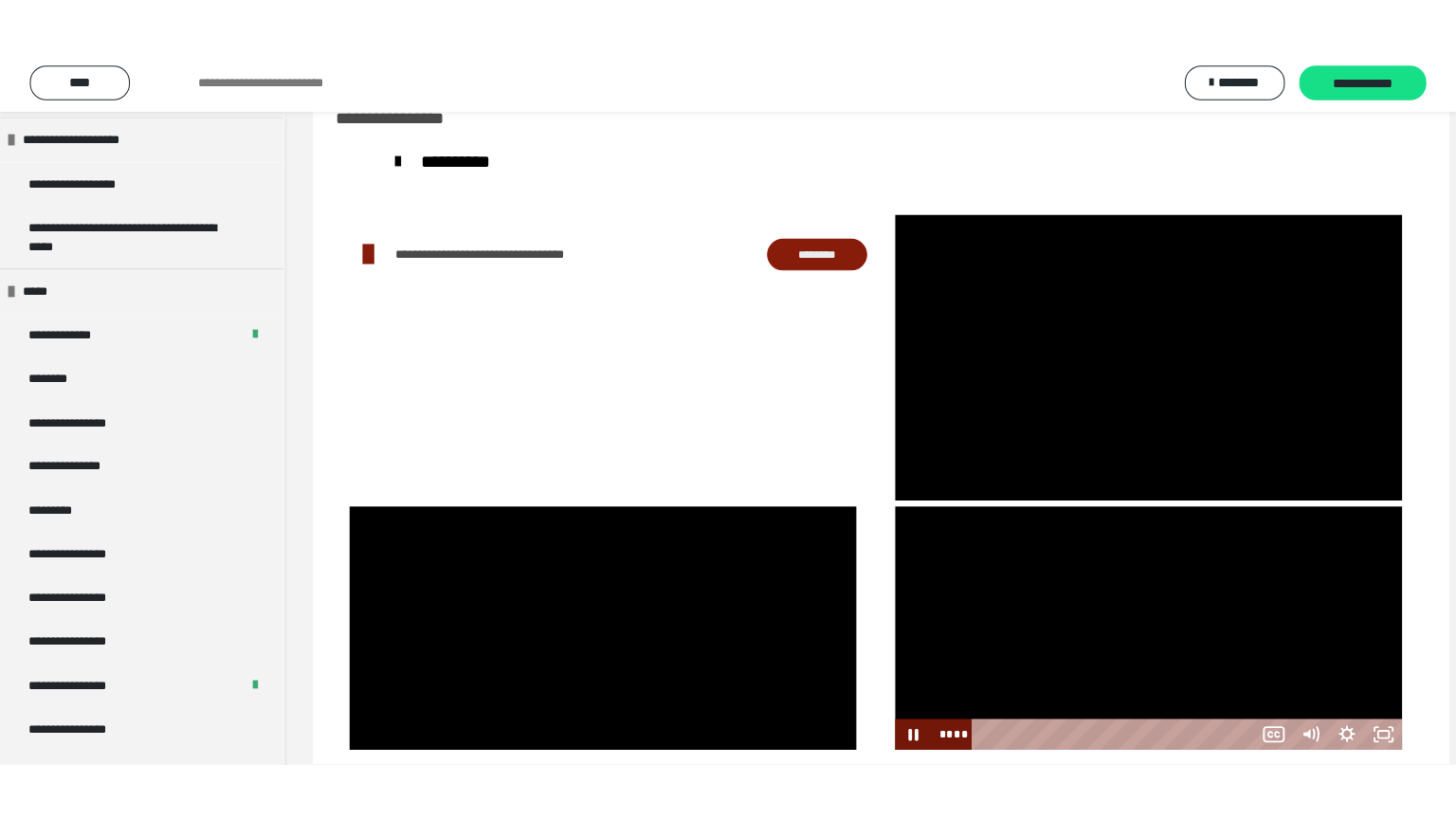 scroll, scrollTop: 2320, scrollLeft: 0, axis: vertical 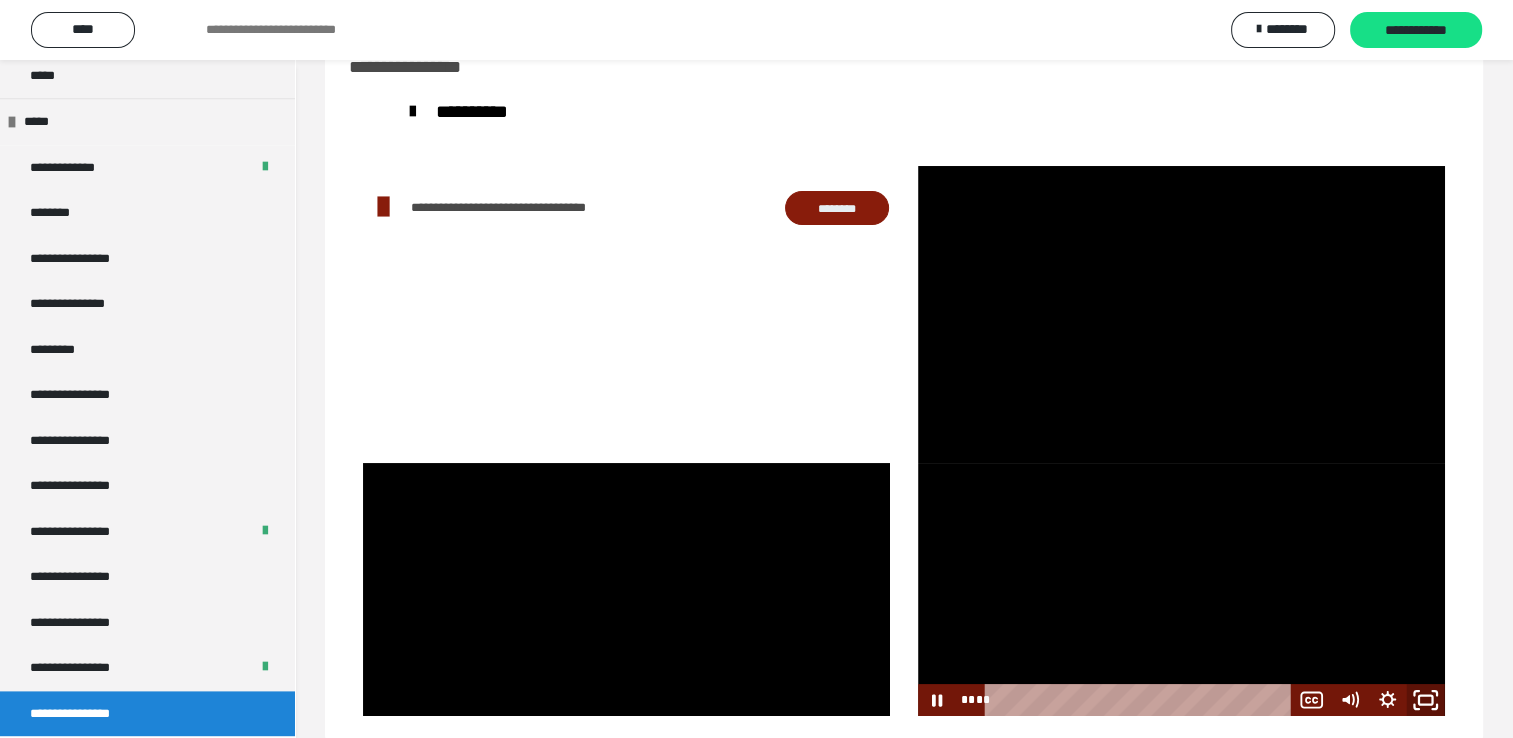 click 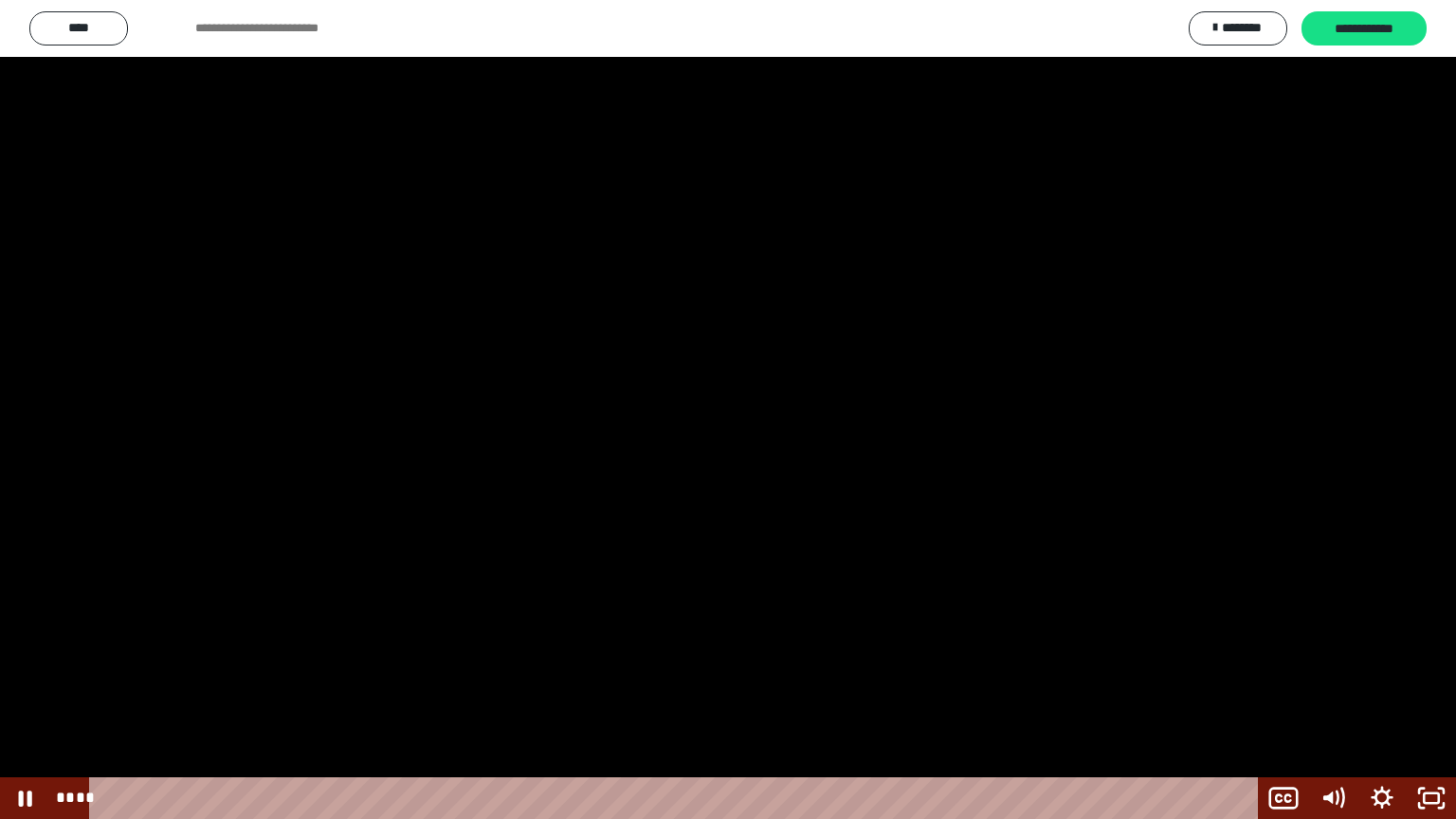click at bounding box center [728, 410] 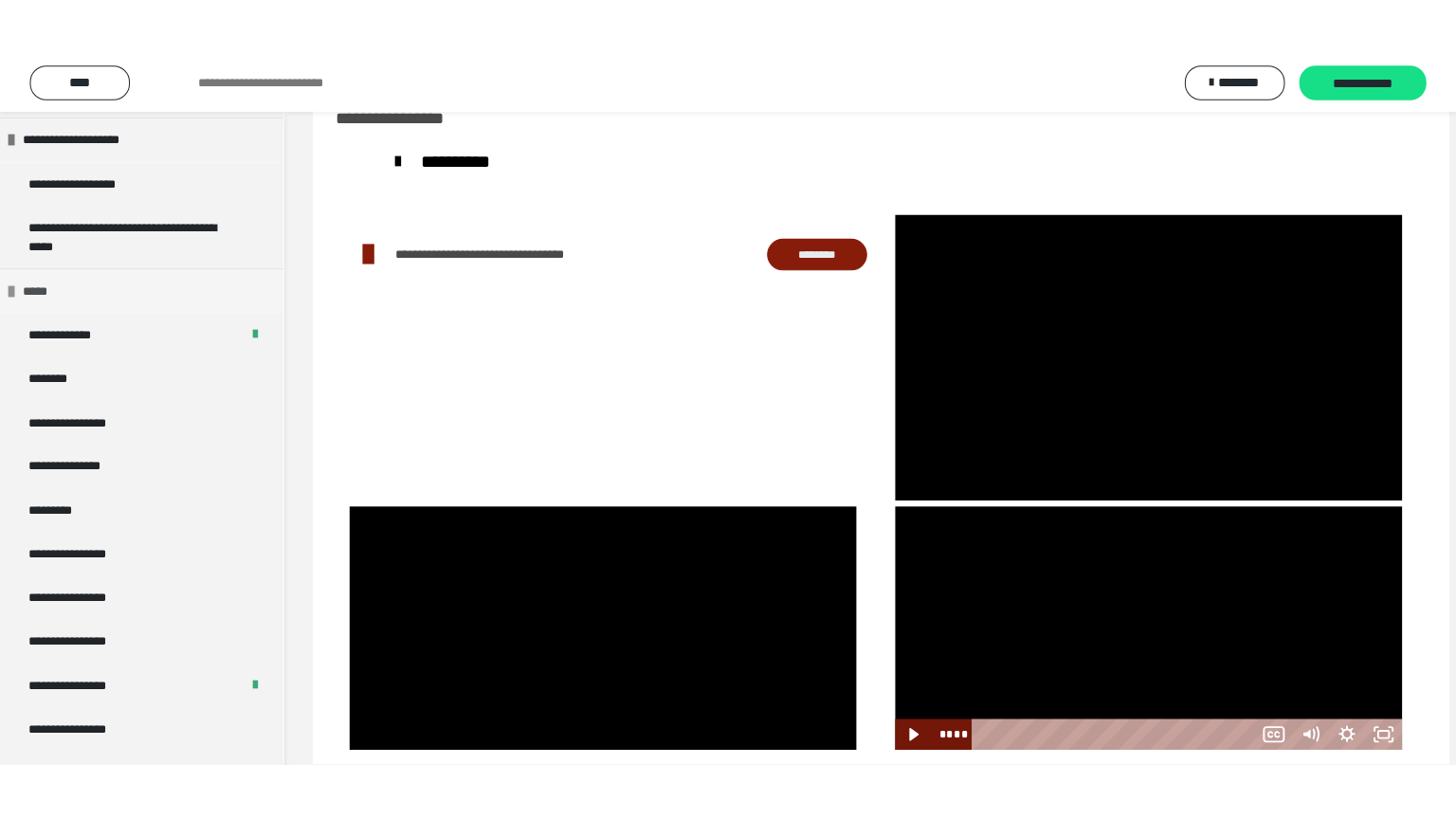 scroll, scrollTop: 2320, scrollLeft: 0, axis: vertical 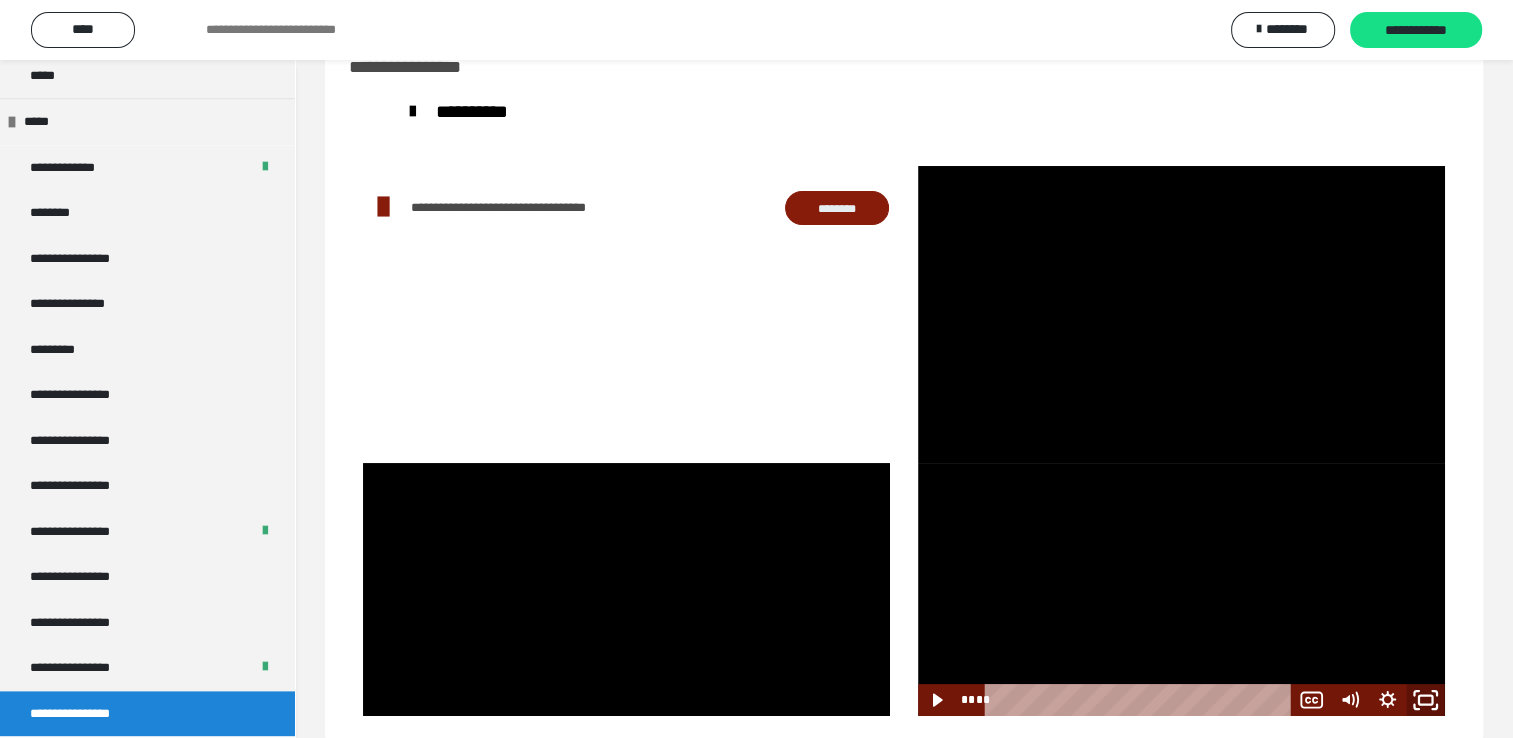 drag, startPoint x: 1431, startPoint y: 698, endPoint x: 1419, endPoint y: 764, distance: 67.08204 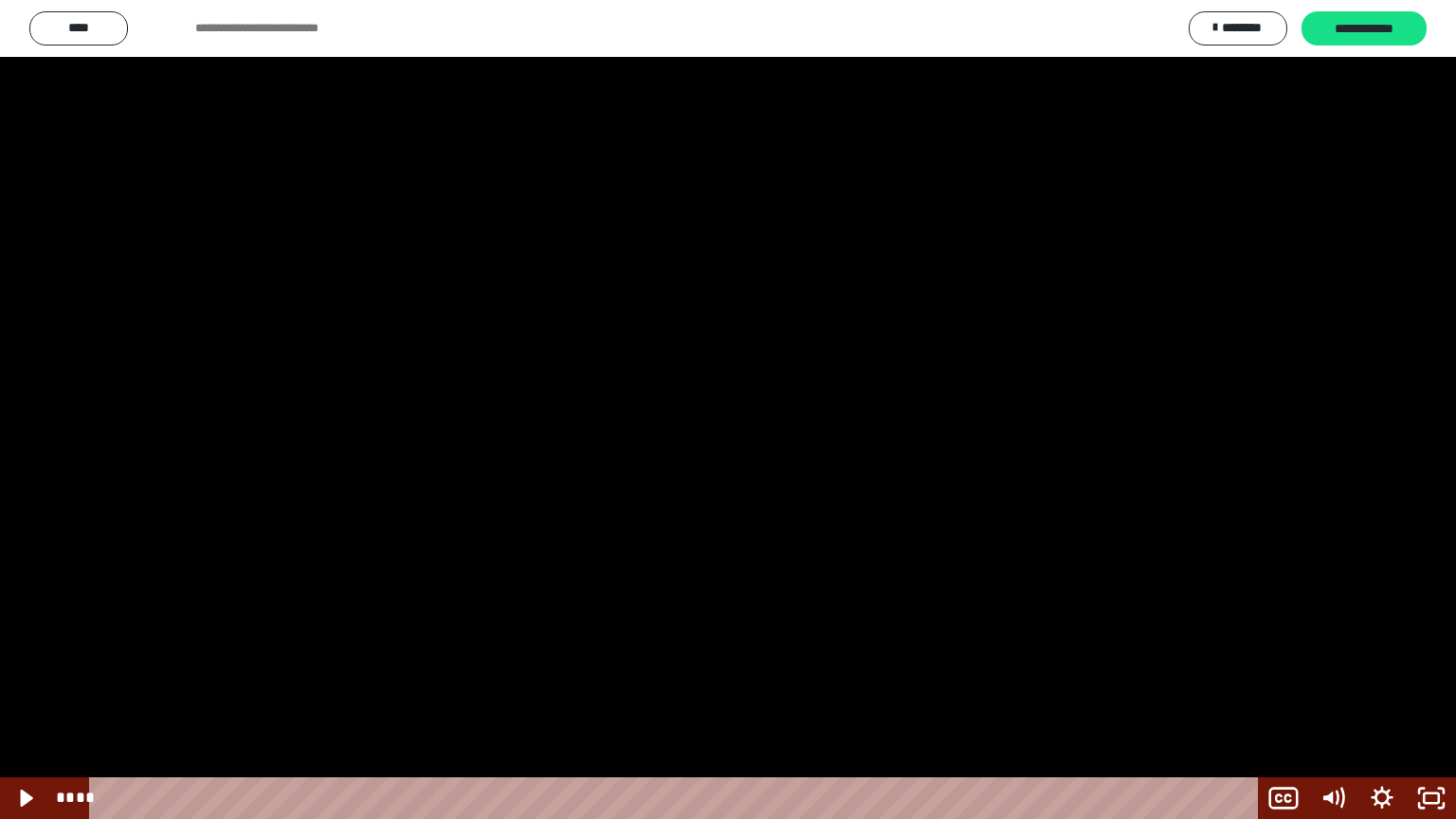 click at bounding box center (728, 410) 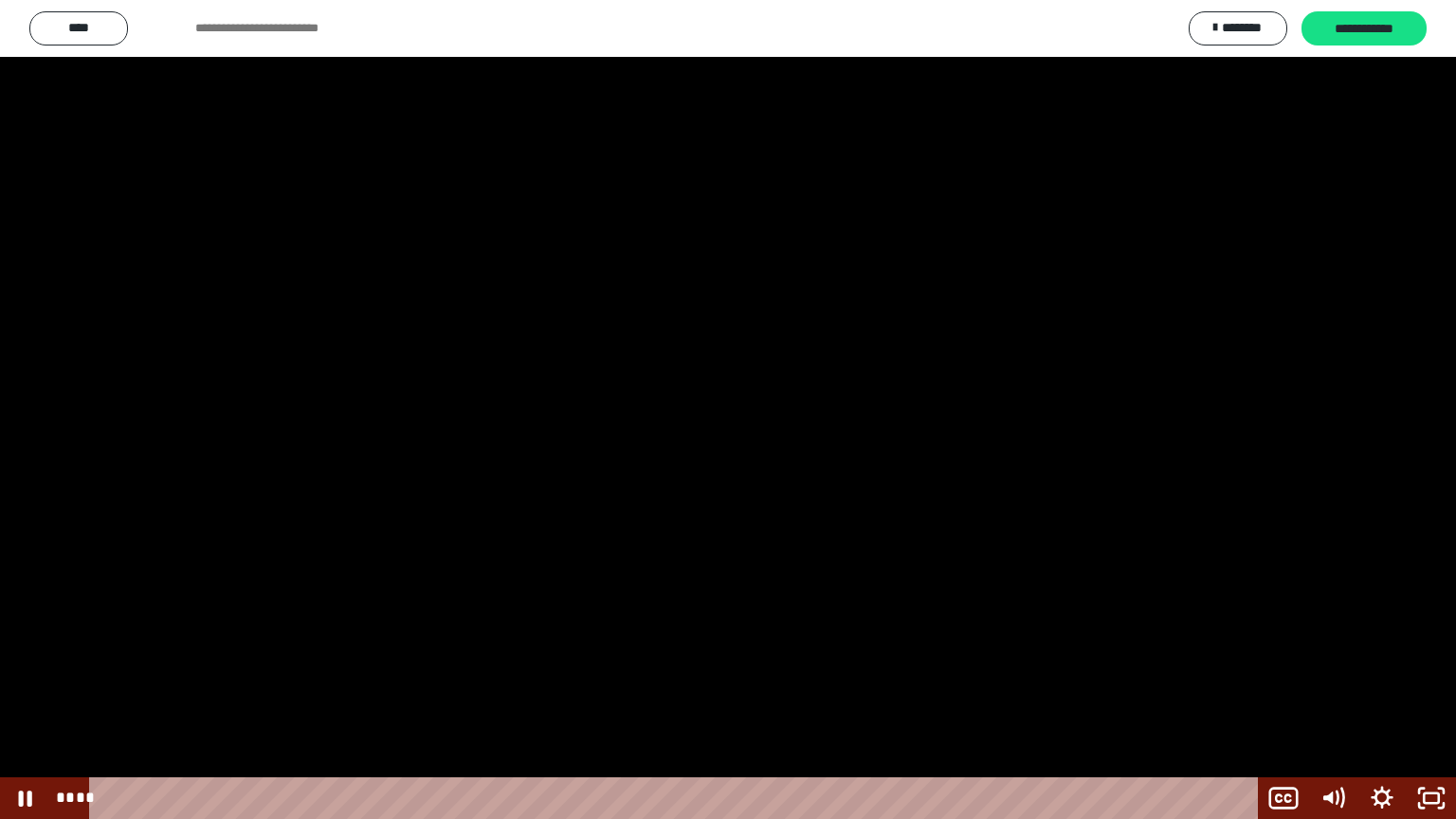 click at bounding box center [728, 410] 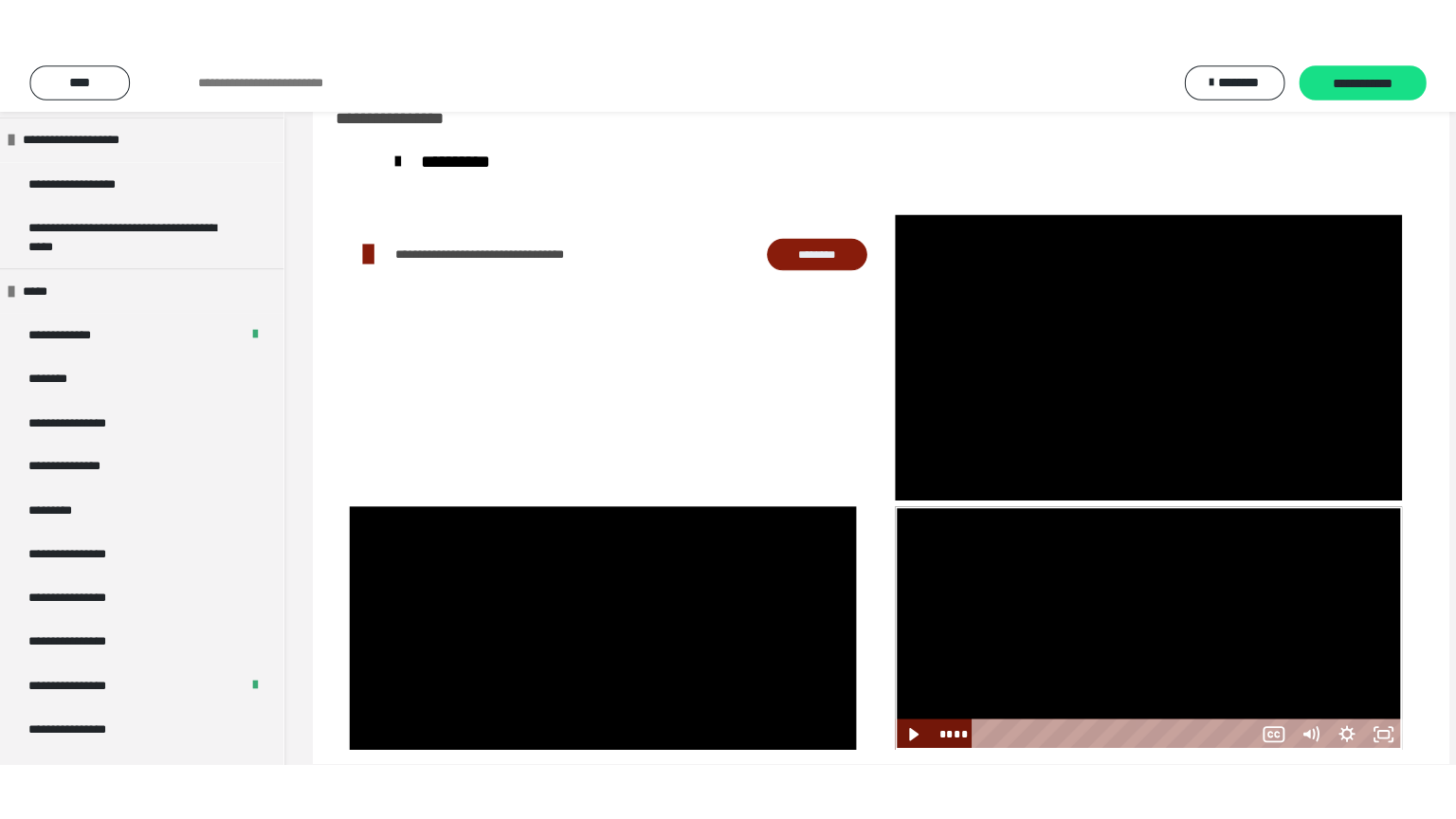 scroll, scrollTop: 2320, scrollLeft: 0, axis: vertical 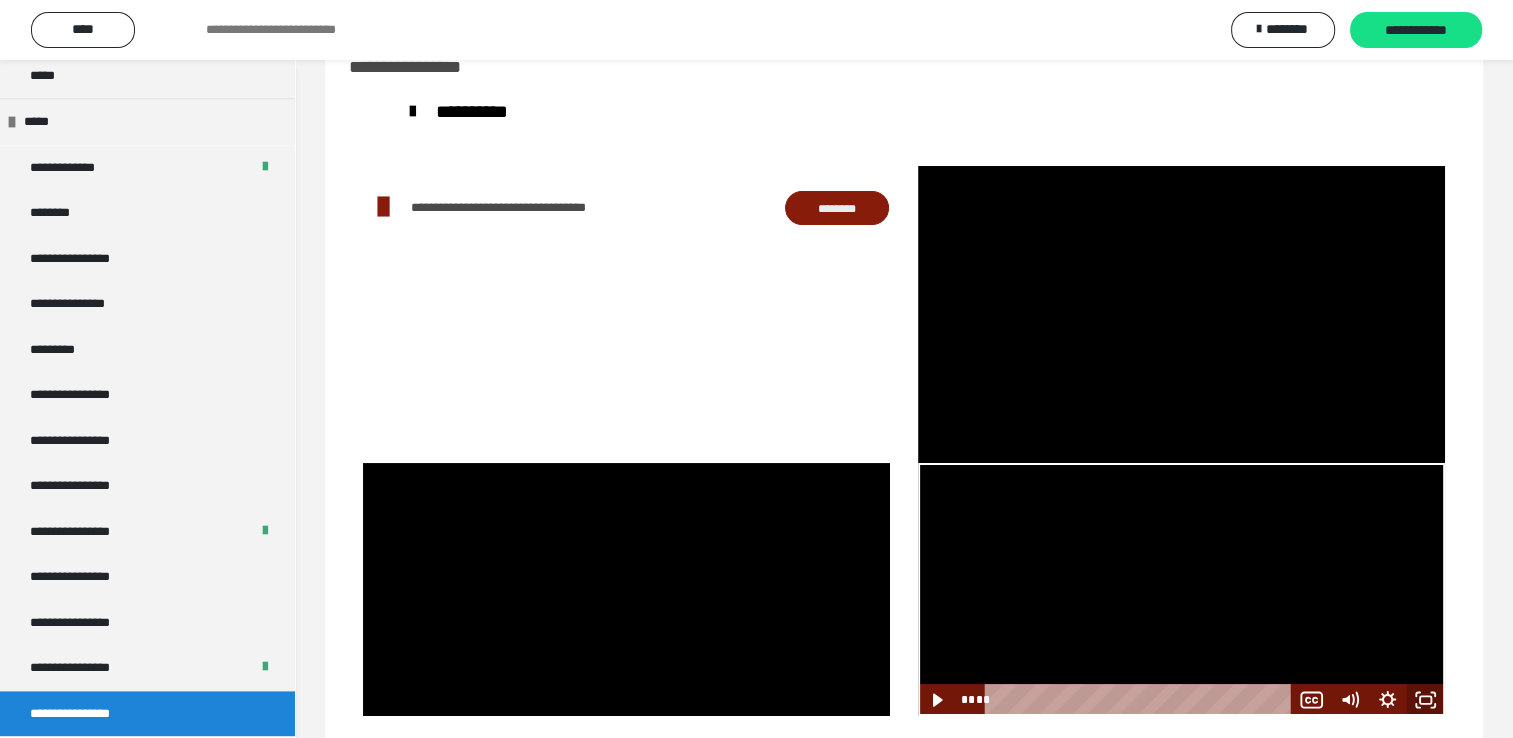 click 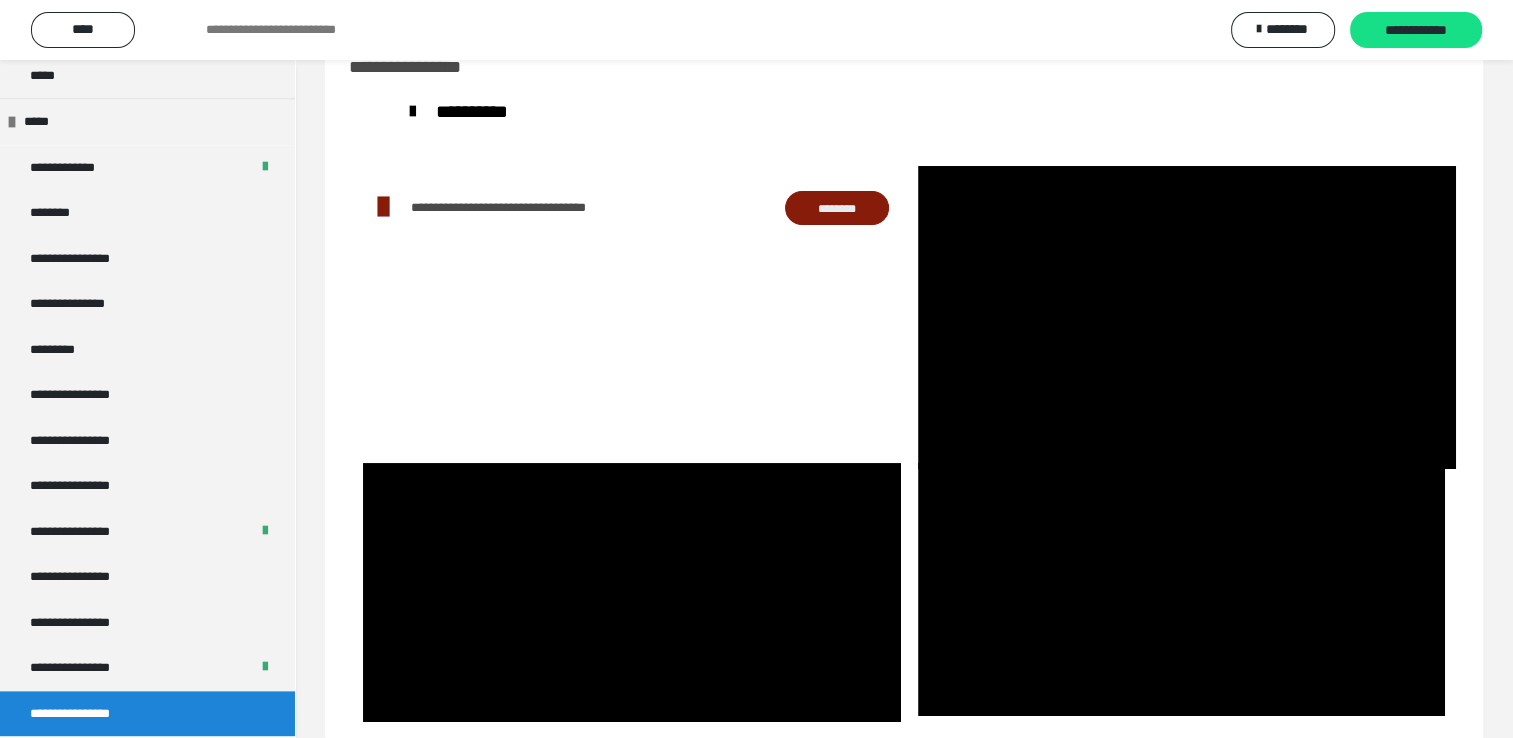 scroll, scrollTop: 2323, scrollLeft: 0, axis: vertical 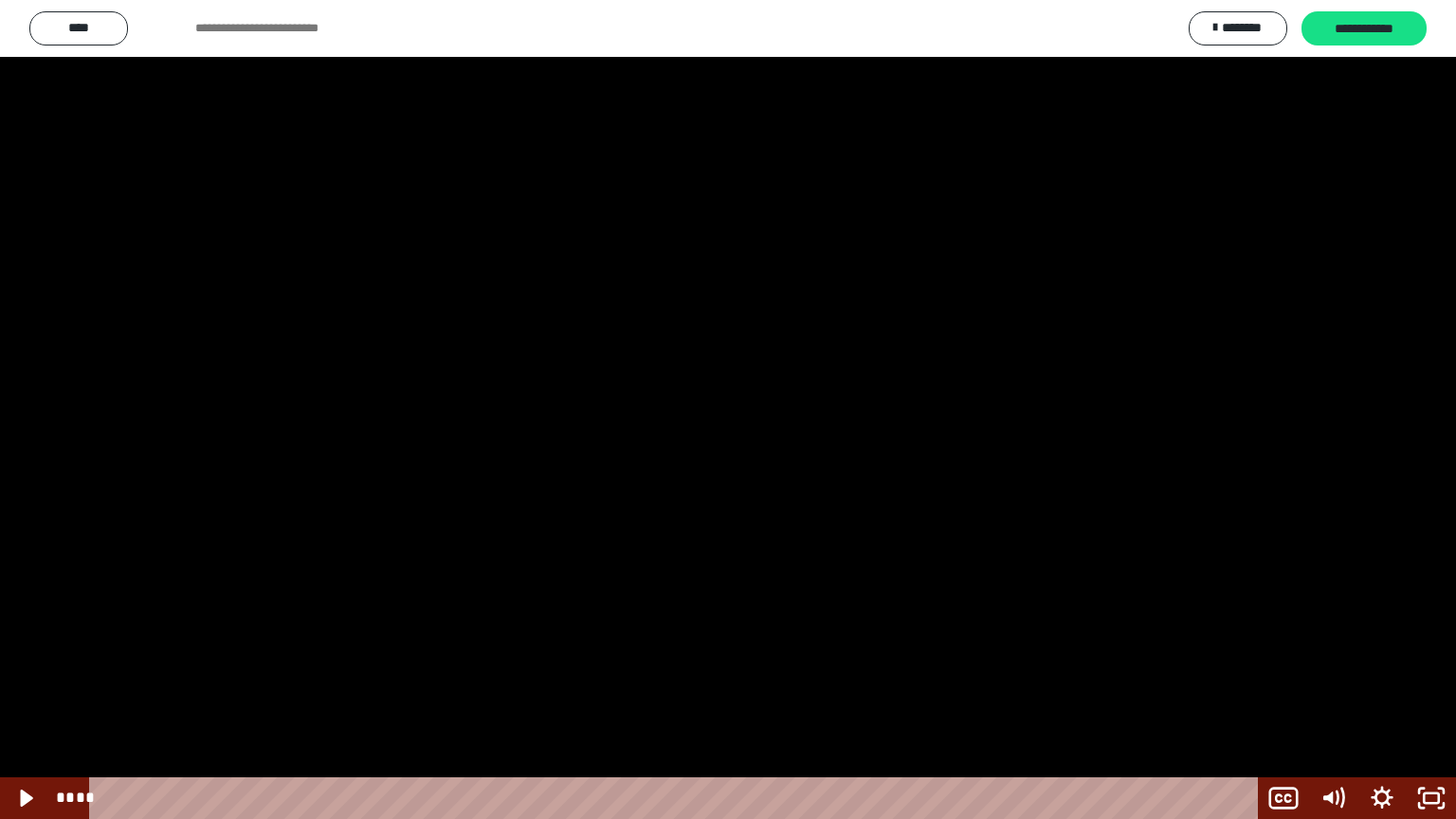 click at bounding box center (728, 410) 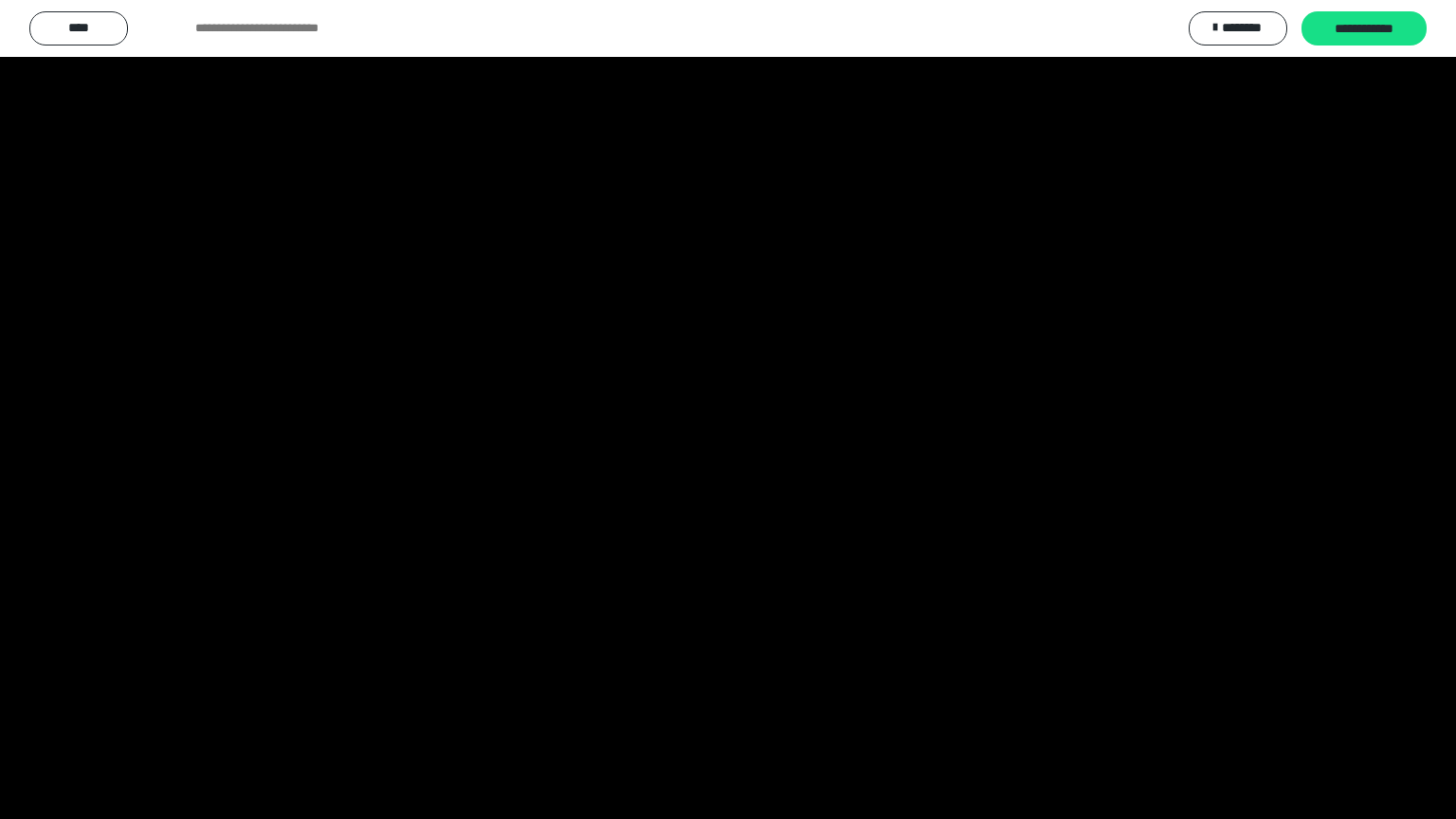 click at bounding box center (728, 410) 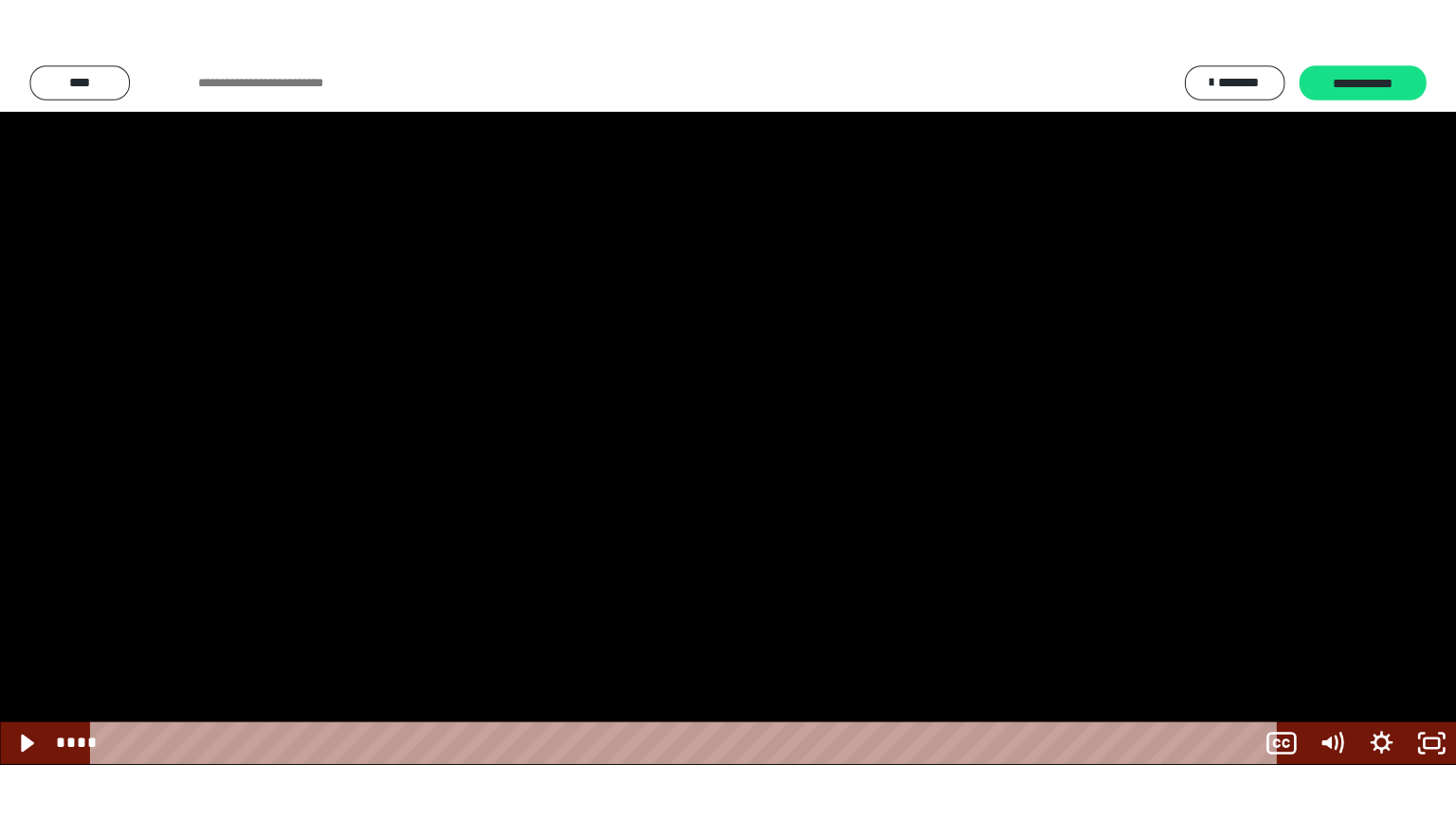 scroll, scrollTop: 2320, scrollLeft: 0, axis: vertical 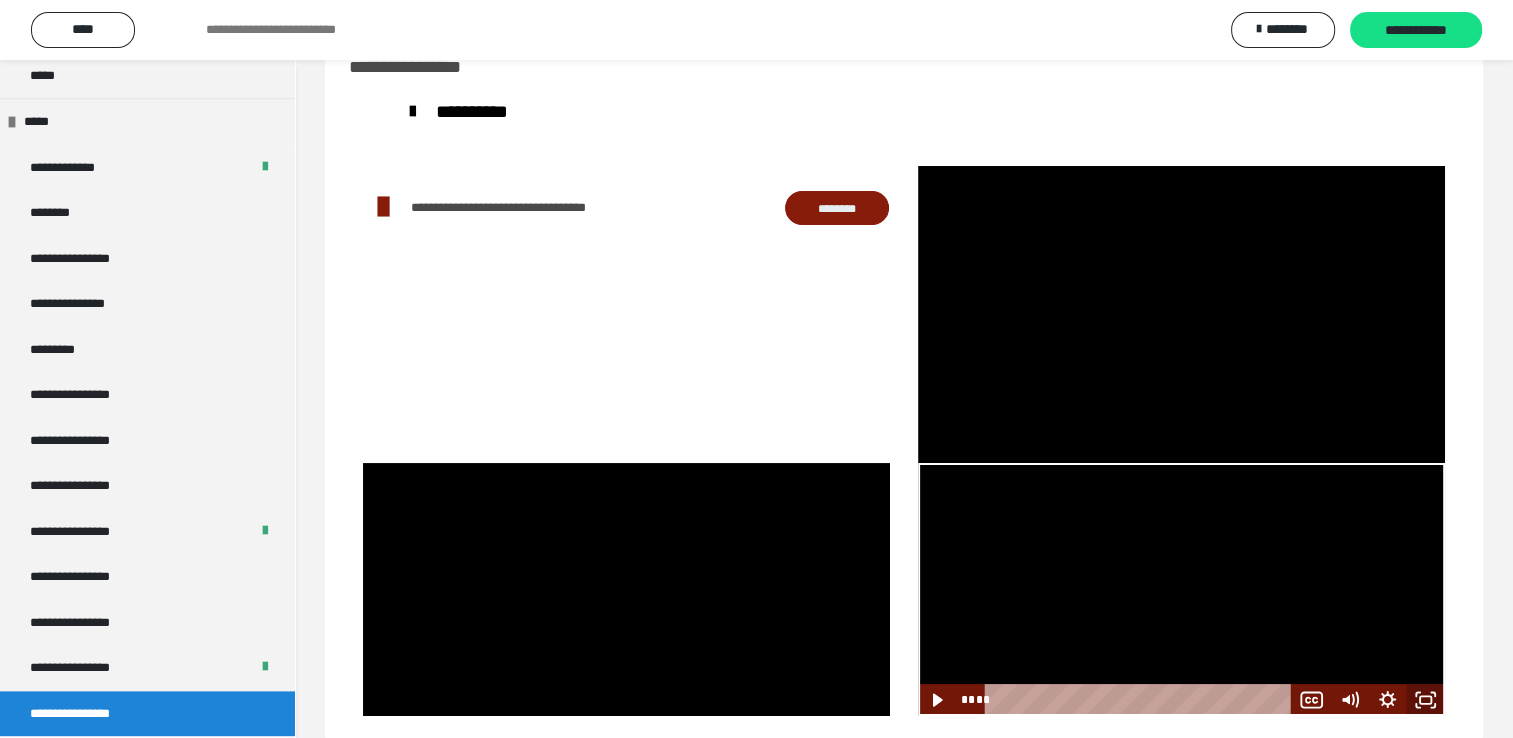 click 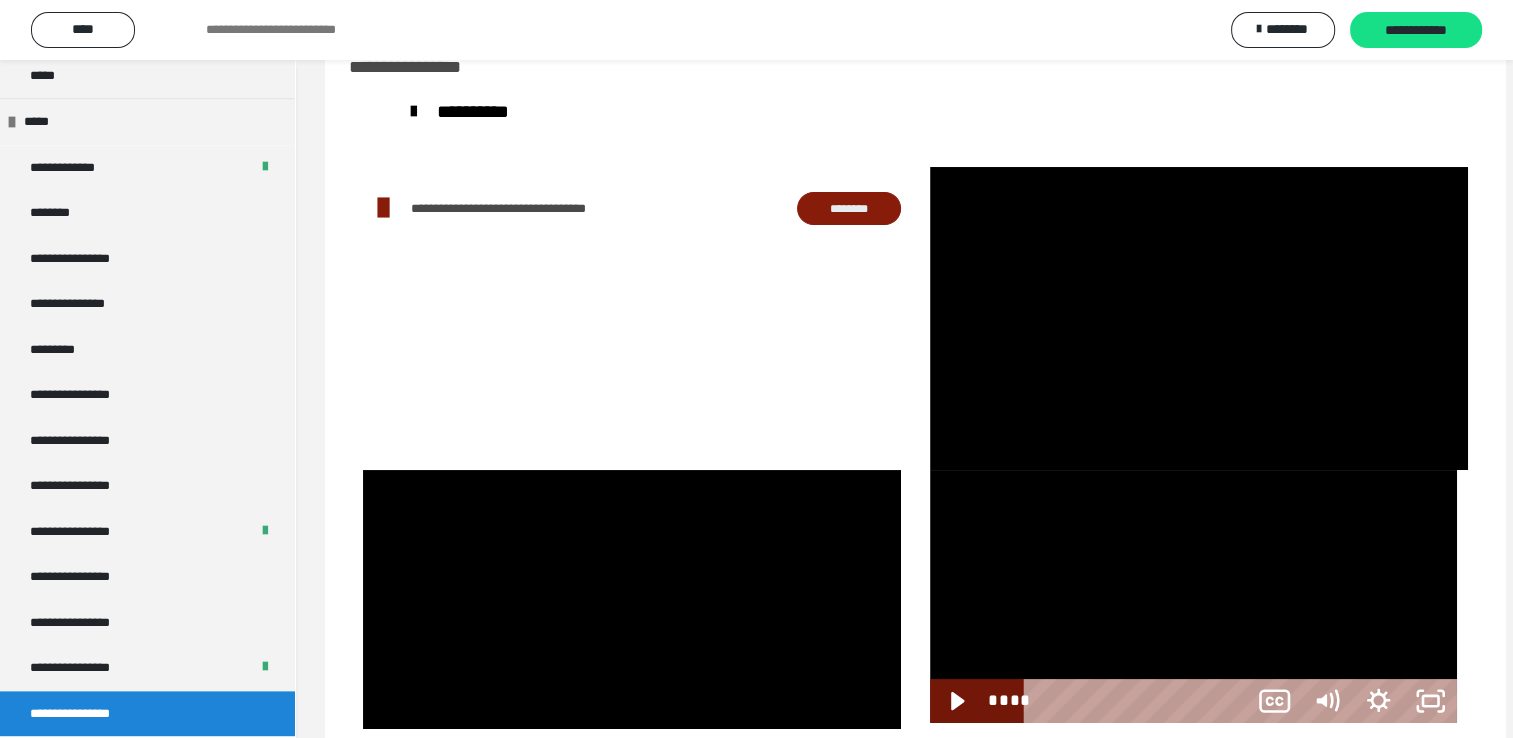 scroll, scrollTop: 2323, scrollLeft: 0, axis: vertical 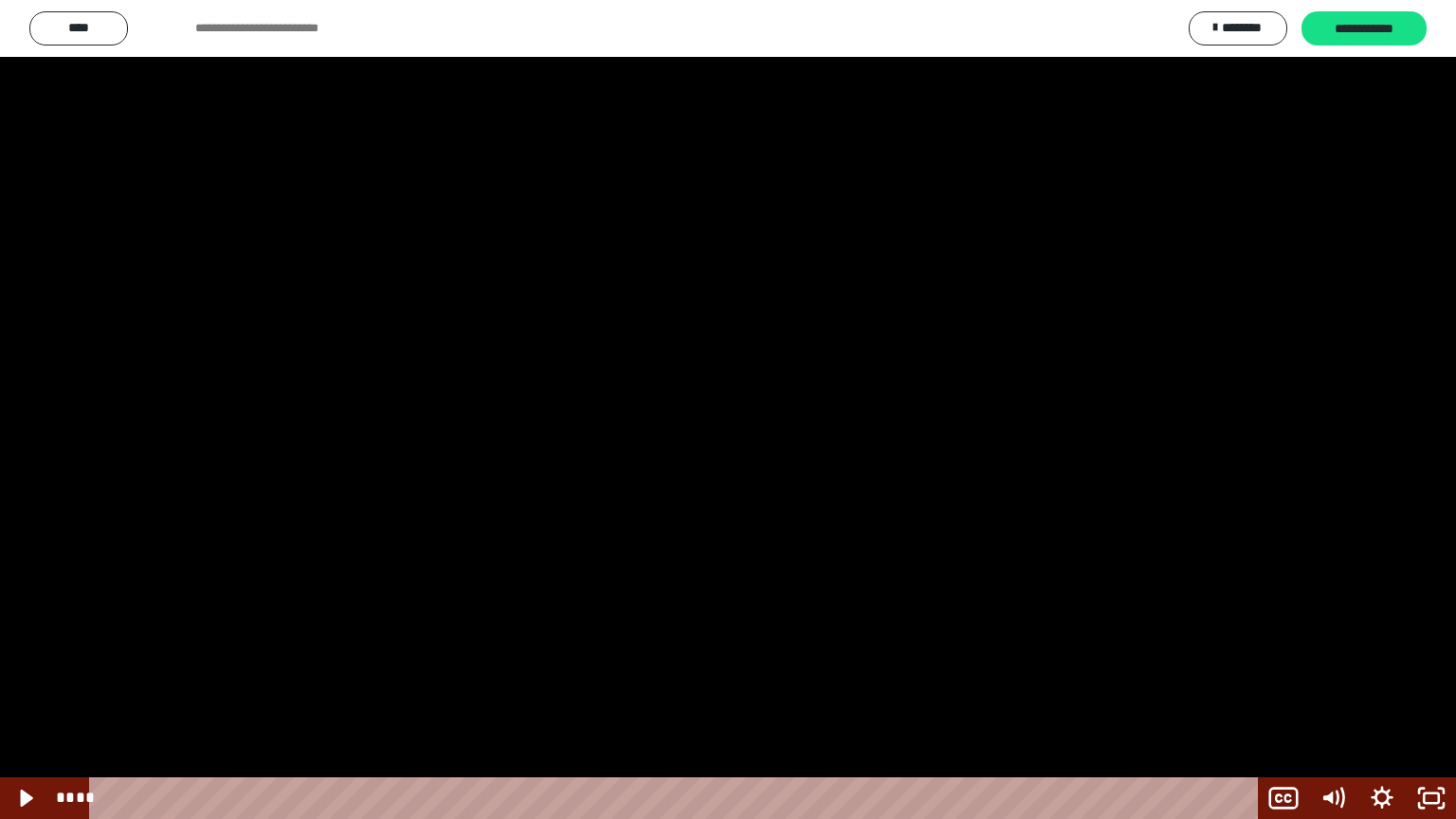 click at bounding box center (728, 410) 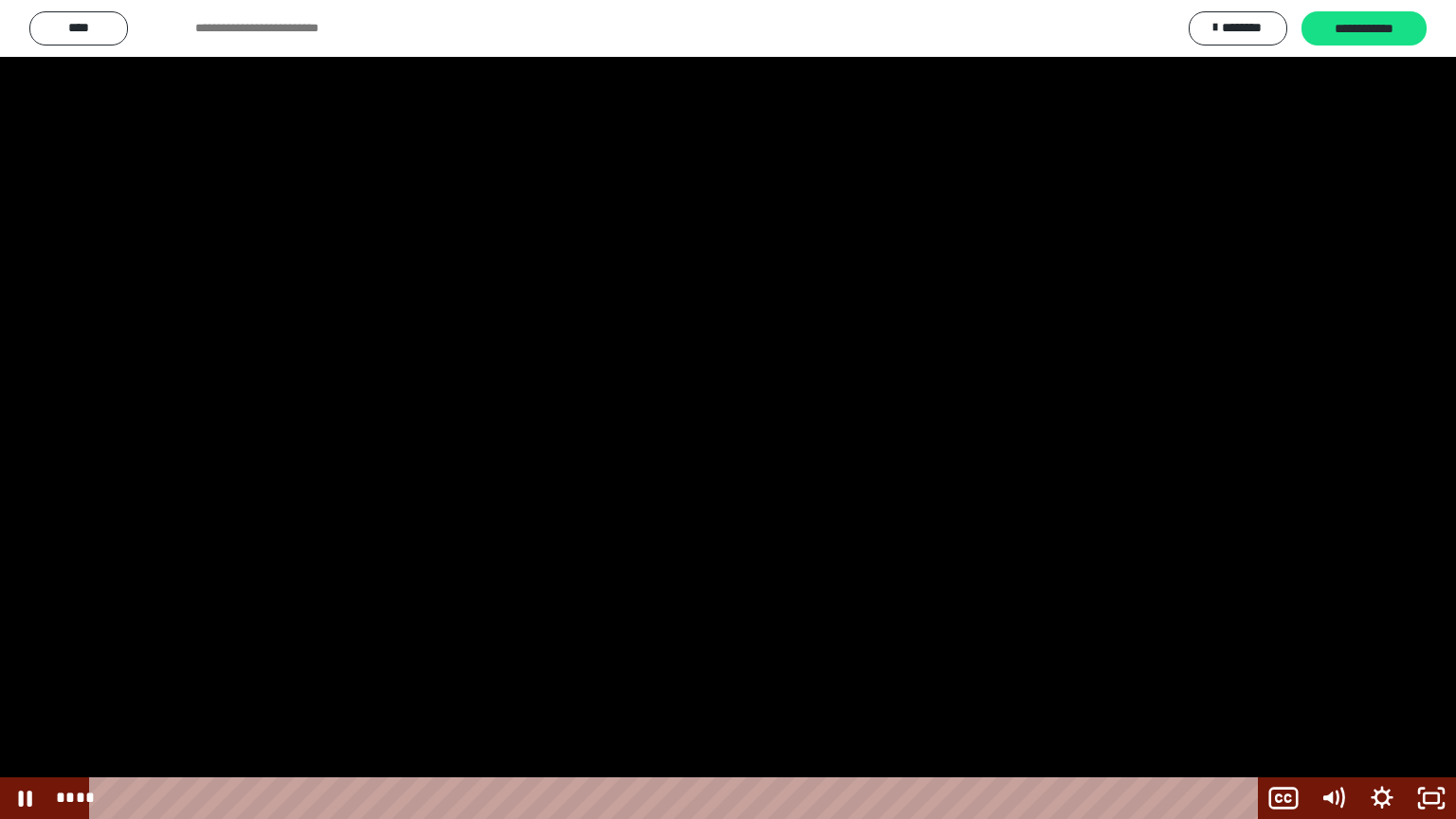 drag, startPoint x: 1290, startPoint y: 455, endPoint x: 1293, endPoint y: 416, distance: 39.115214 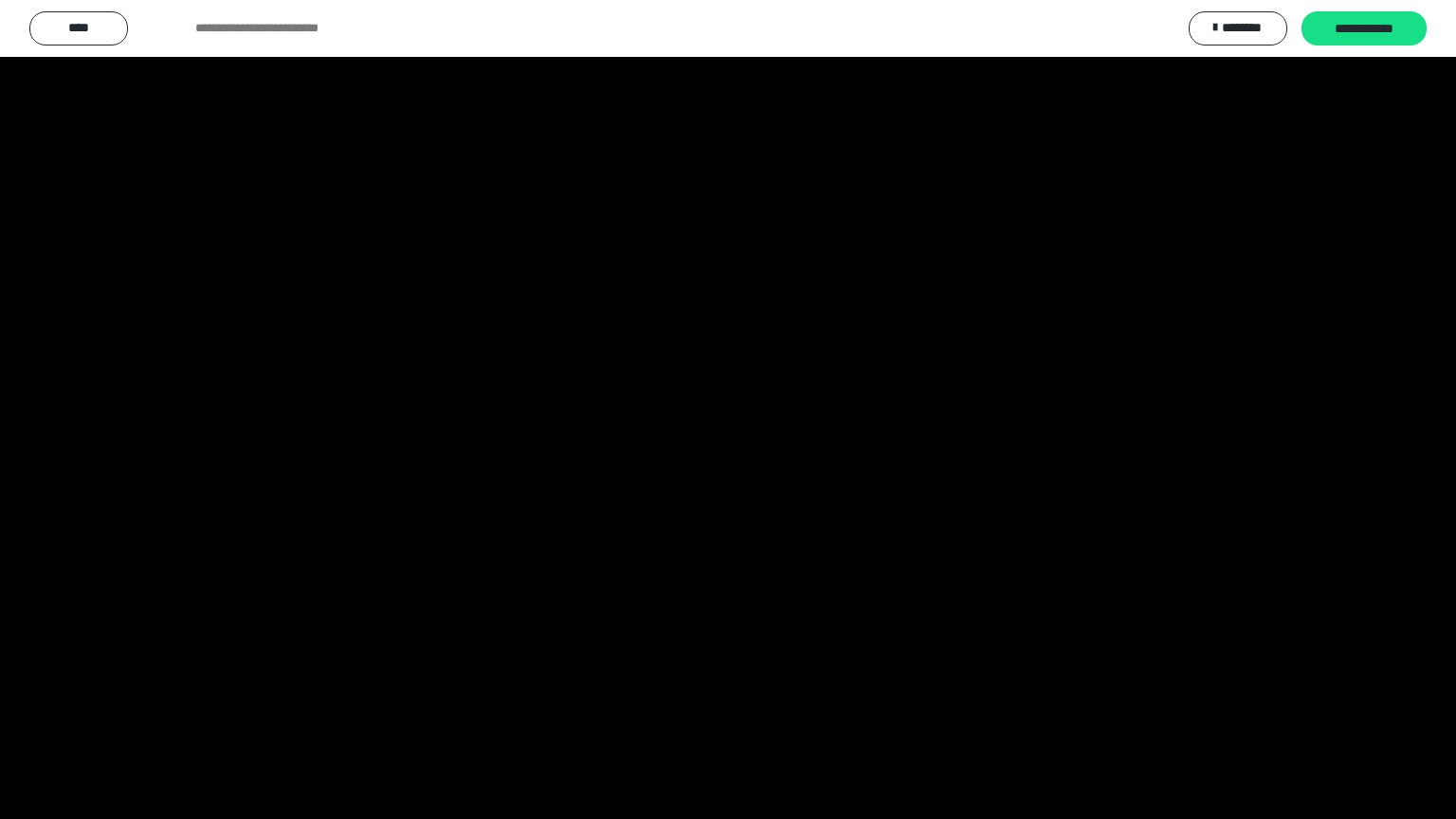 click at bounding box center (728, 410) 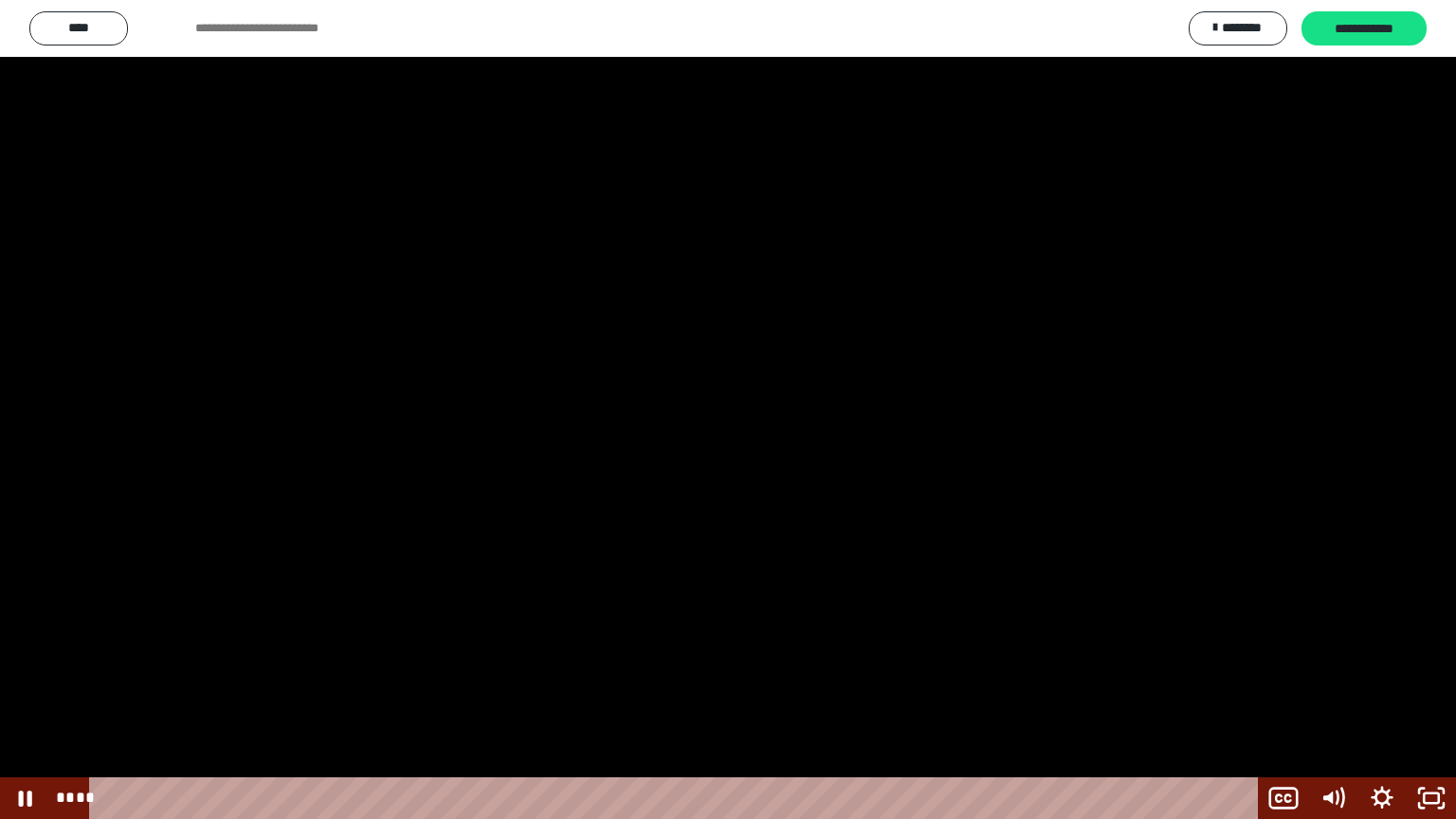 click at bounding box center (728, 410) 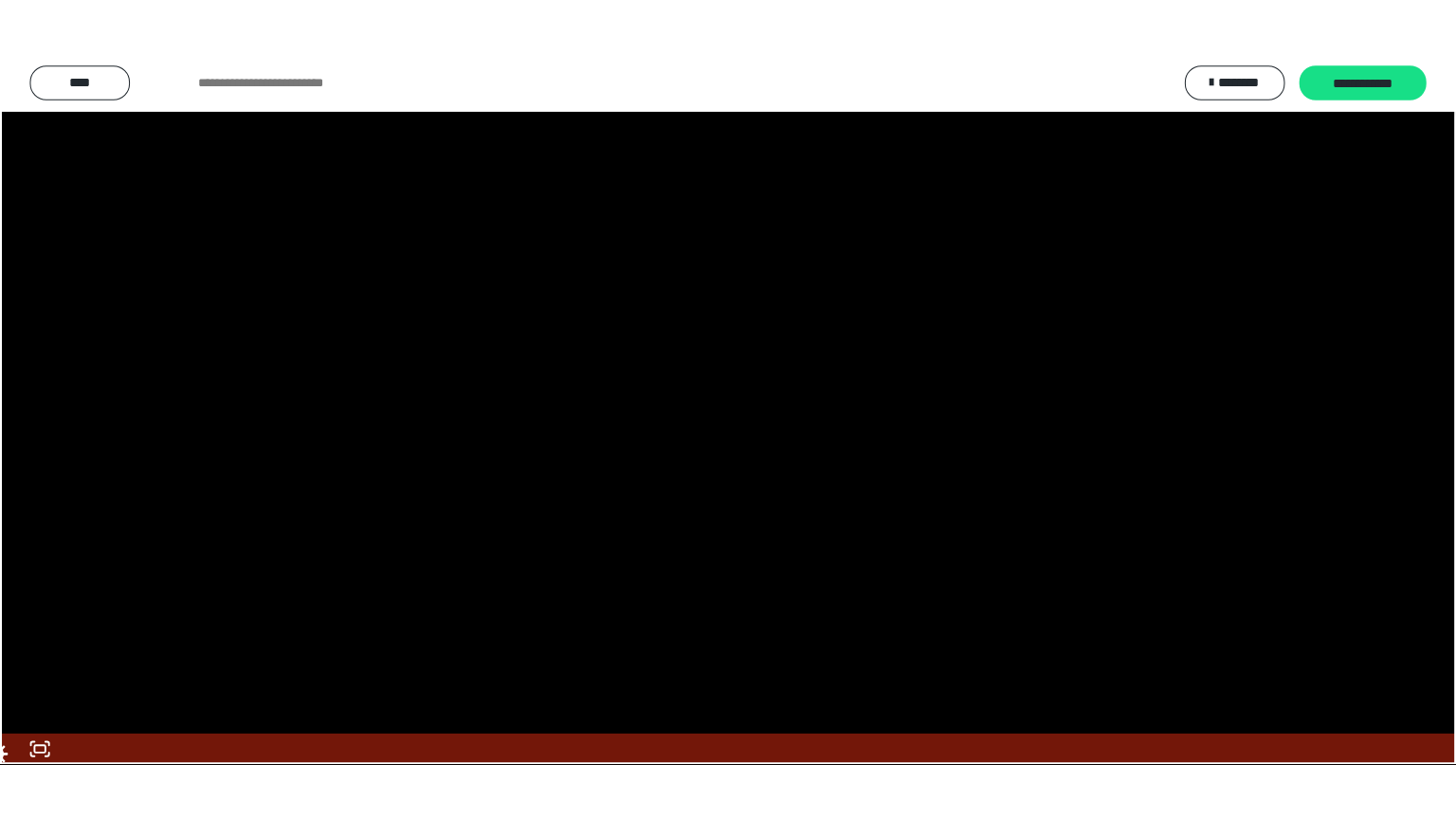 scroll, scrollTop: 2320, scrollLeft: 0, axis: vertical 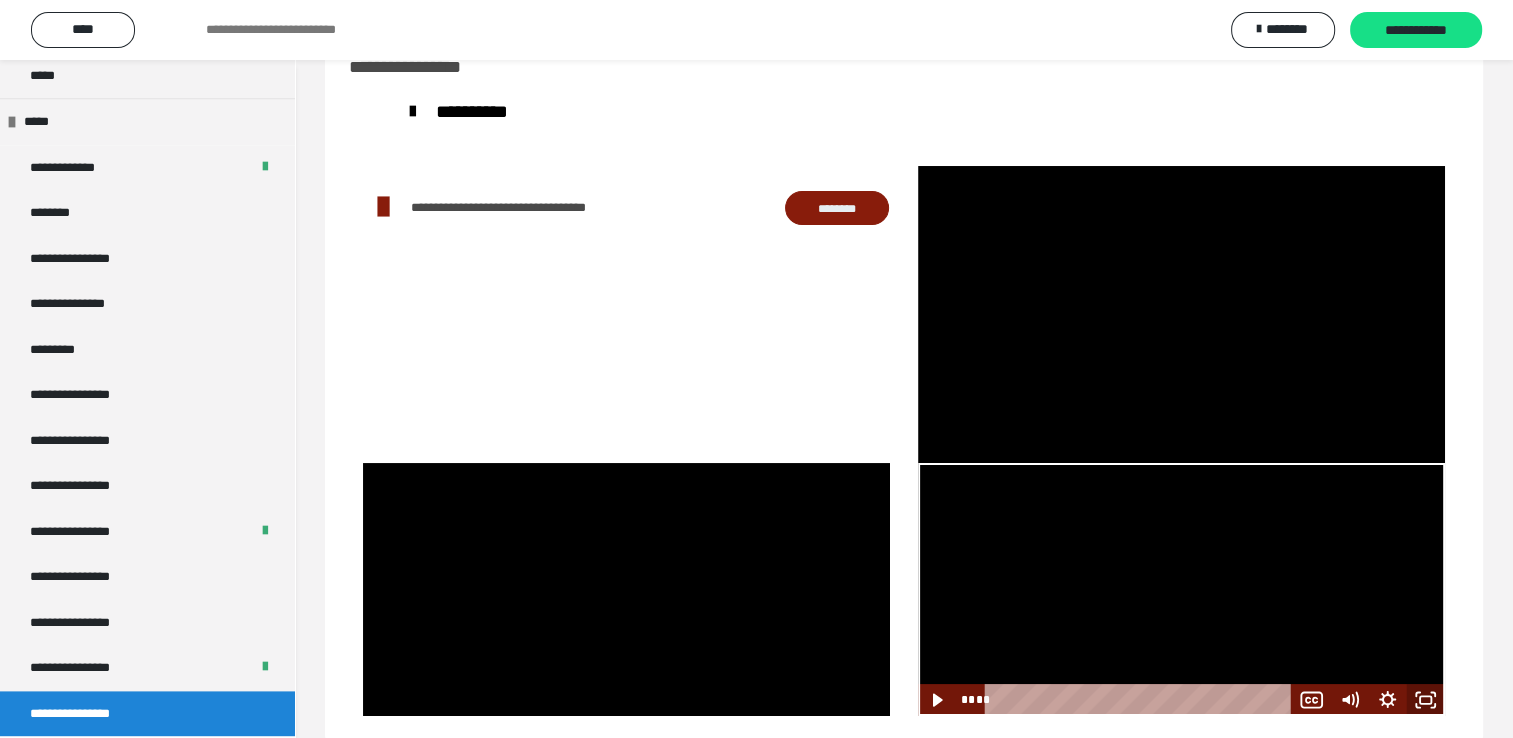 click 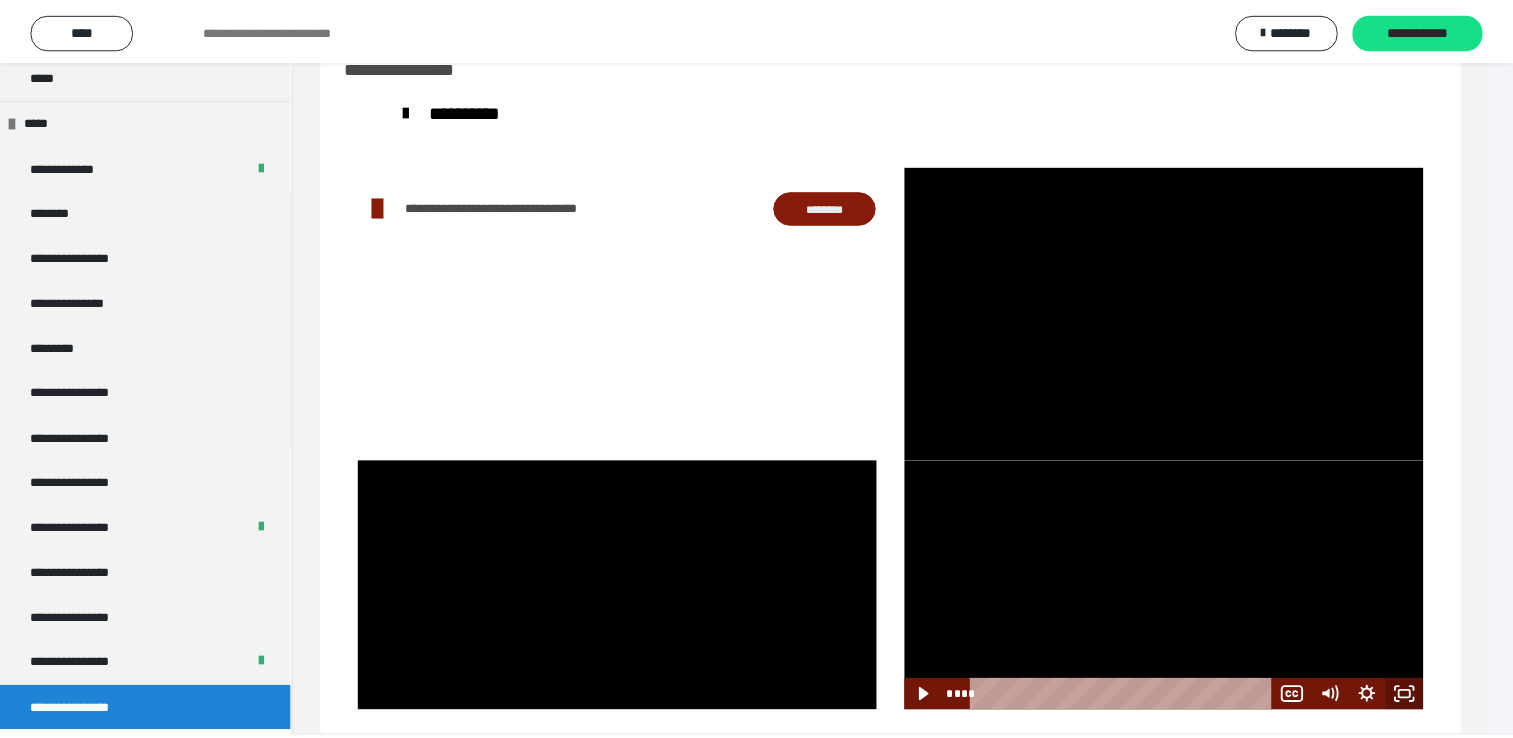 scroll, scrollTop: 2323, scrollLeft: 0, axis: vertical 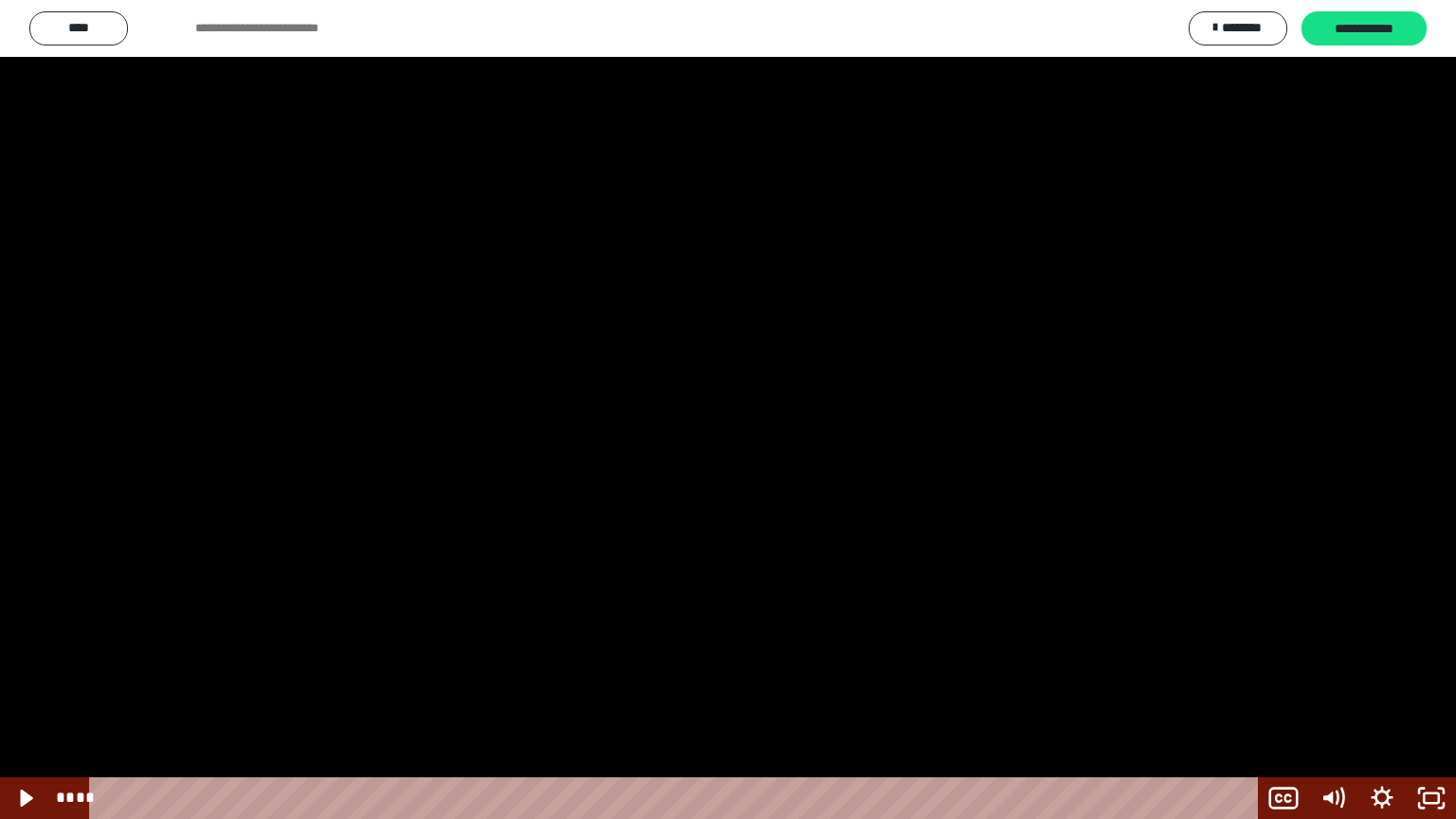 click at bounding box center (728, 410) 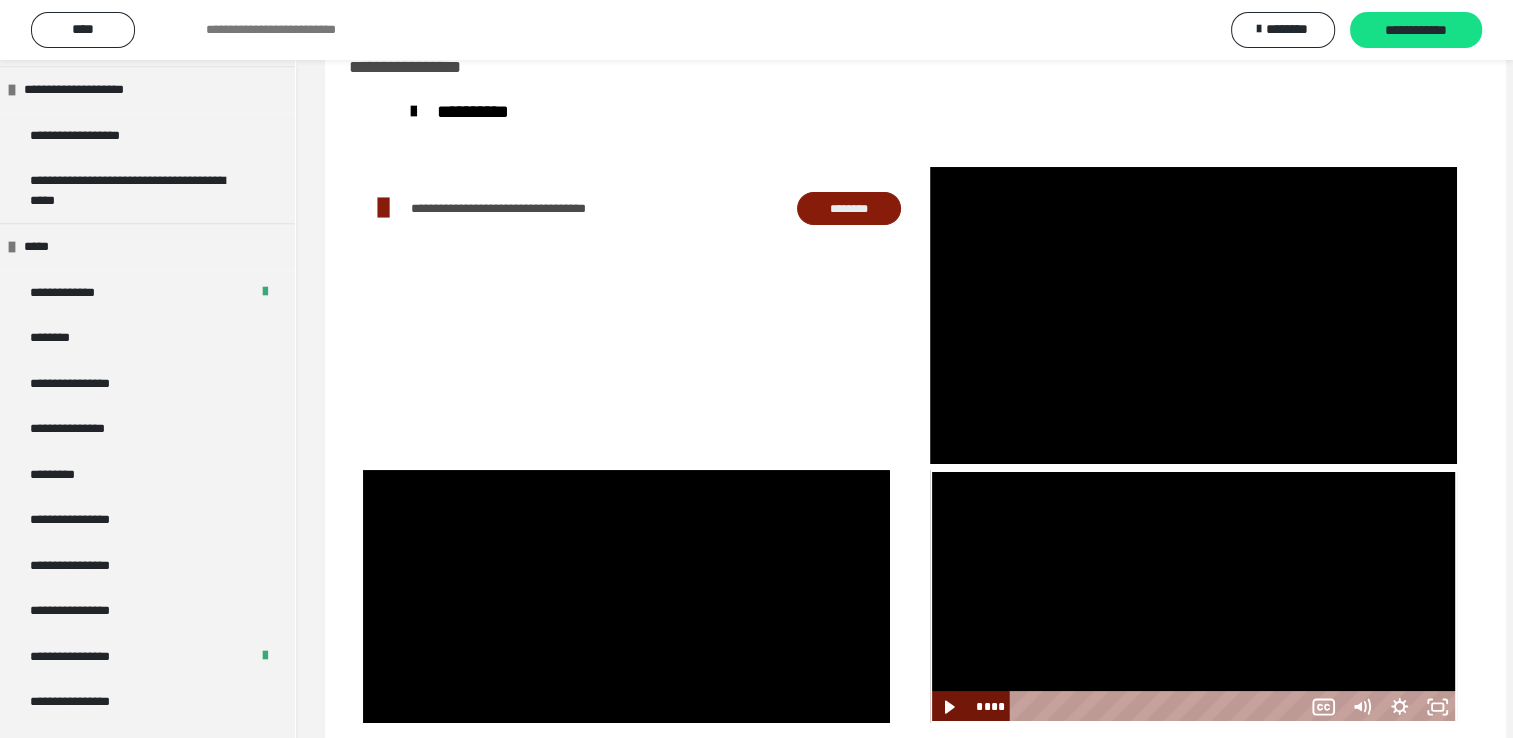 scroll, scrollTop: 2448, scrollLeft: 0, axis: vertical 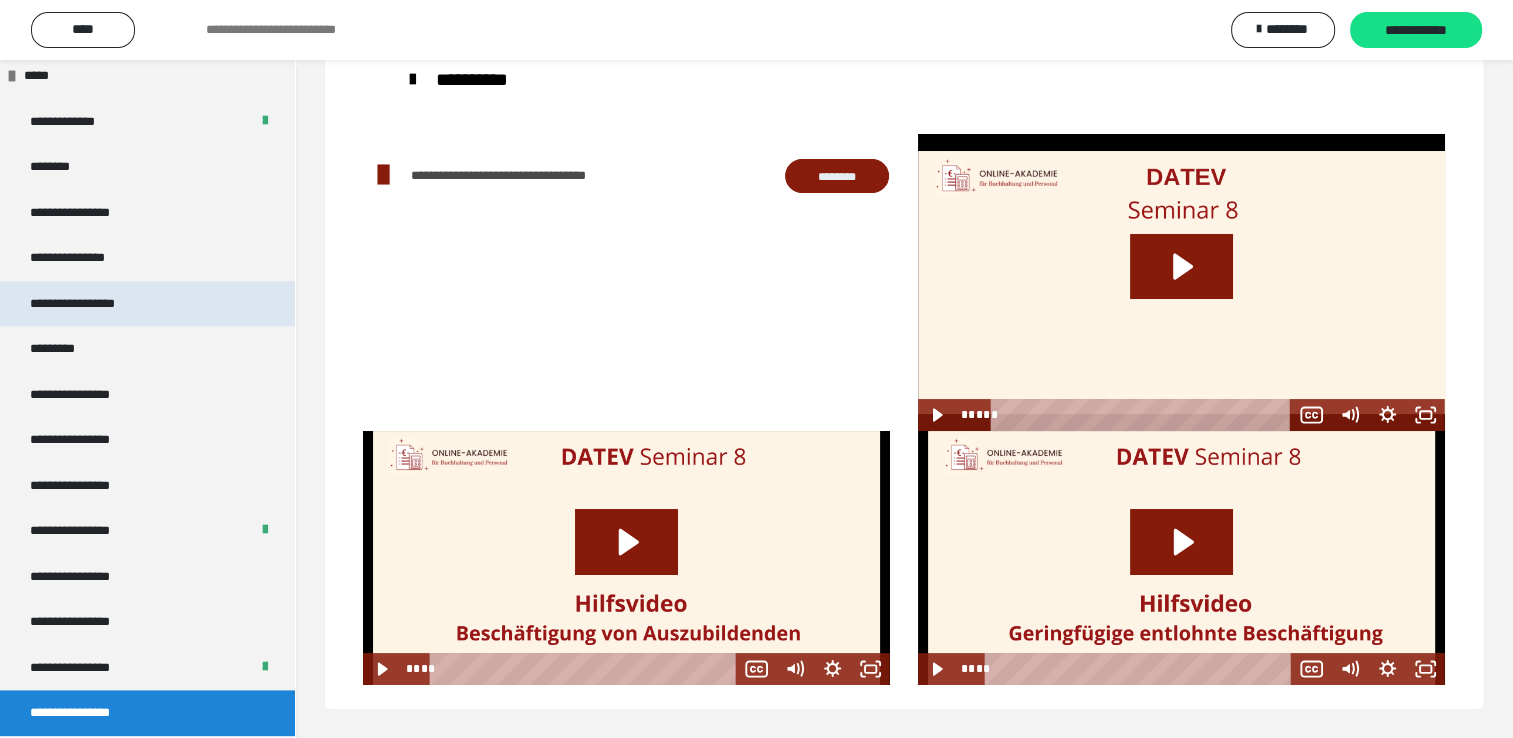 click on "**********" at bounding box center (93, 304) 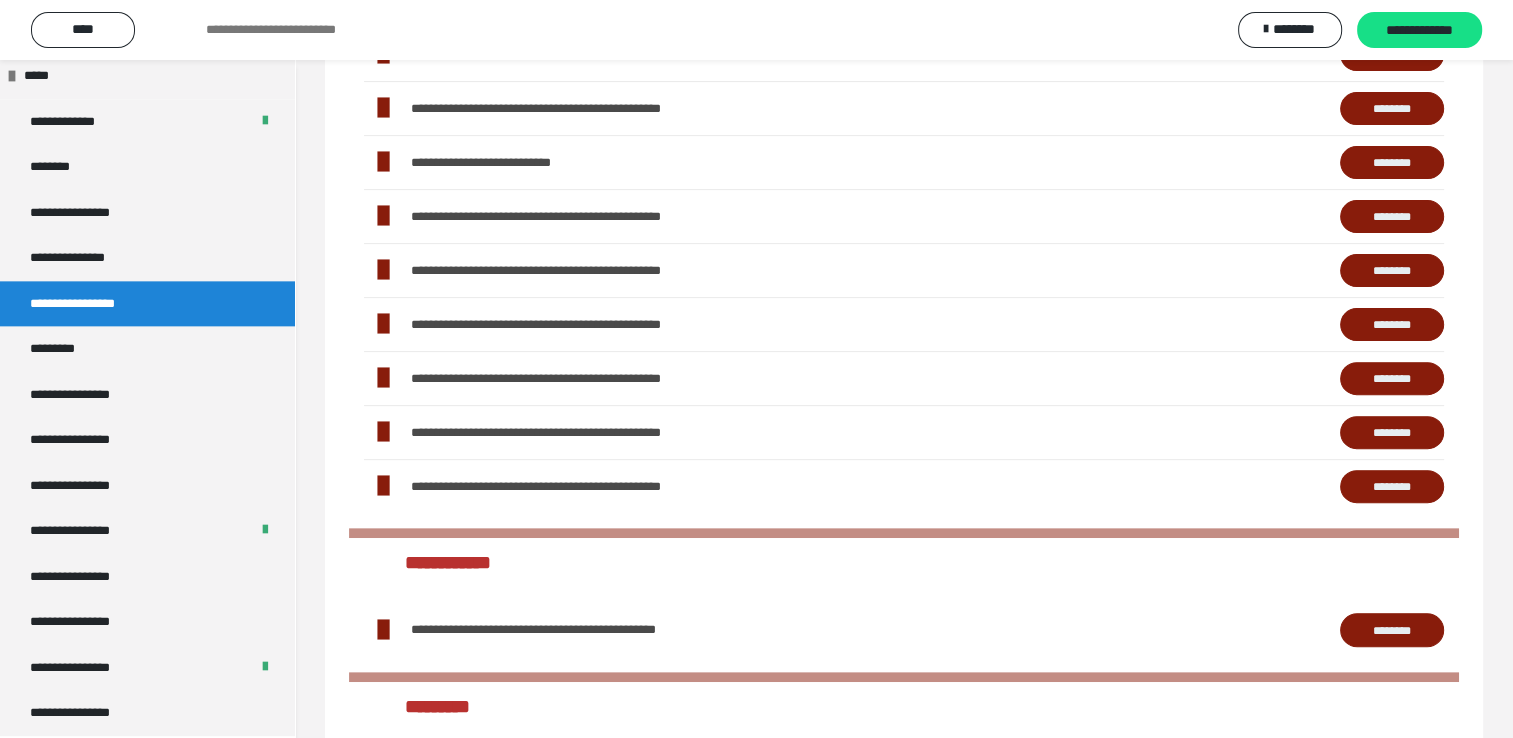 scroll, scrollTop: 592, scrollLeft: 0, axis: vertical 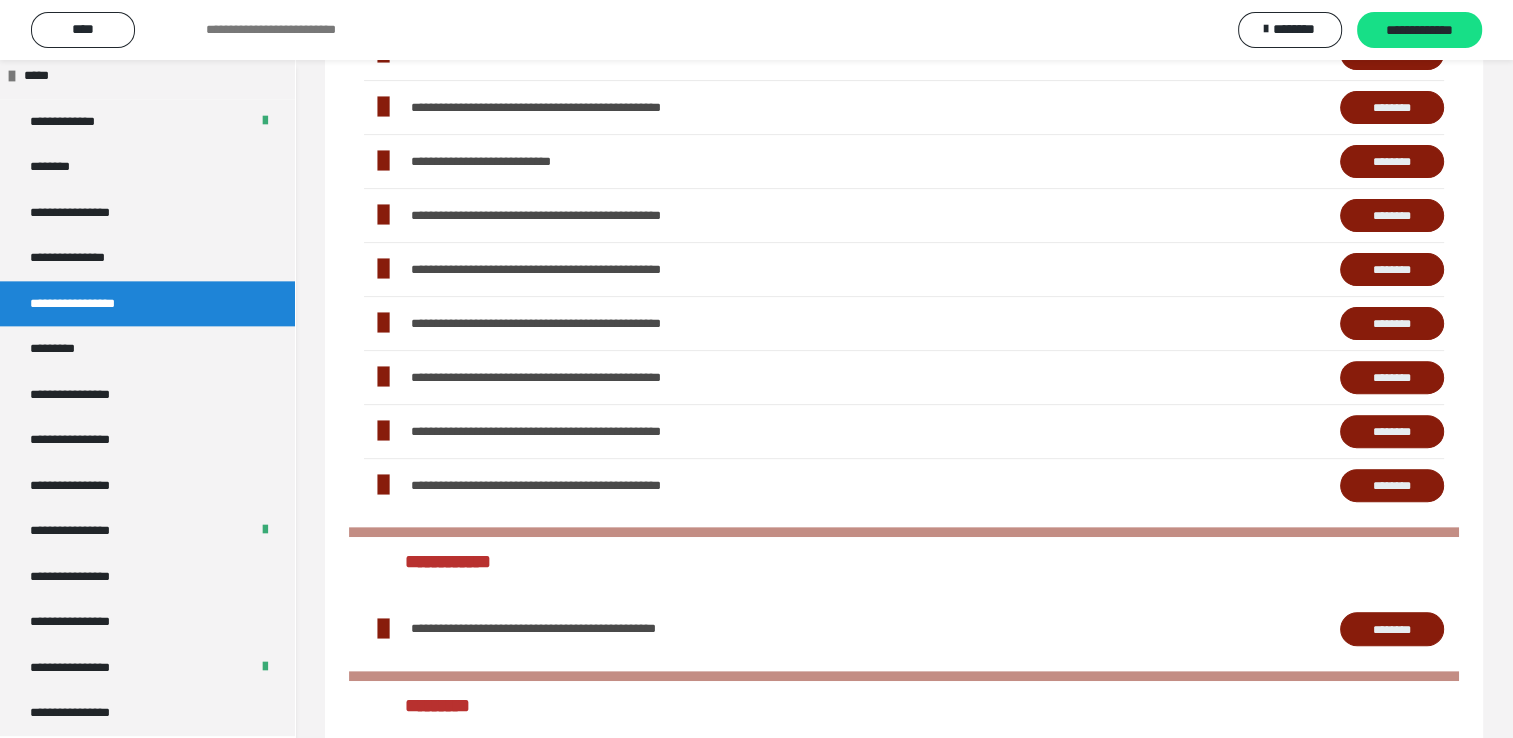 click on "********" at bounding box center [1392, 270] 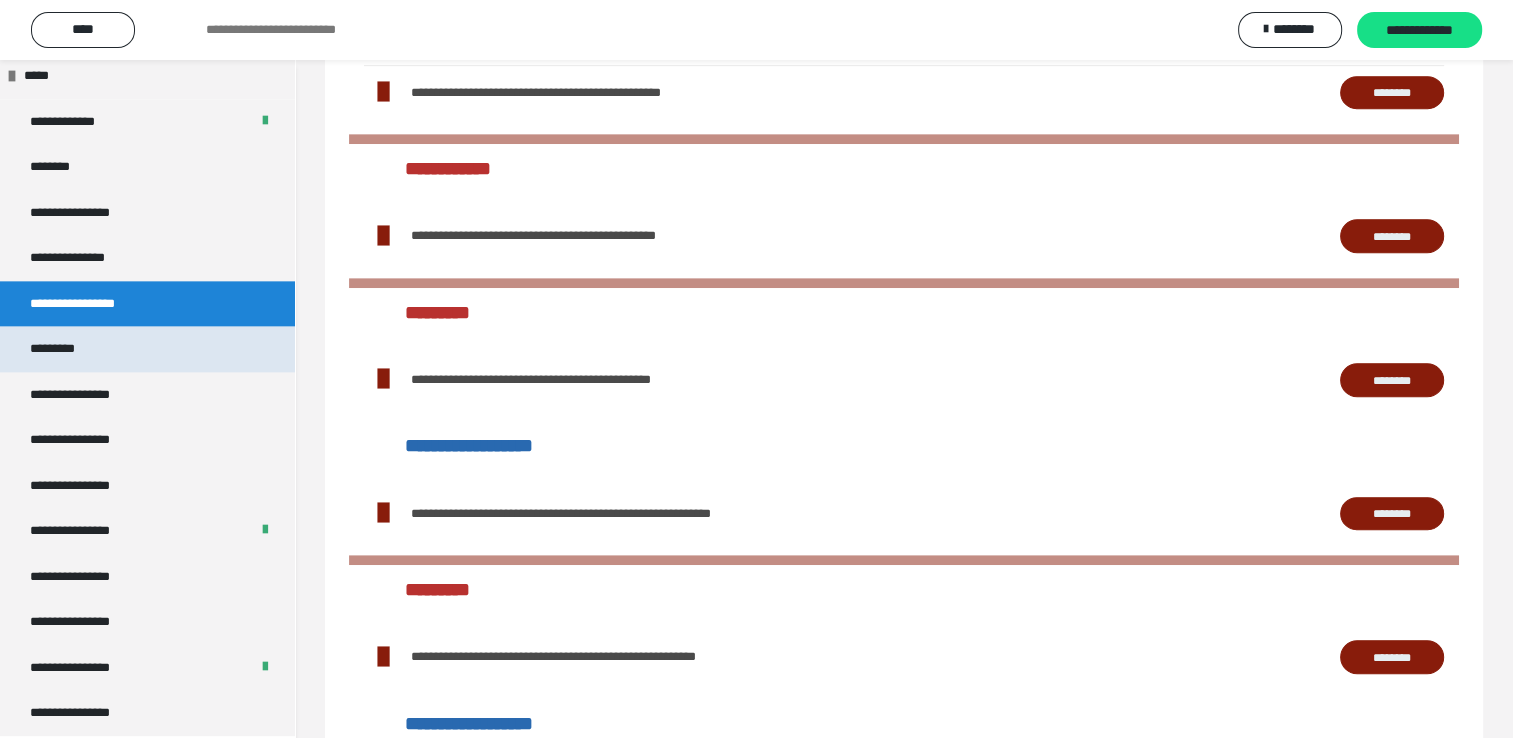 scroll, scrollTop: 992, scrollLeft: 0, axis: vertical 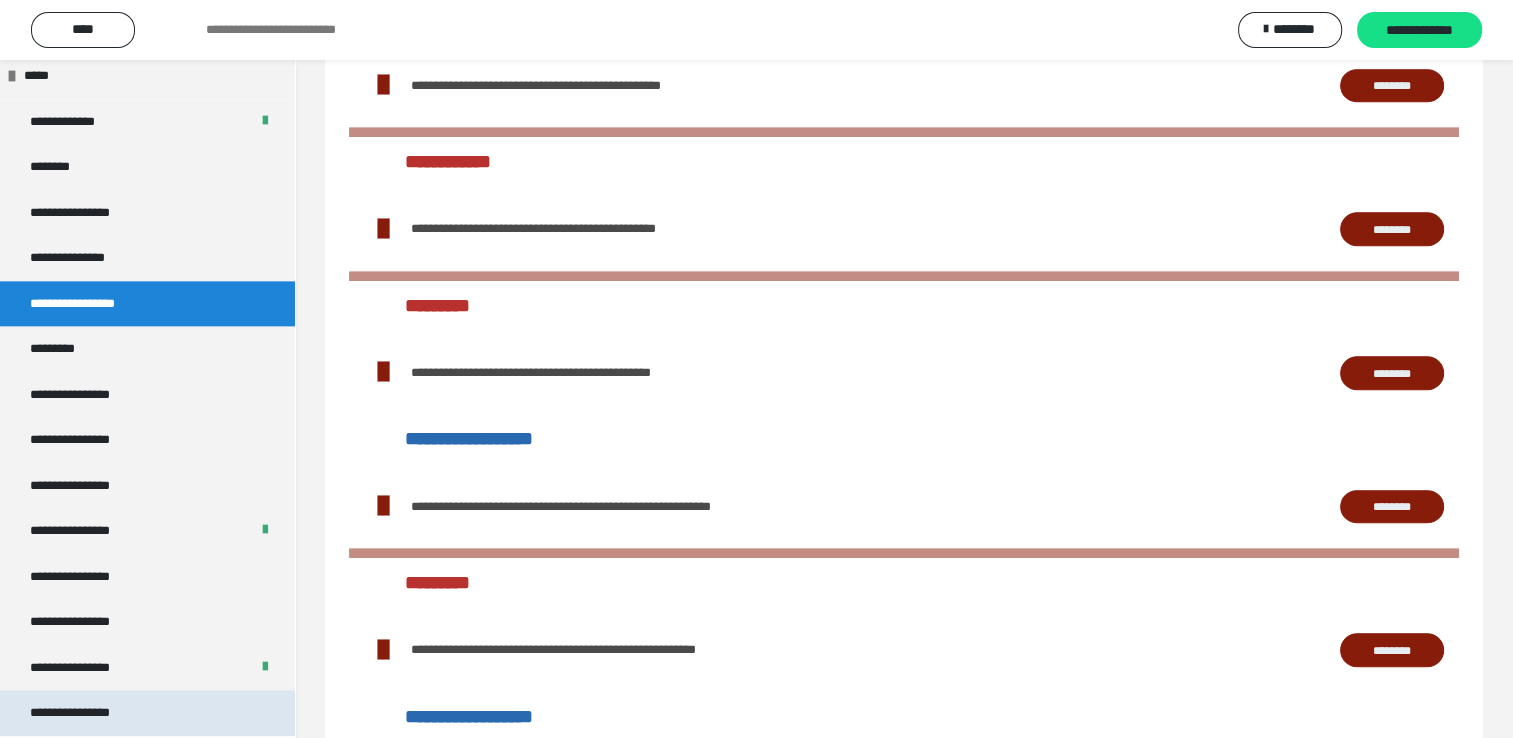 click on "**********" at bounding box center [87, 713] 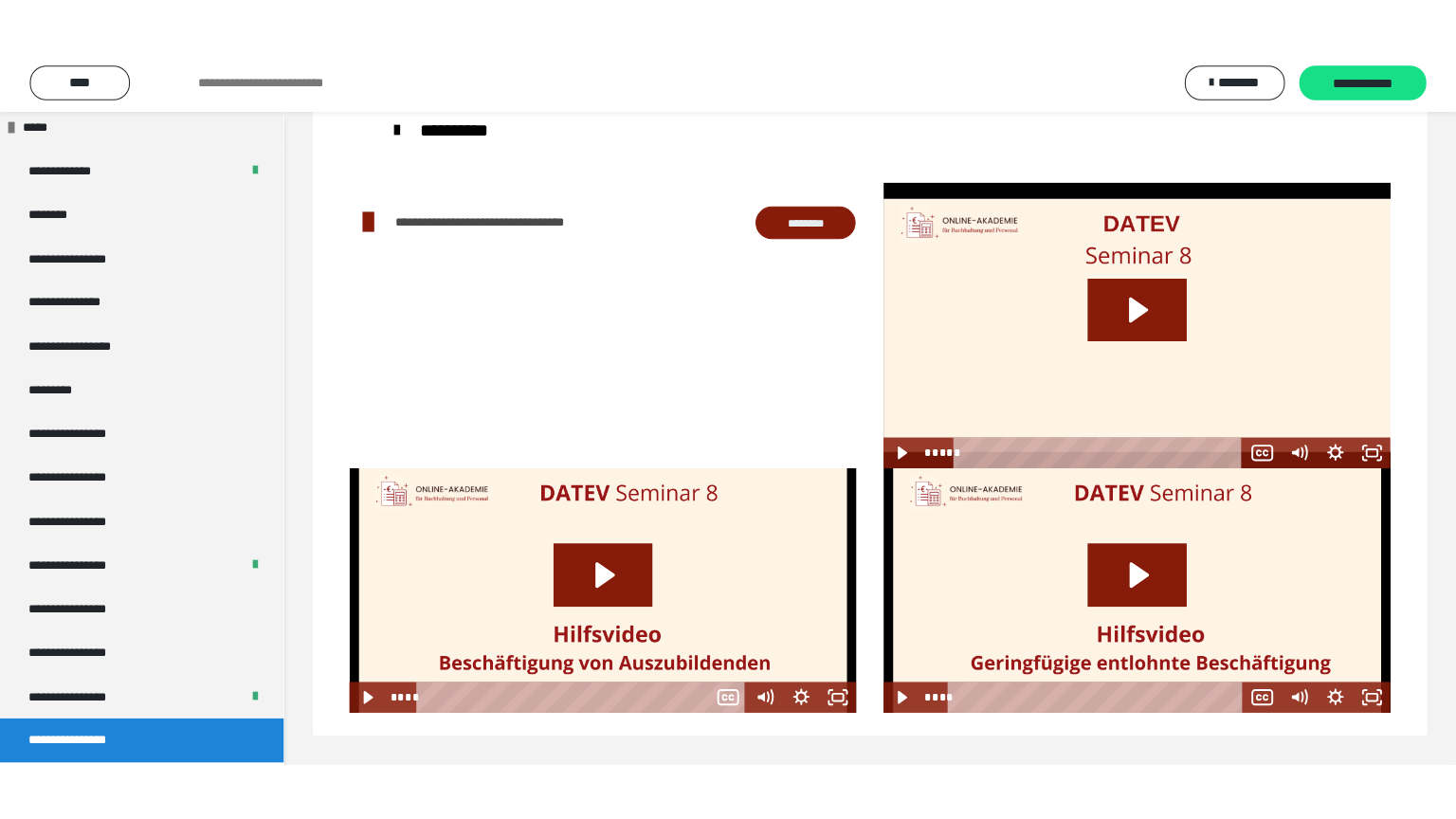 scroll, scrollTop: 57, scrollLeft: 0, axis: vertical 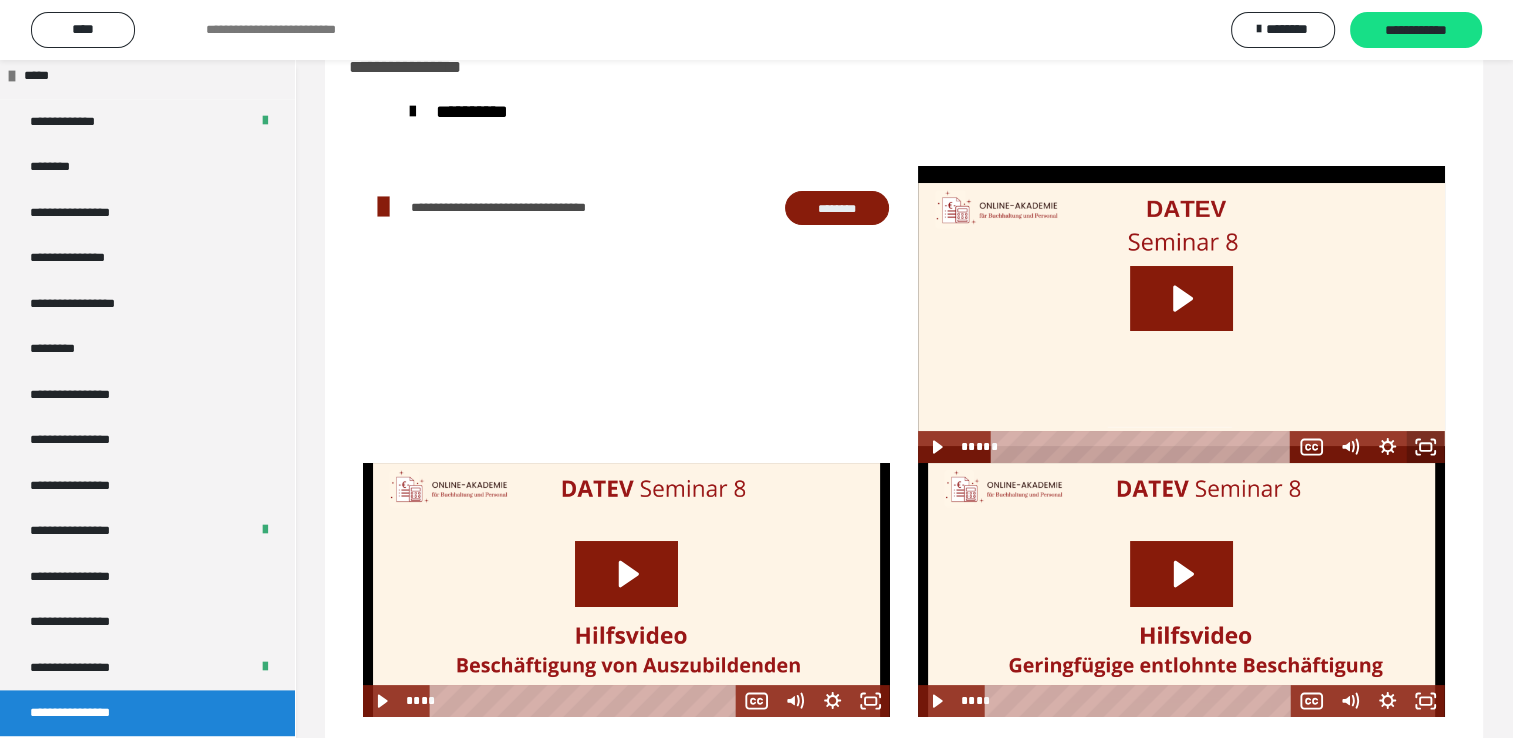 click 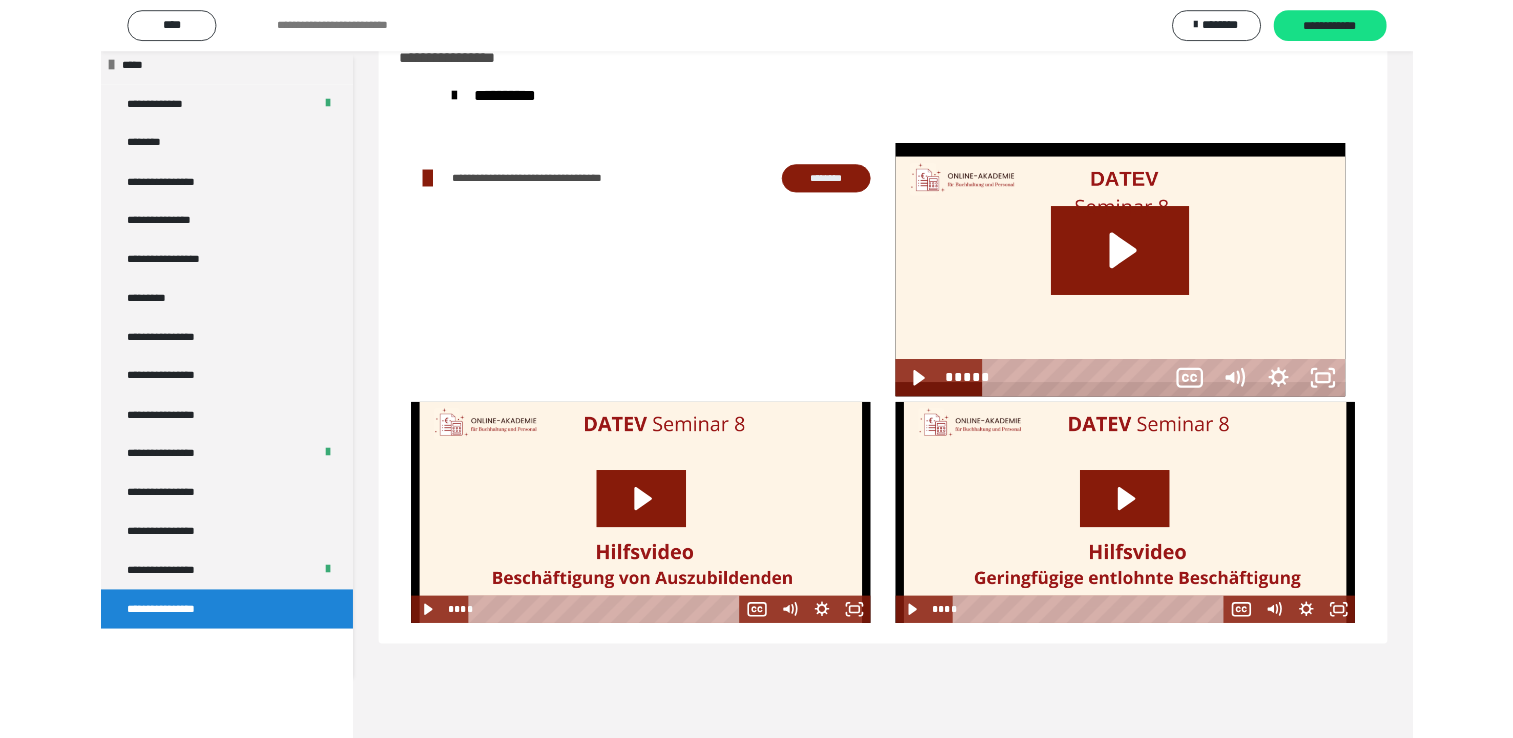 scroll, scrollTop: 2368, scrollLeft: 0, axis: vertical 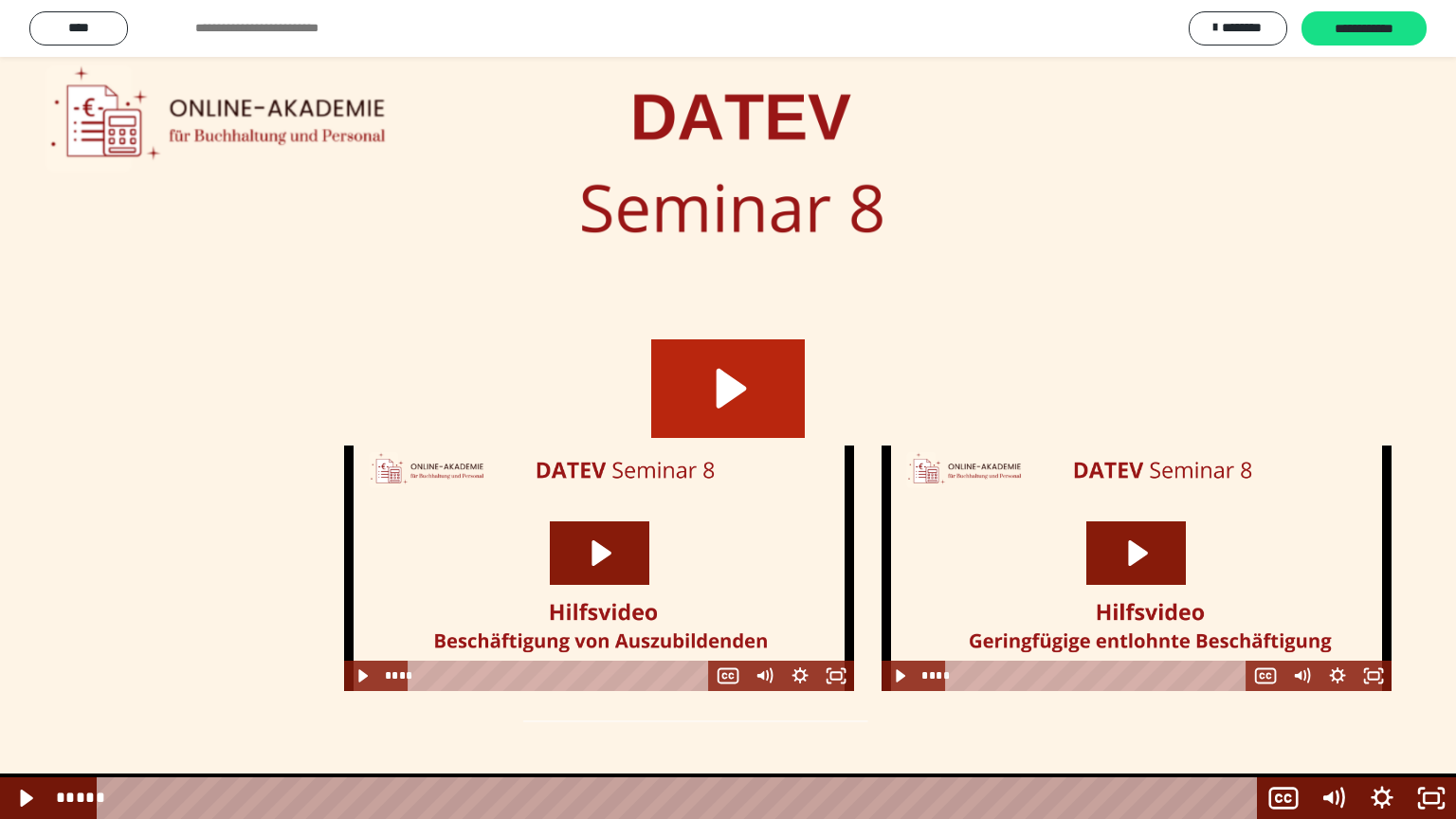 click 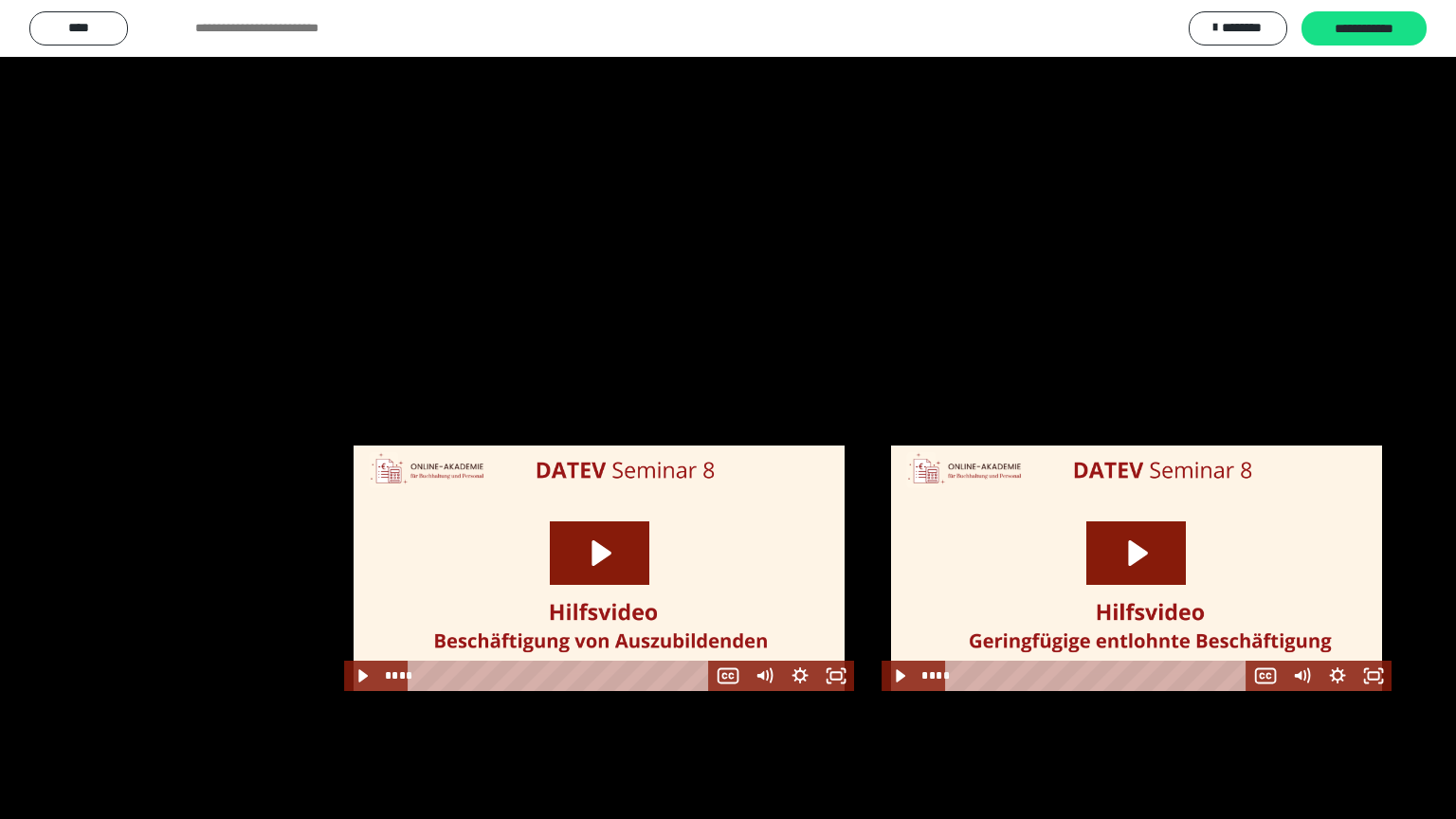 click at bounding box center (728, 410) 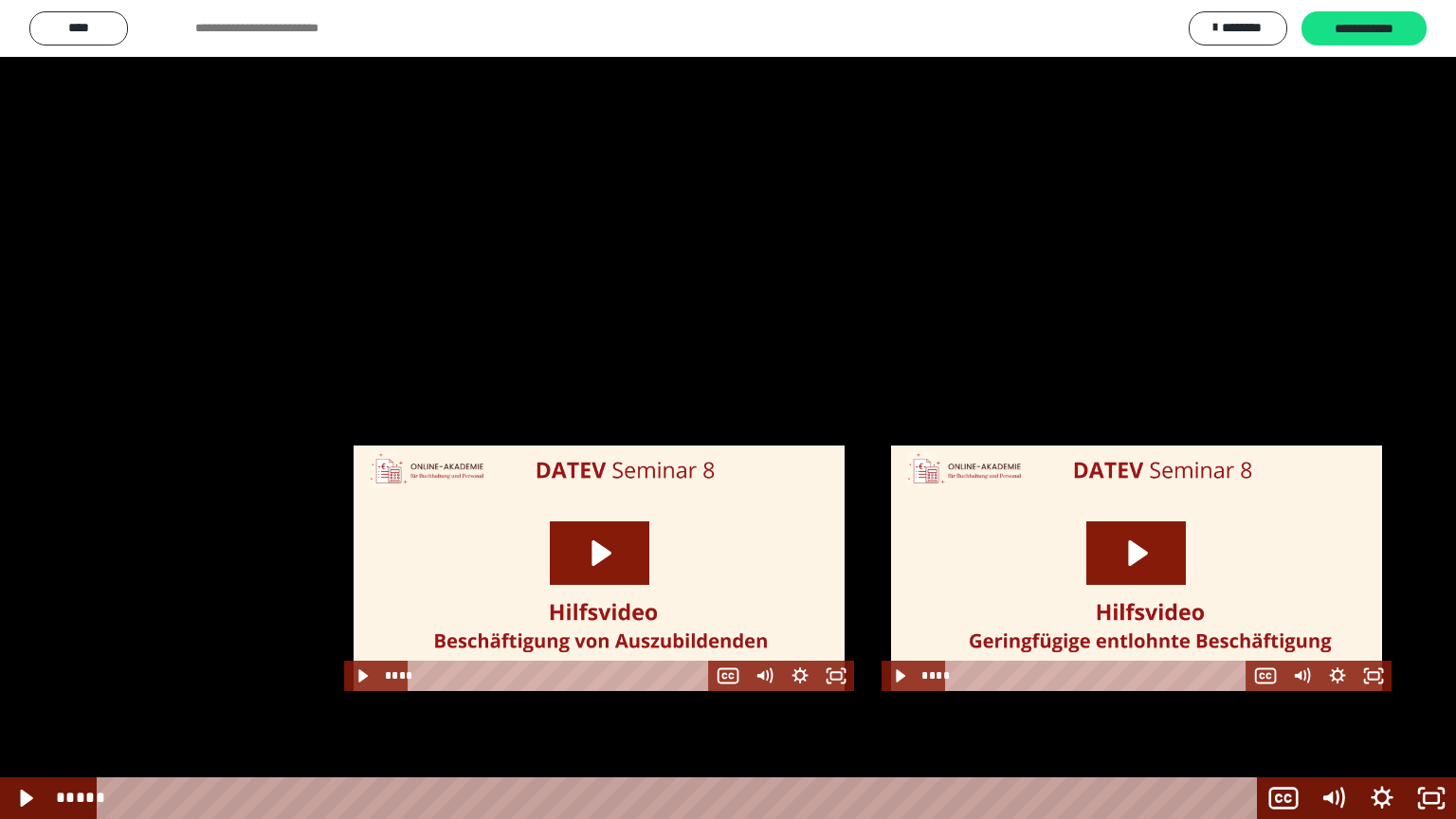 type 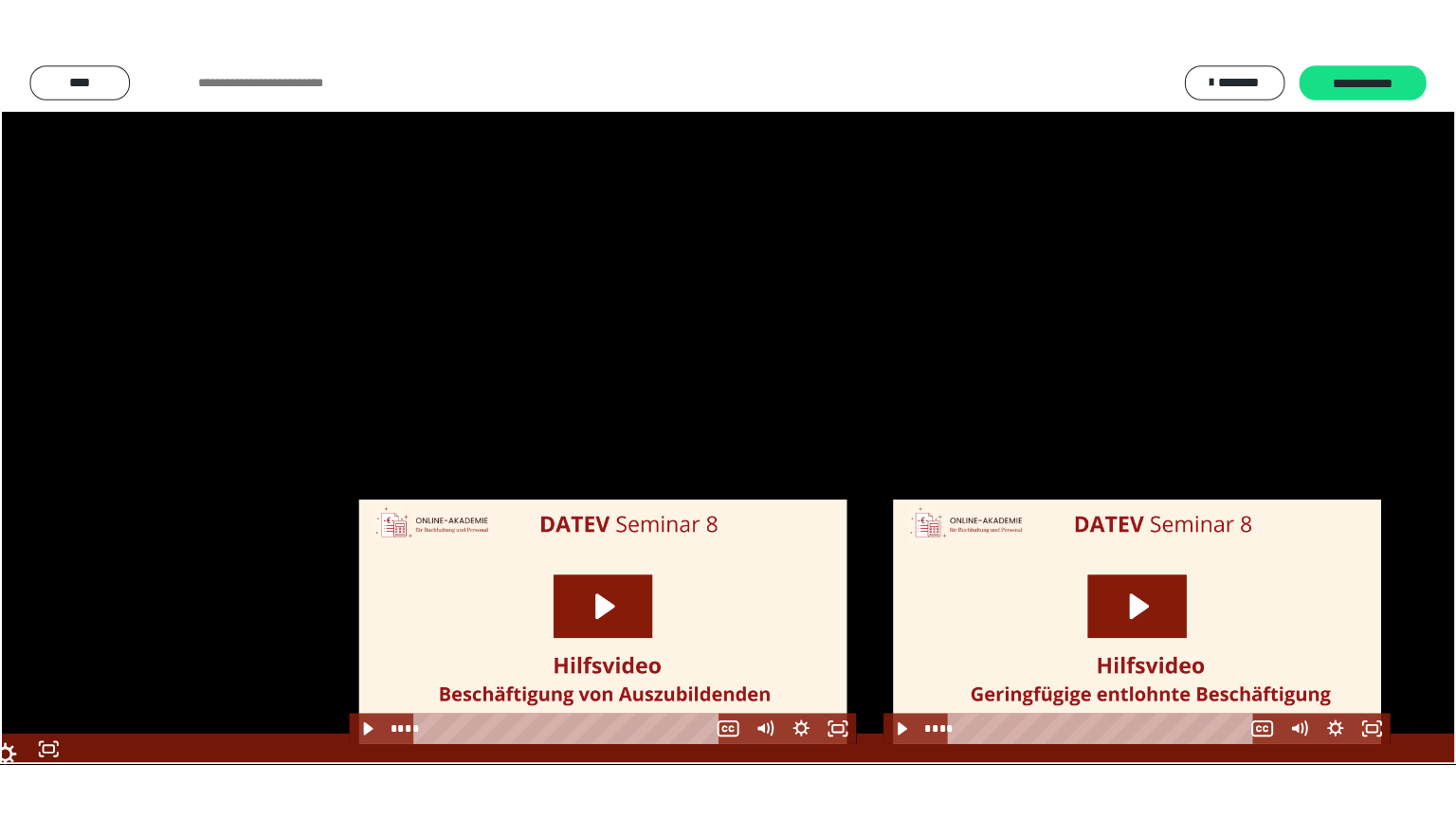 scroll, scrollTop: 2364, scrollLeft: 0, axis: vertical 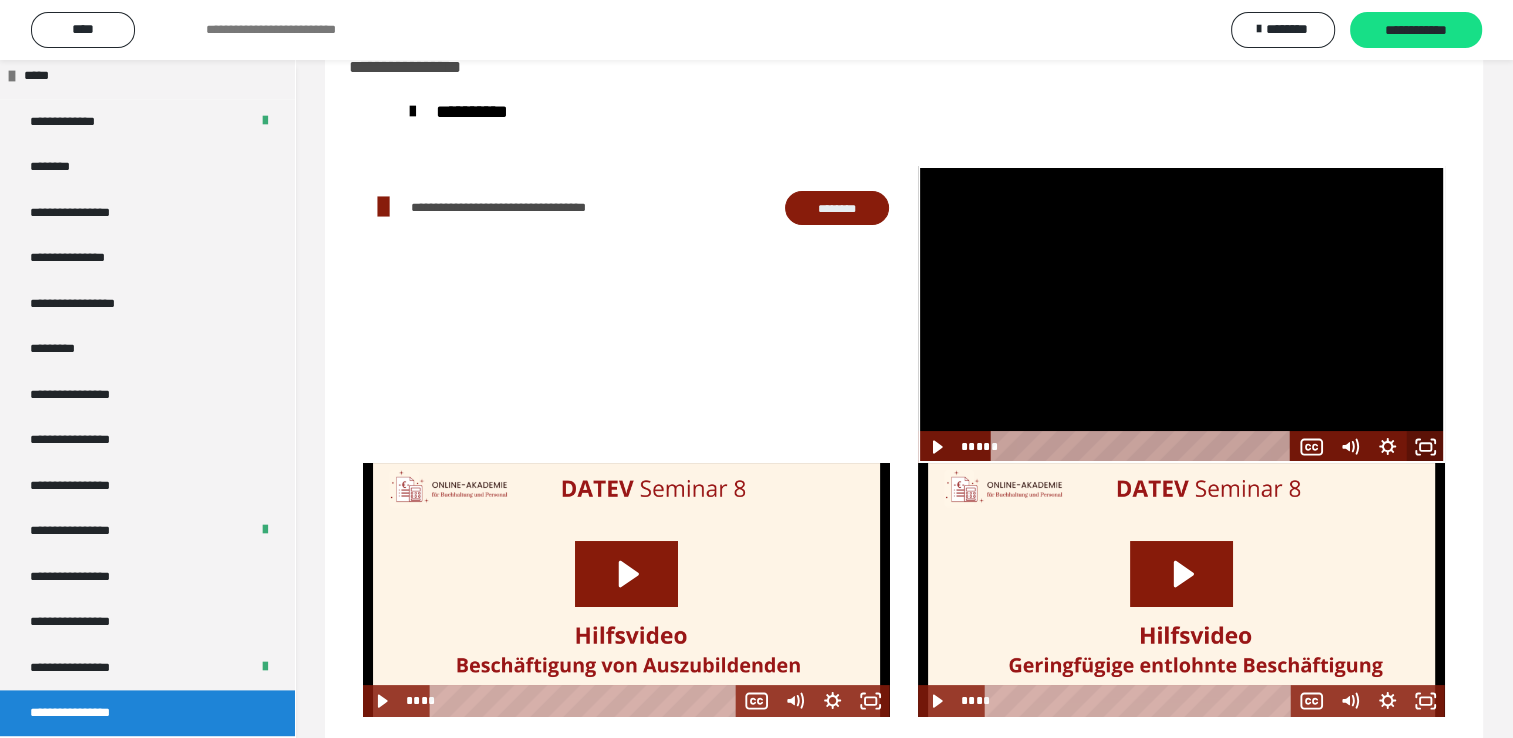 click 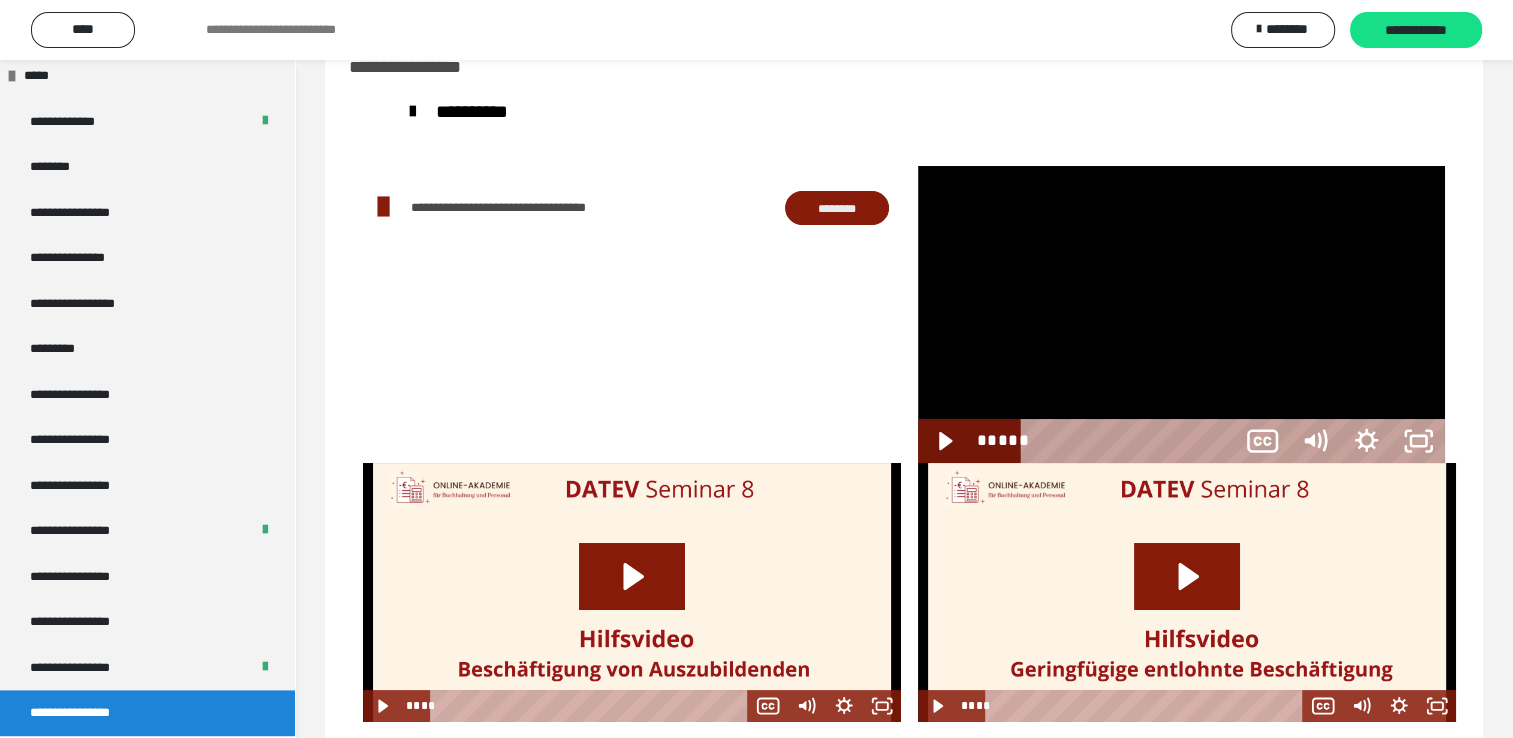 scroll, scrollTop: 2368, scrollLeft: 0, axis: vertical 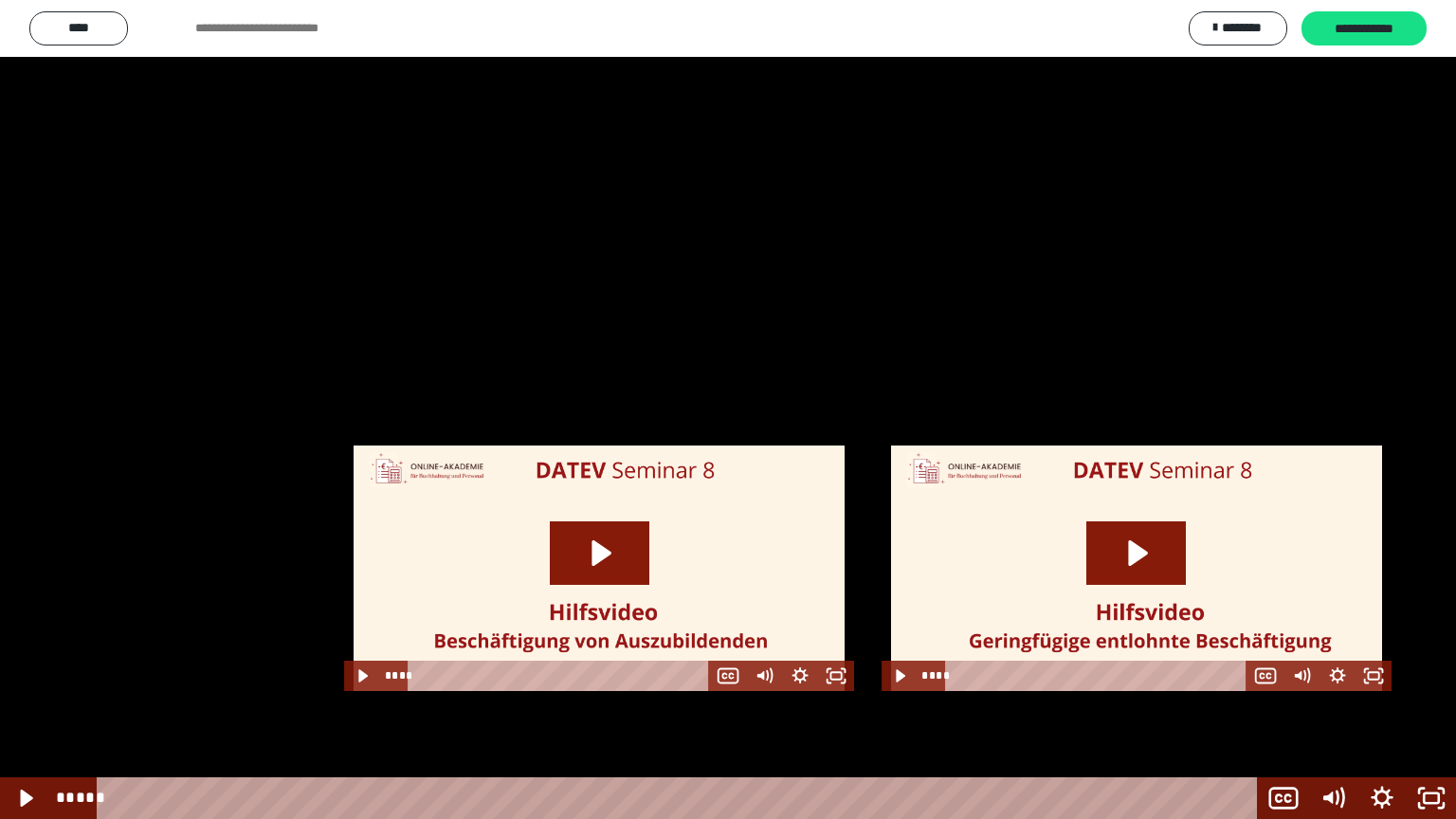 click at bounding box center [728, 410] 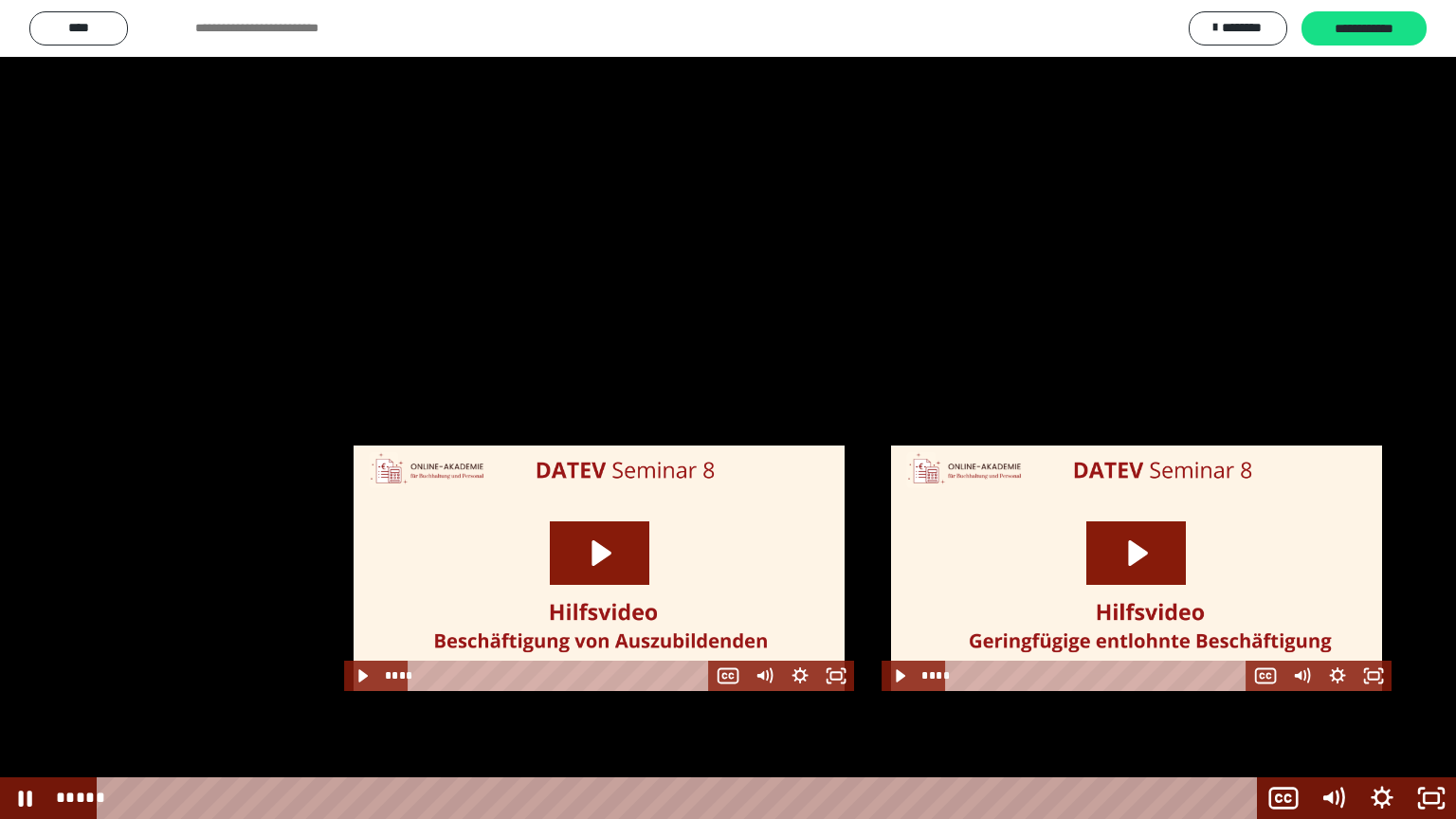 click at bounding box center [728, 410] 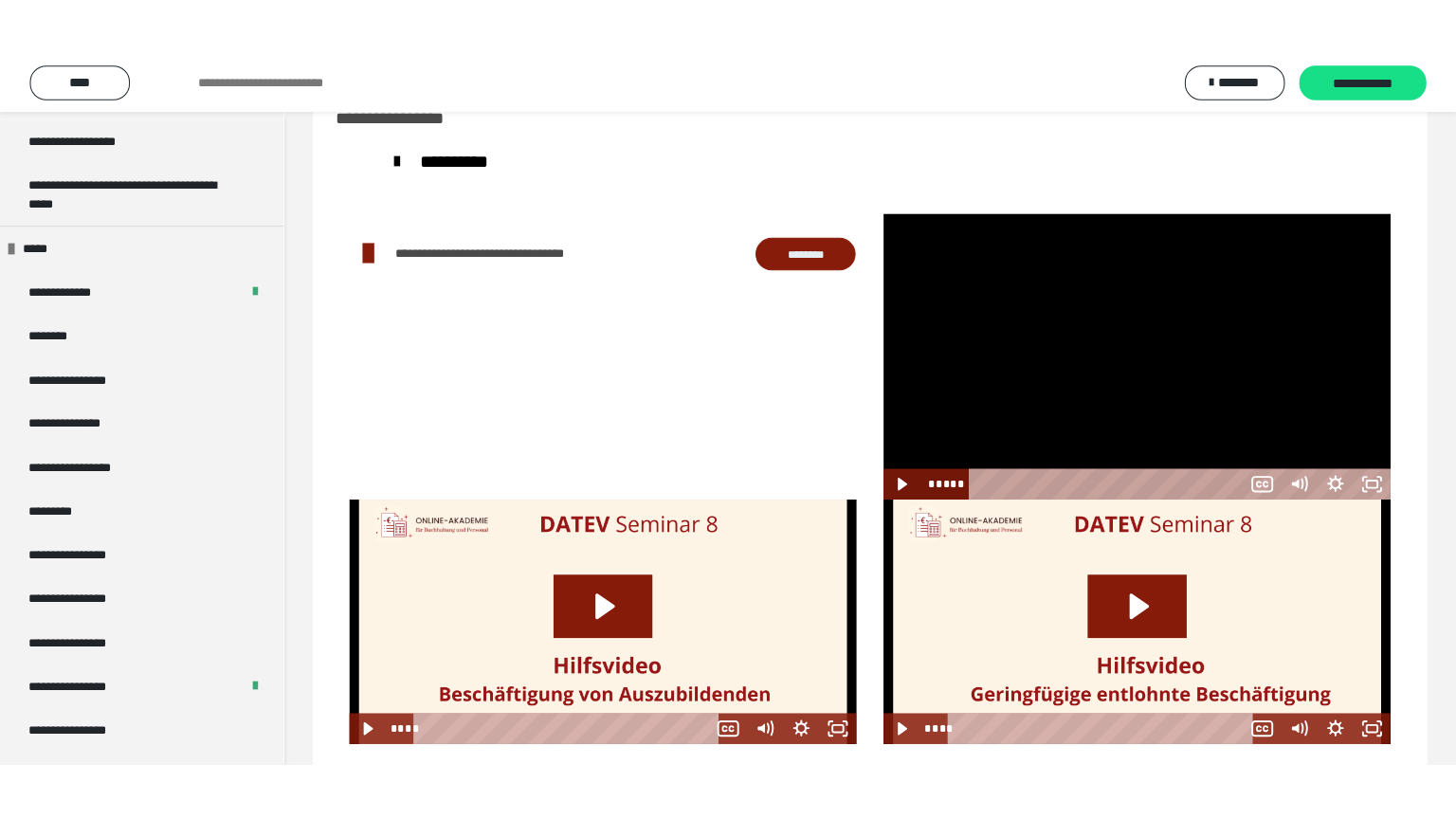scroll, scrollTop: 2364, scrollLeft: 0, axis: vertical 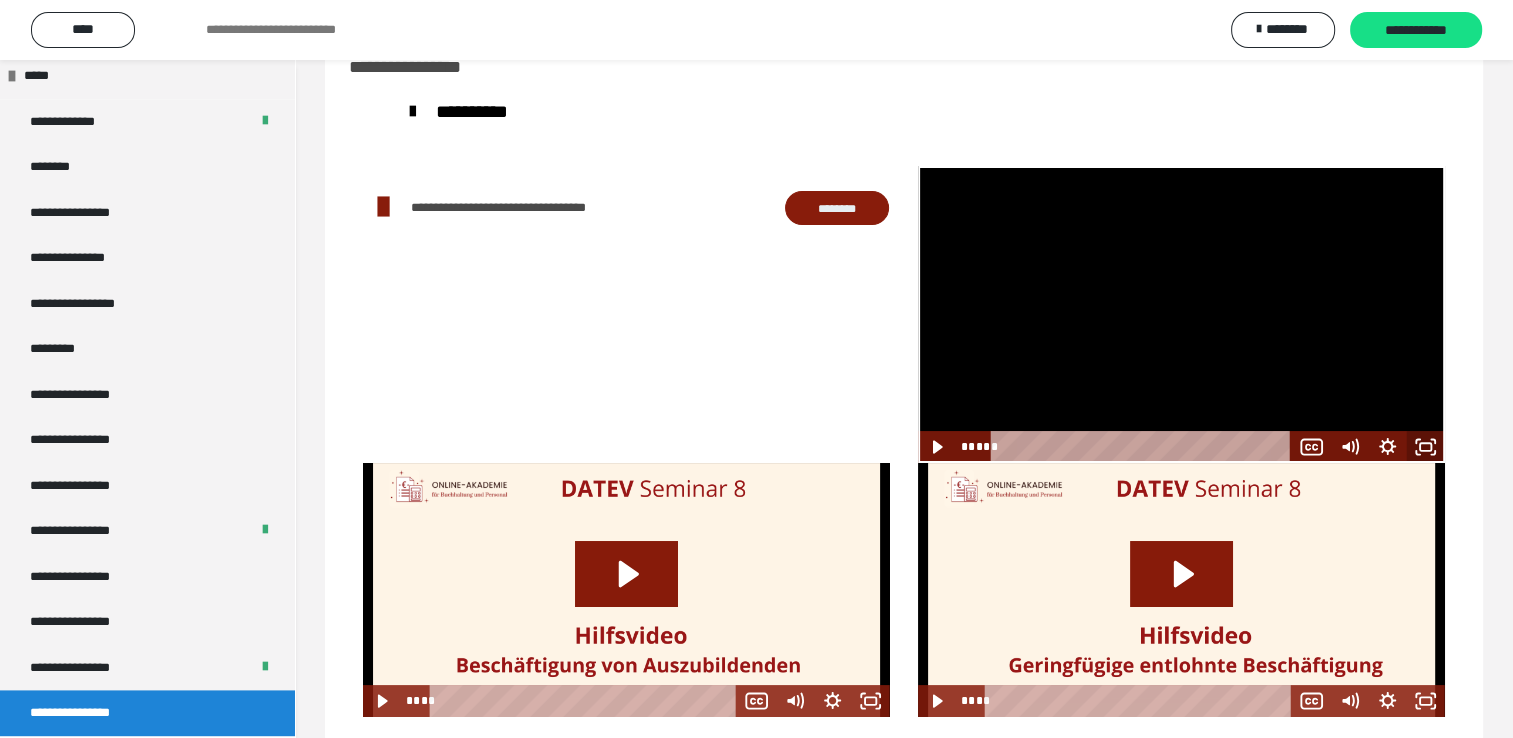click 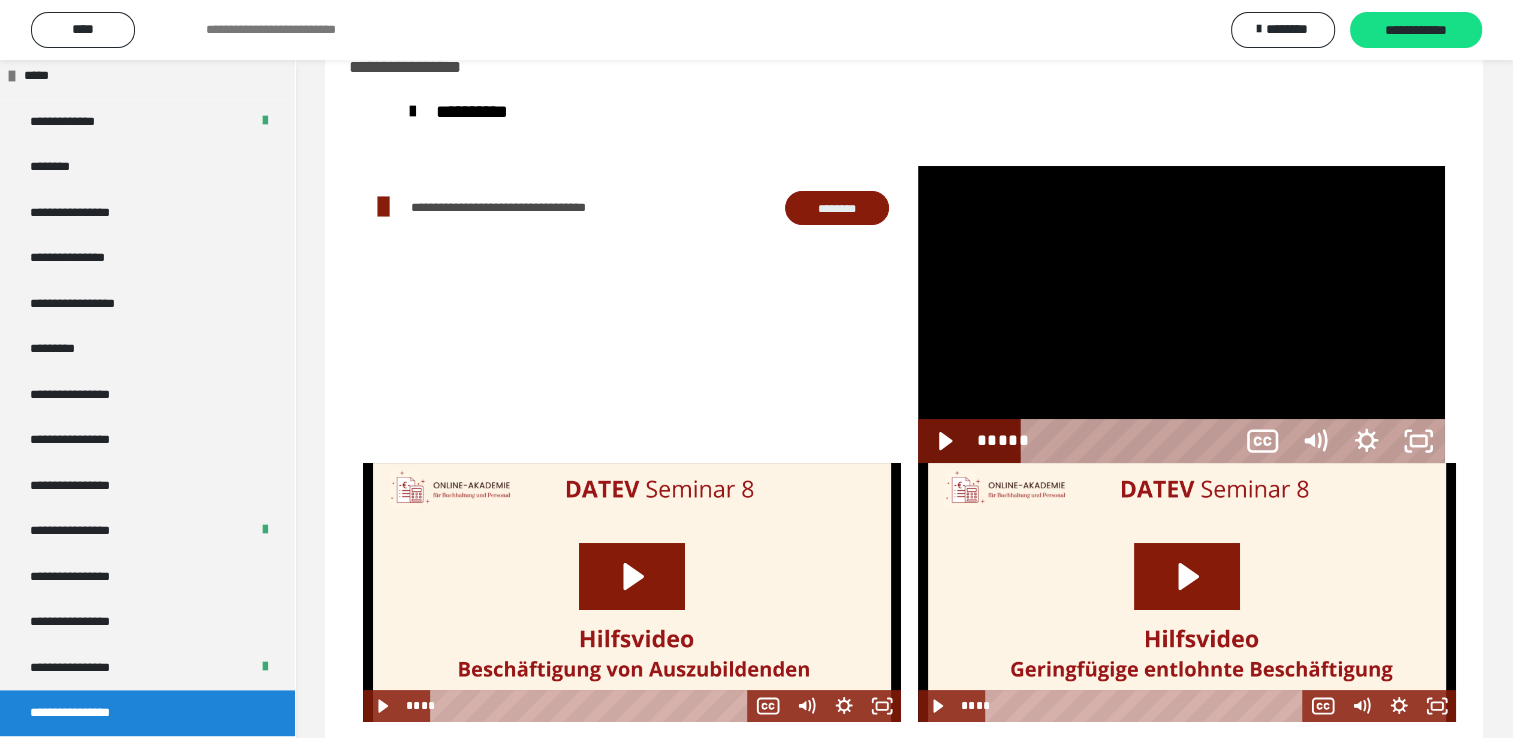 scroll, scrollTop: 2368, scrollLeft: 0, axis: vertical 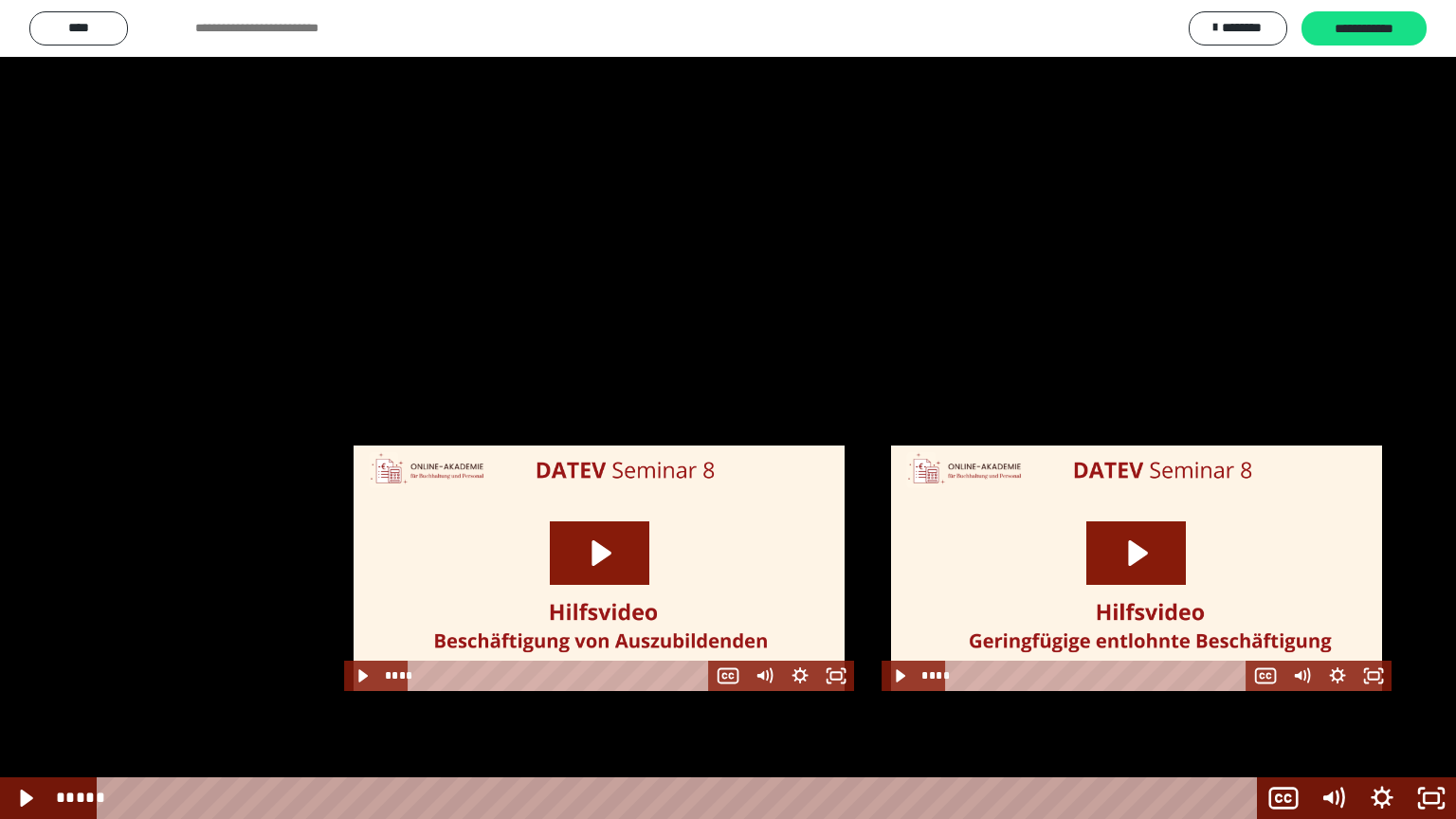 click at bounding box center (728, 410) 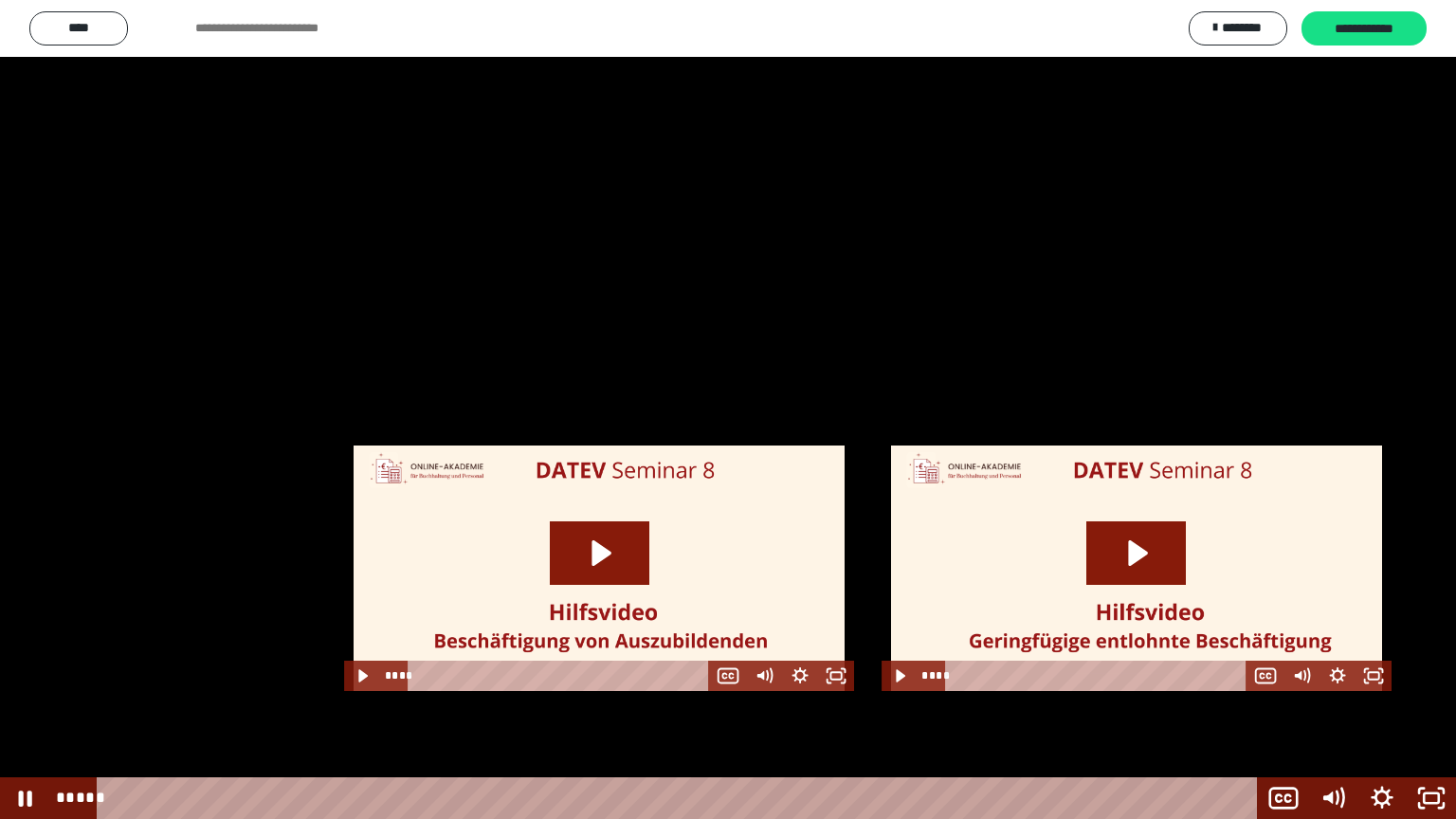 click at bounding box center (728, 410) 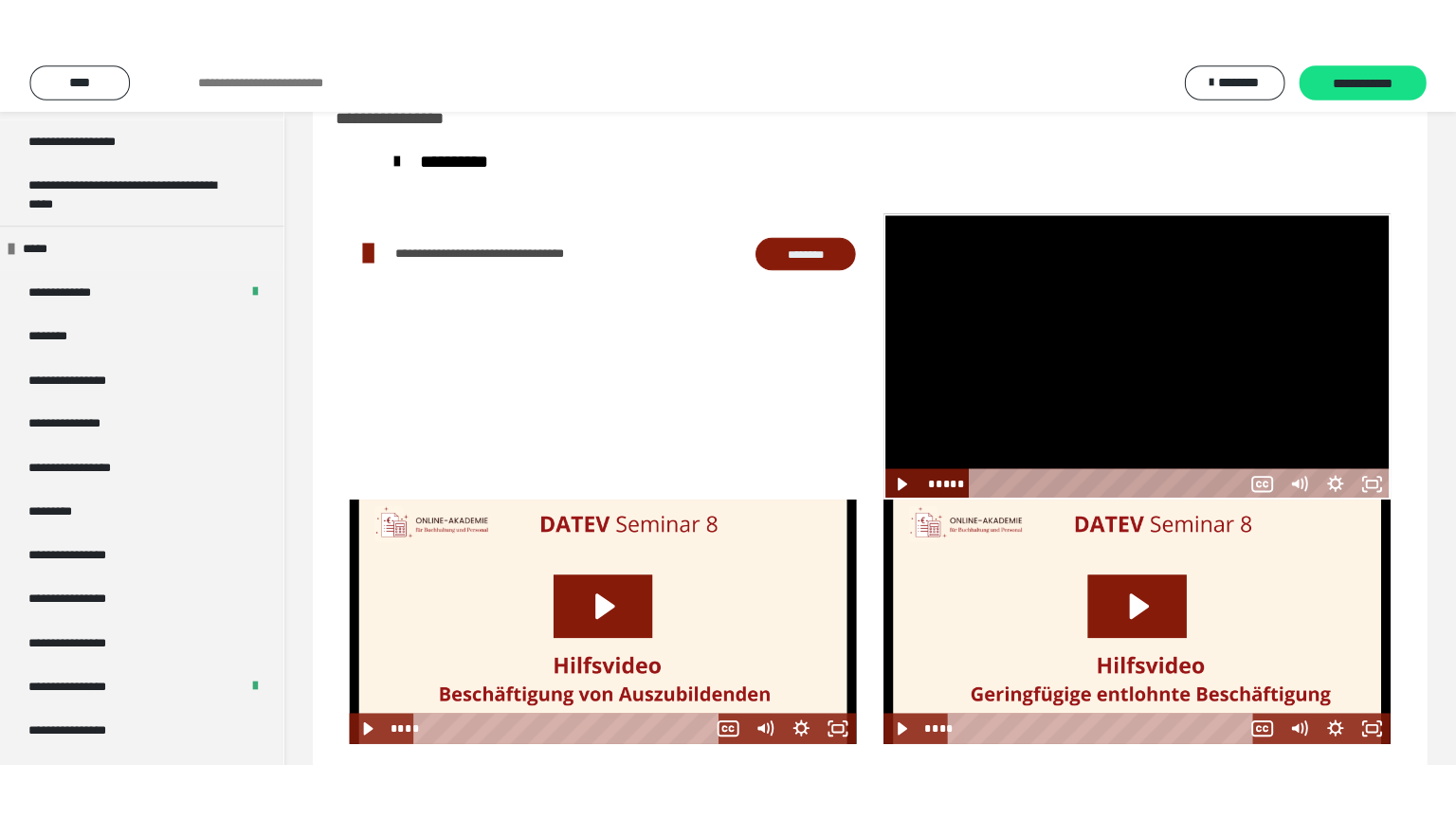 scroll, scrollTop: 2364, scrollLeft: 0, axis: vertical 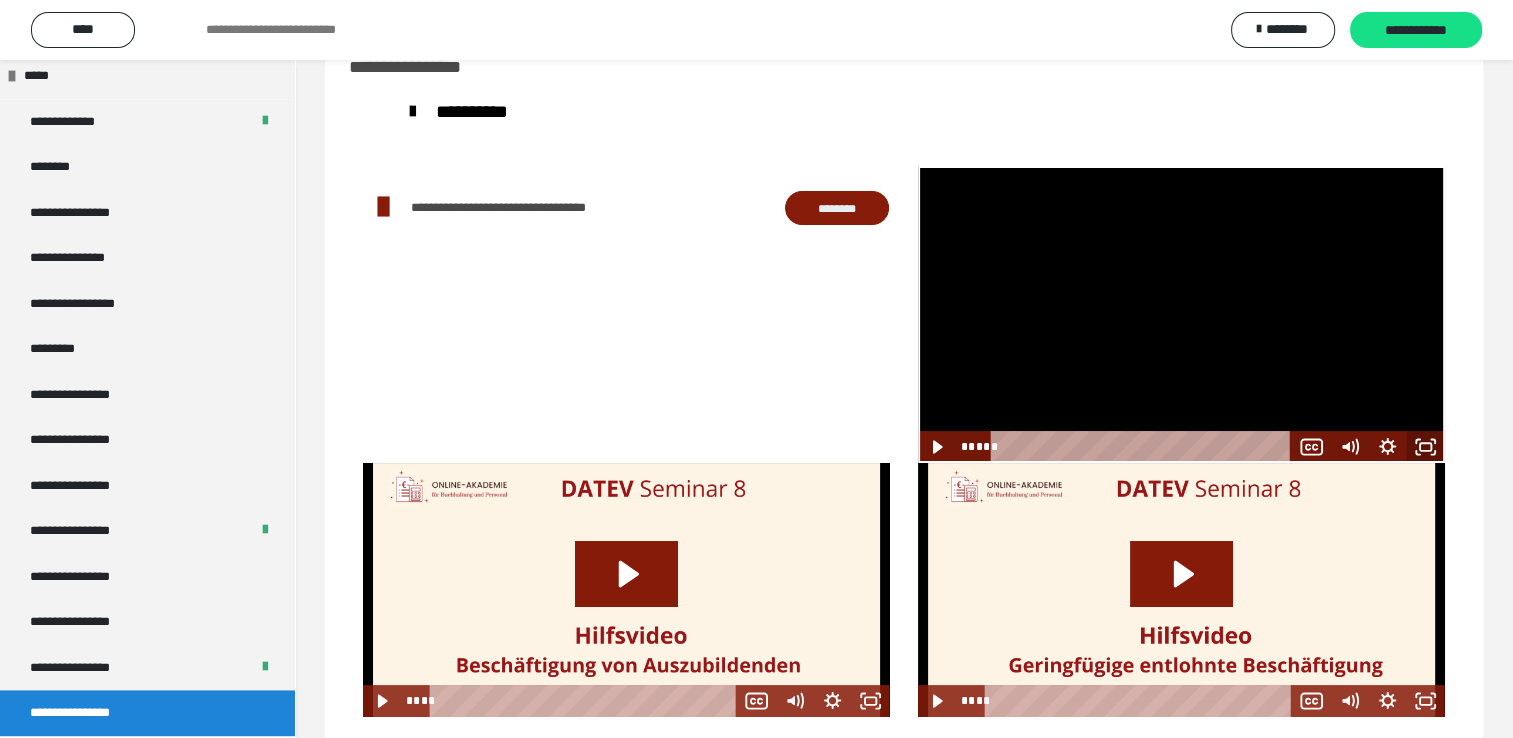 click 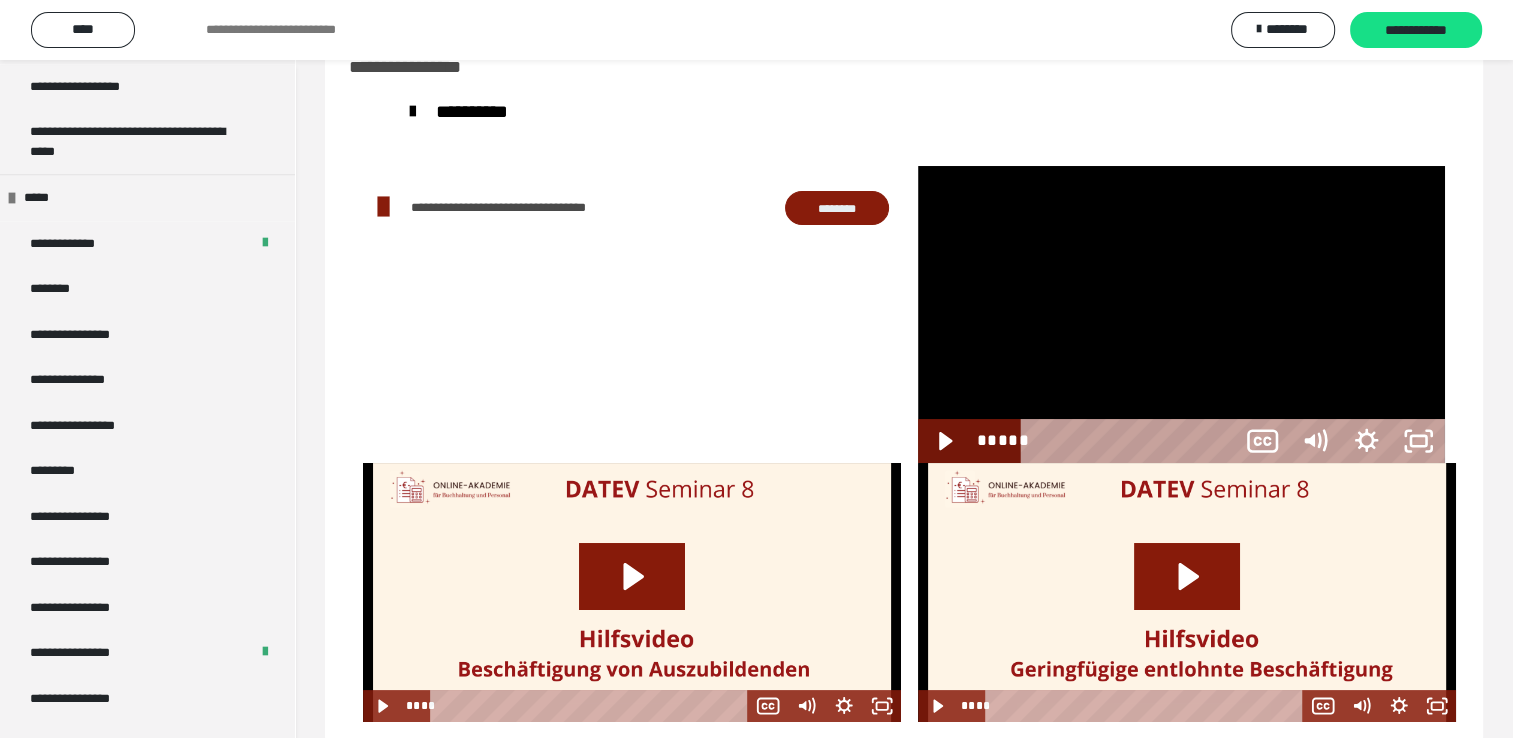 scroll, scrollTop: 2368, scrollLeft: 0, axis: vertical 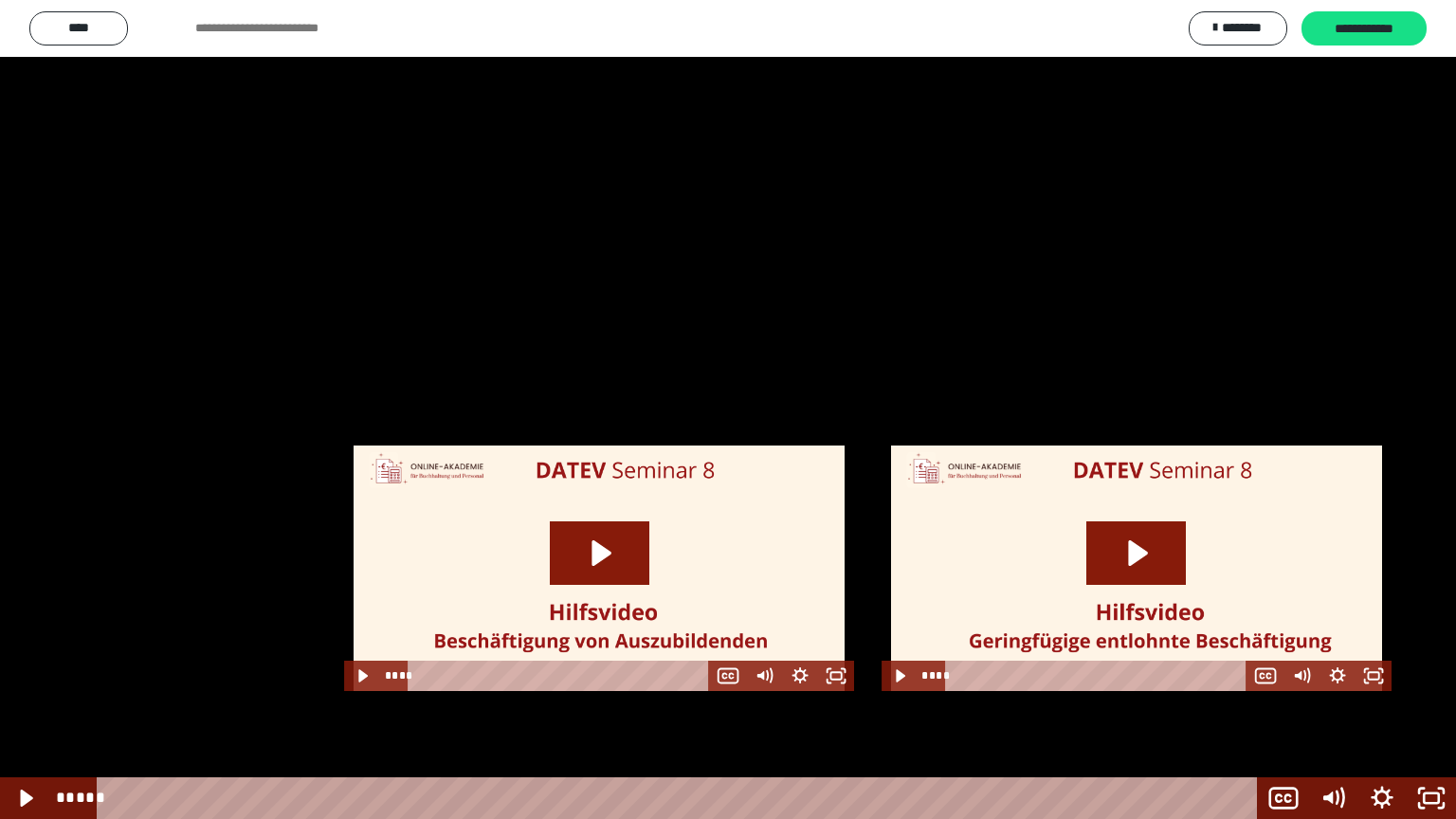 click at bounding box center (728, 410) 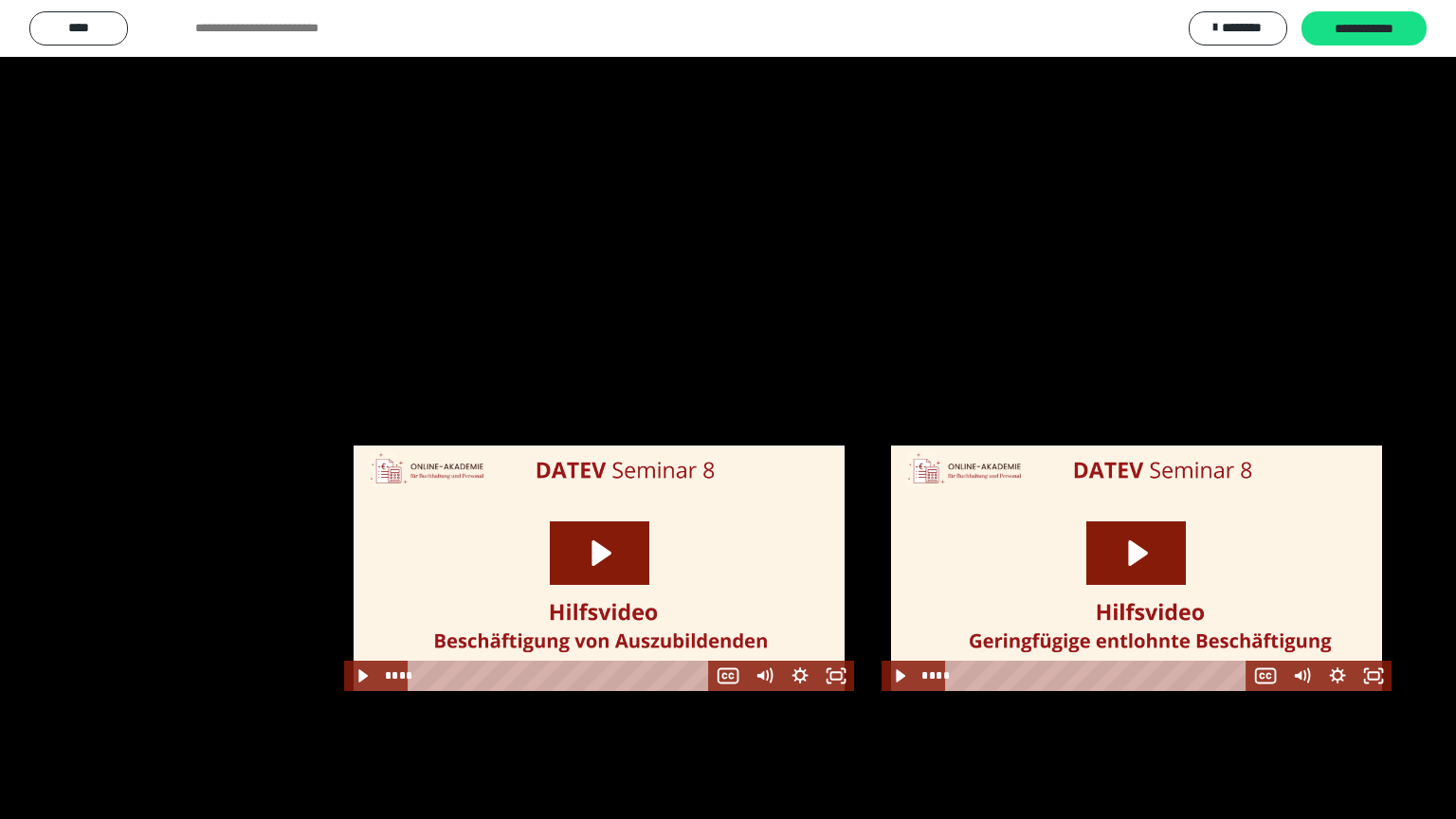 click at bounding box center [728, 410] 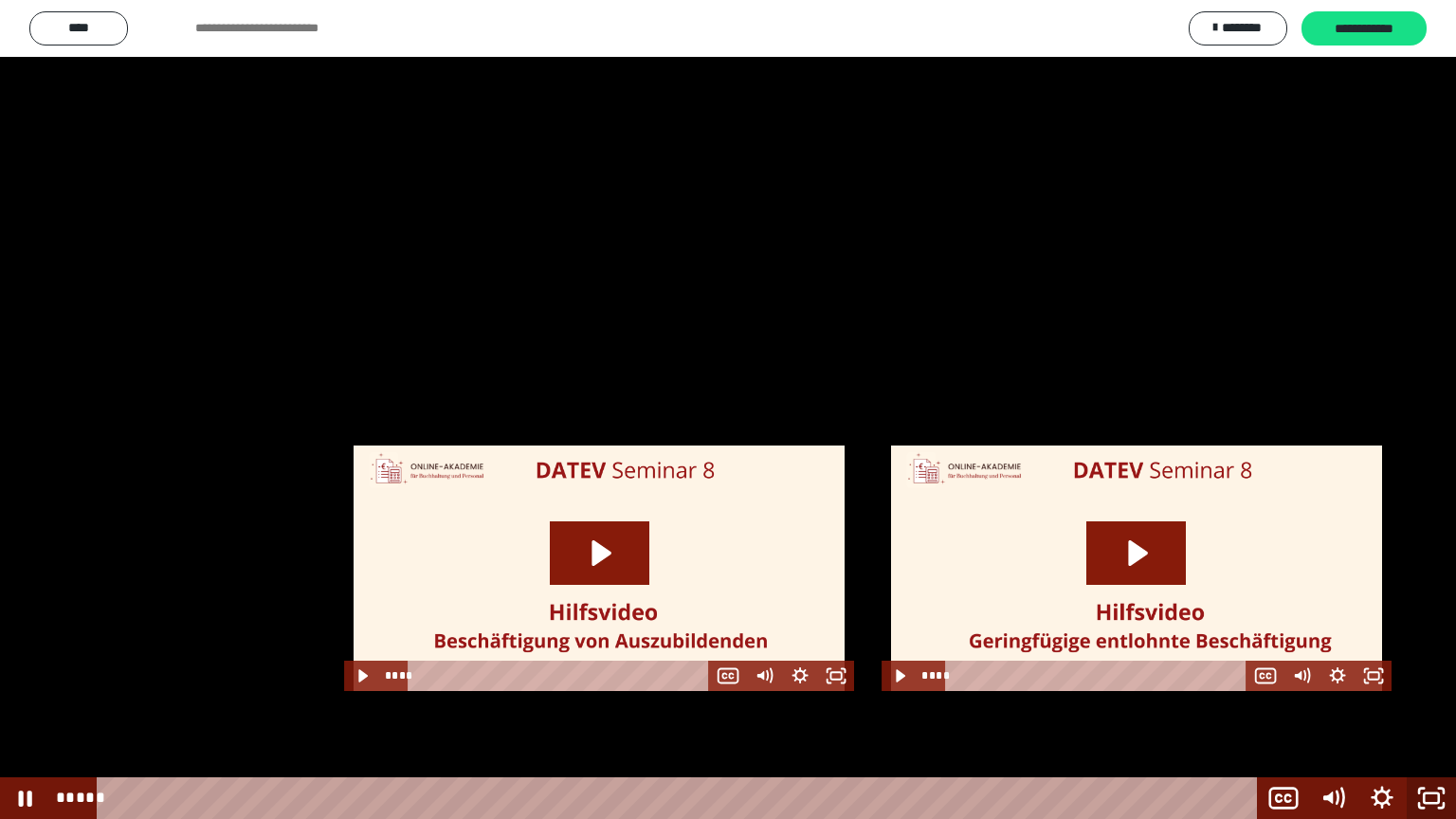 click 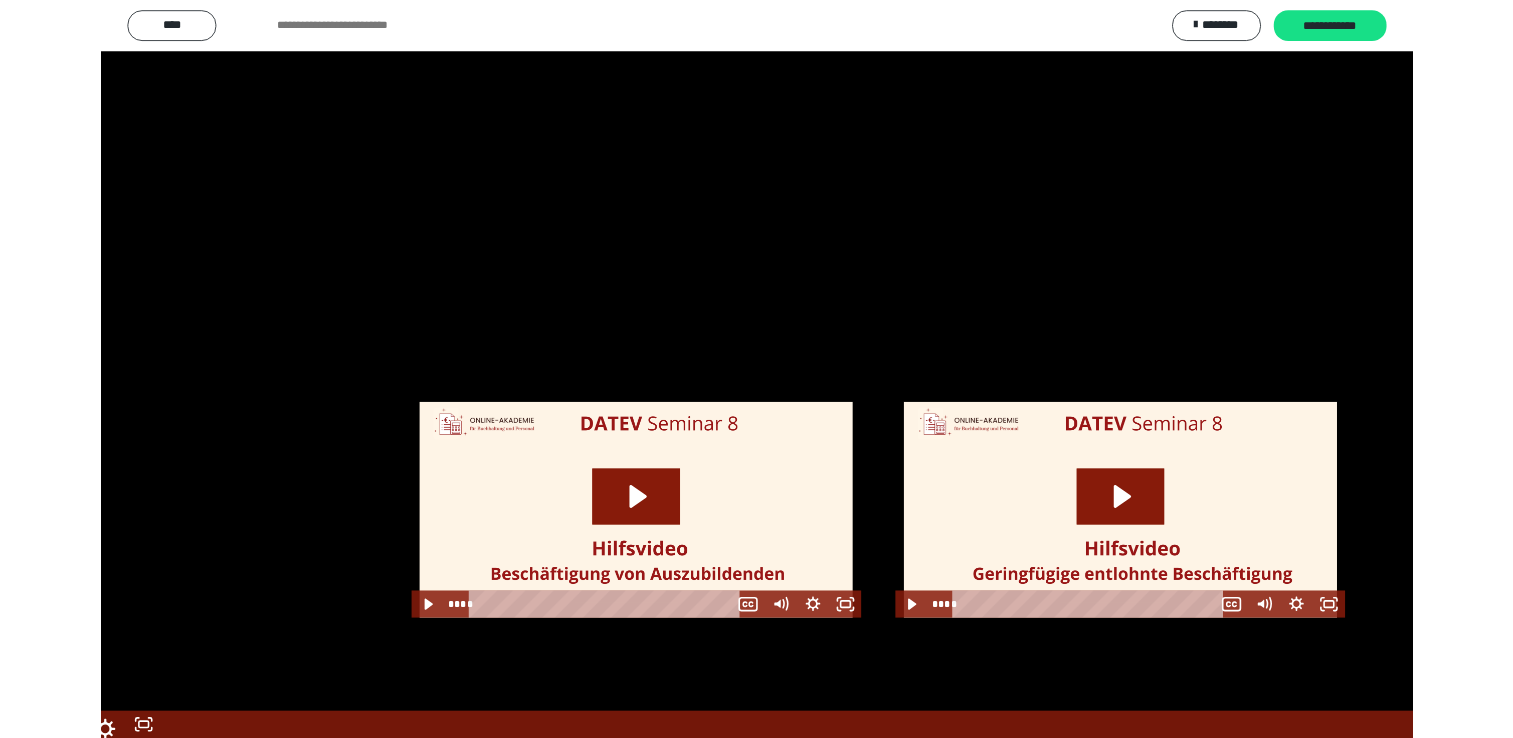 scroll, scrollTop: 2494, scrollLeft: 0, axis: vertical 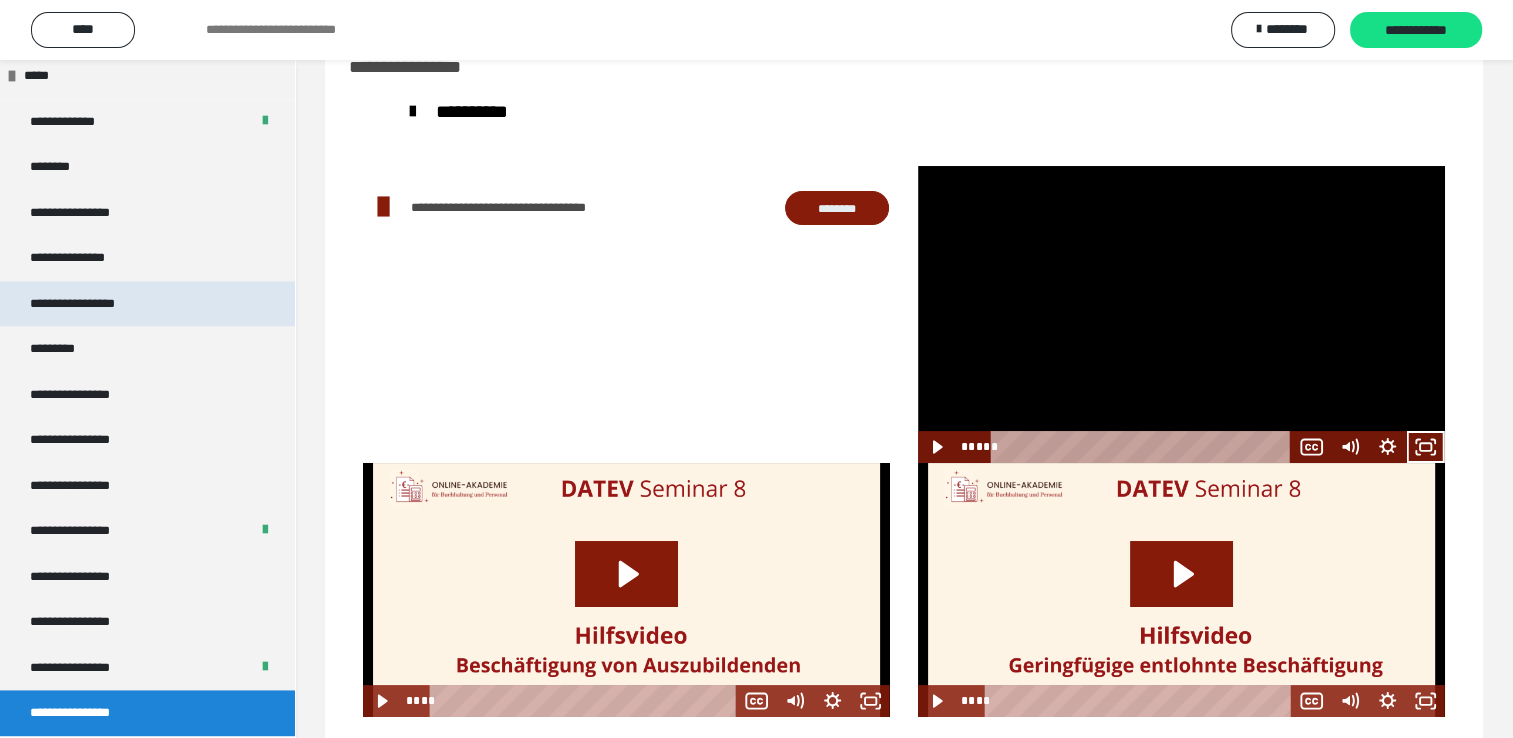 click on "**********" at bounding box center [93, 304] 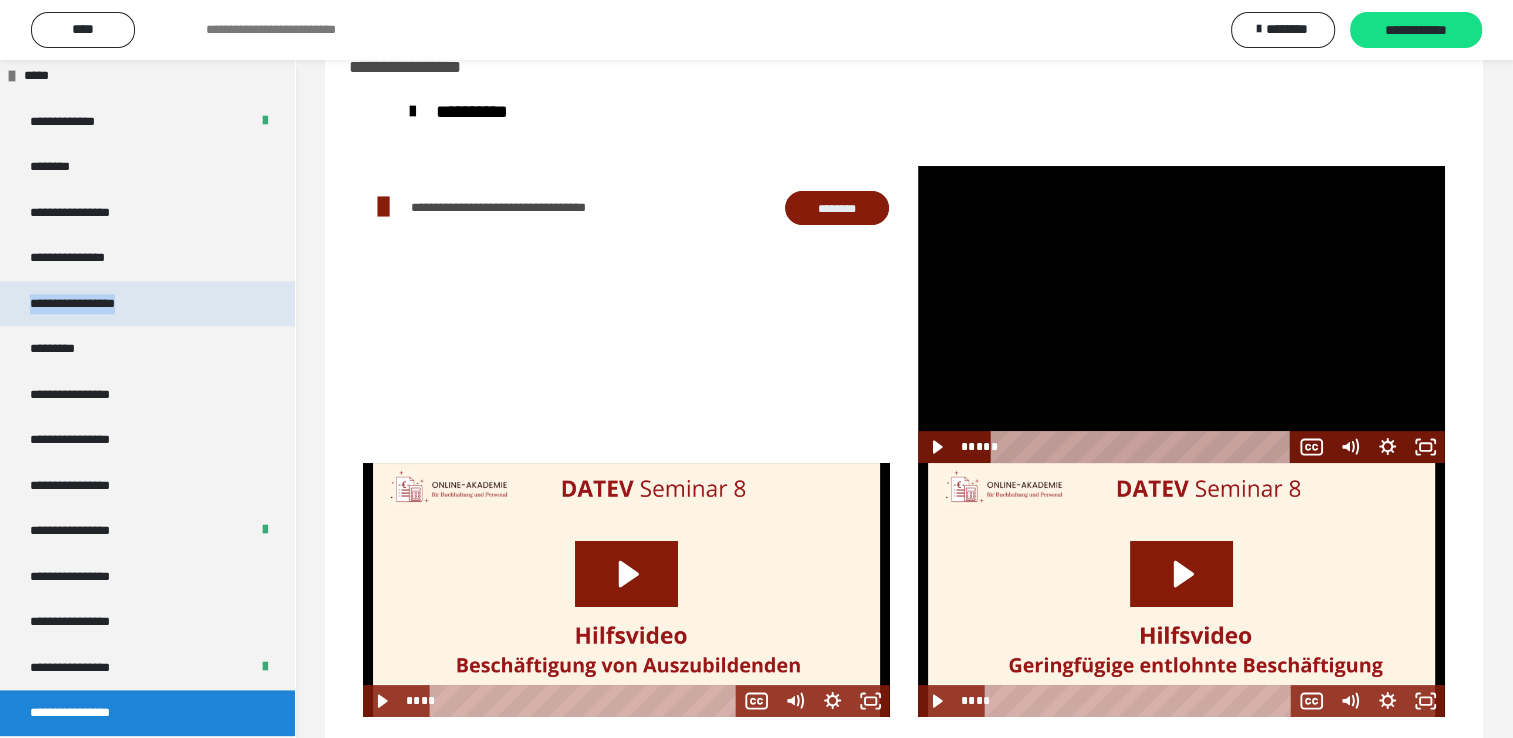 click on "**********" at bounding box center [93, 304] 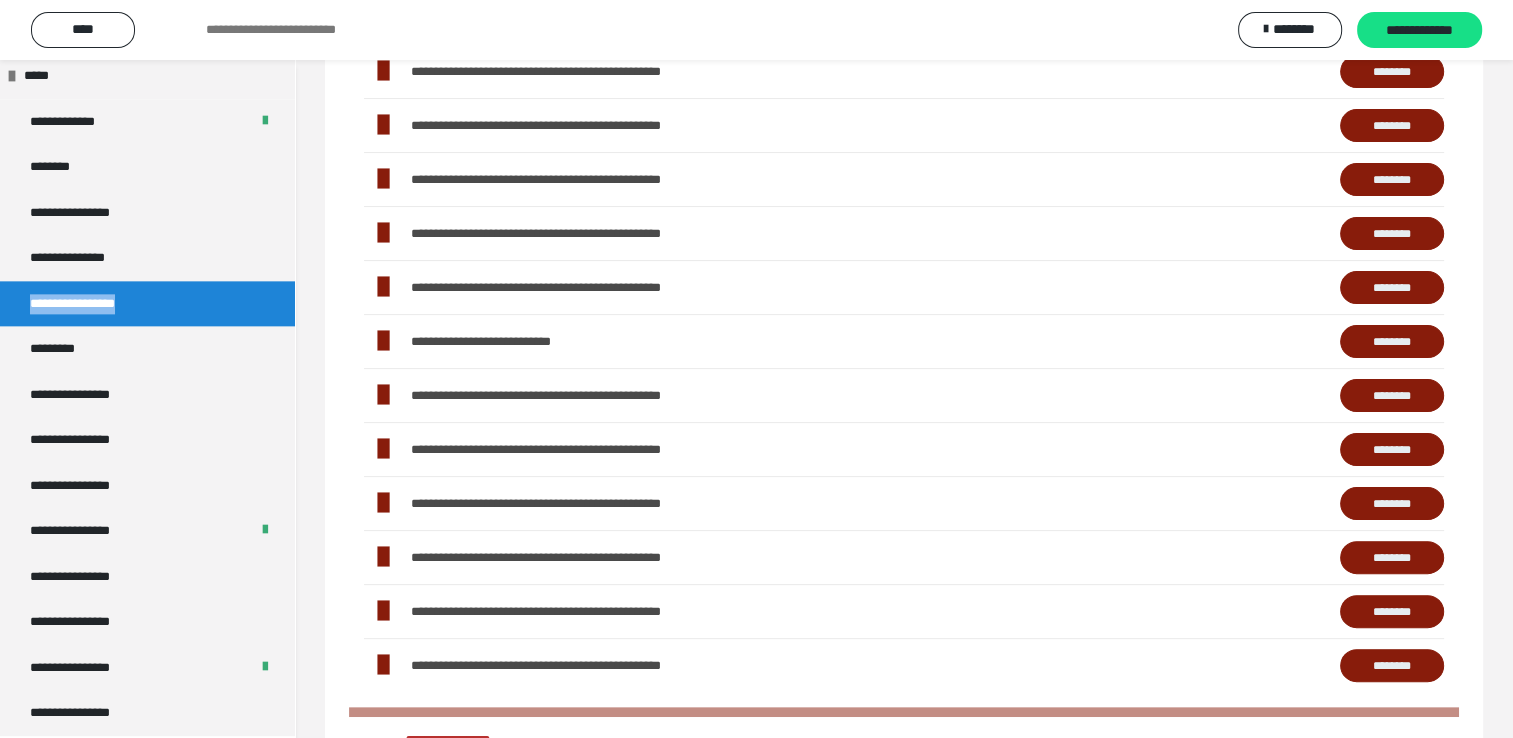 scroll, scrollTop: 560, scrollLeft: 0, axis: vertical 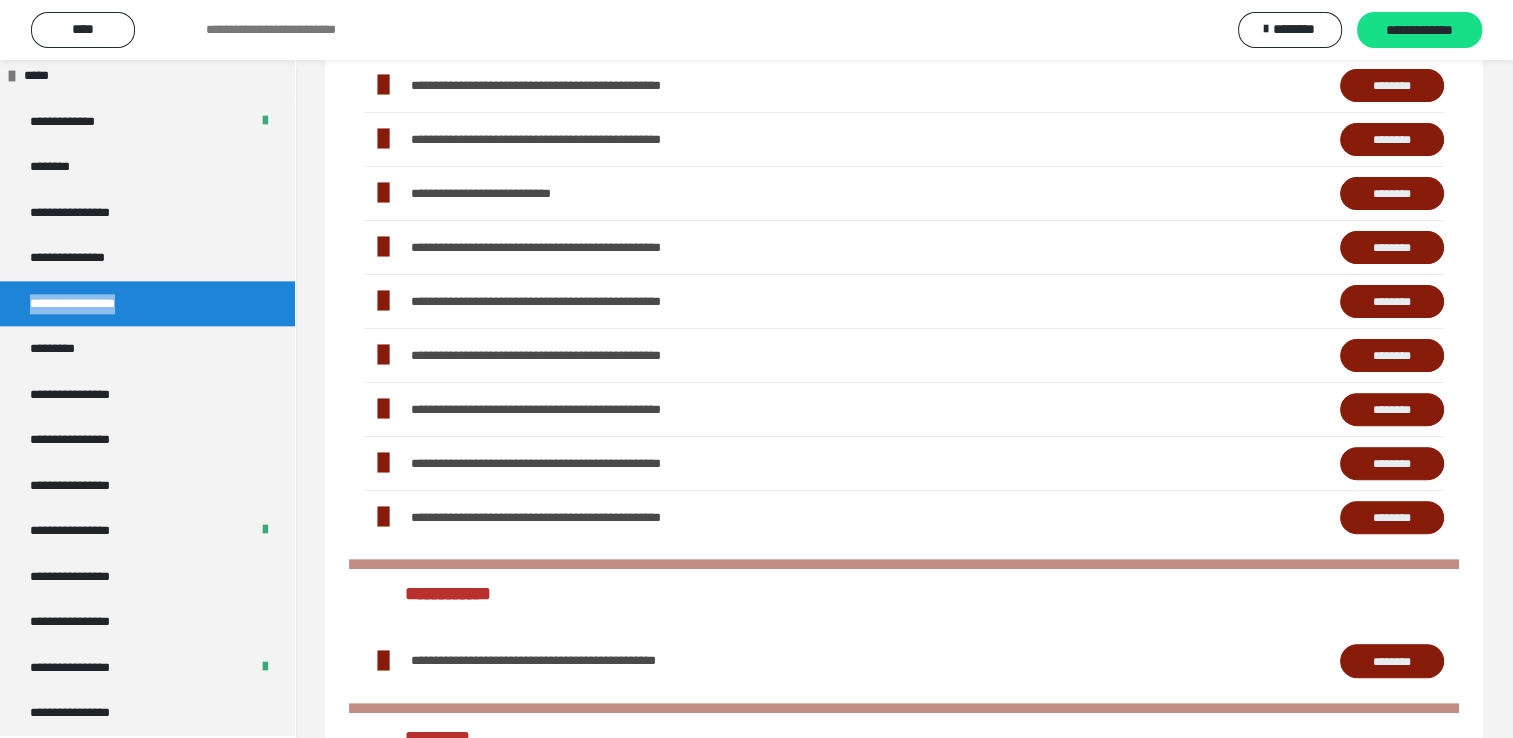 click on "********" at bounding box center [1392, 410] 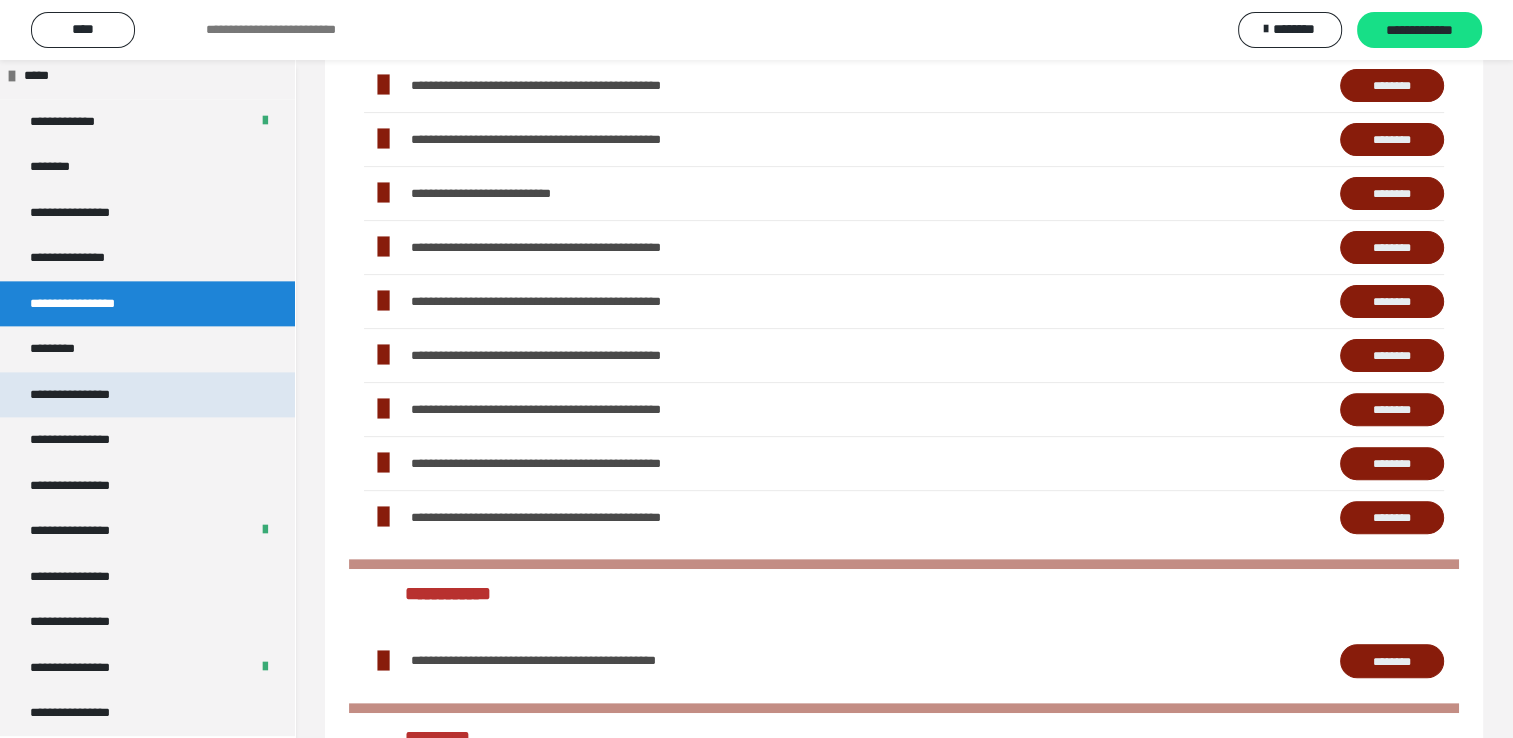 click on "**********" at bounding box center [85, 395] 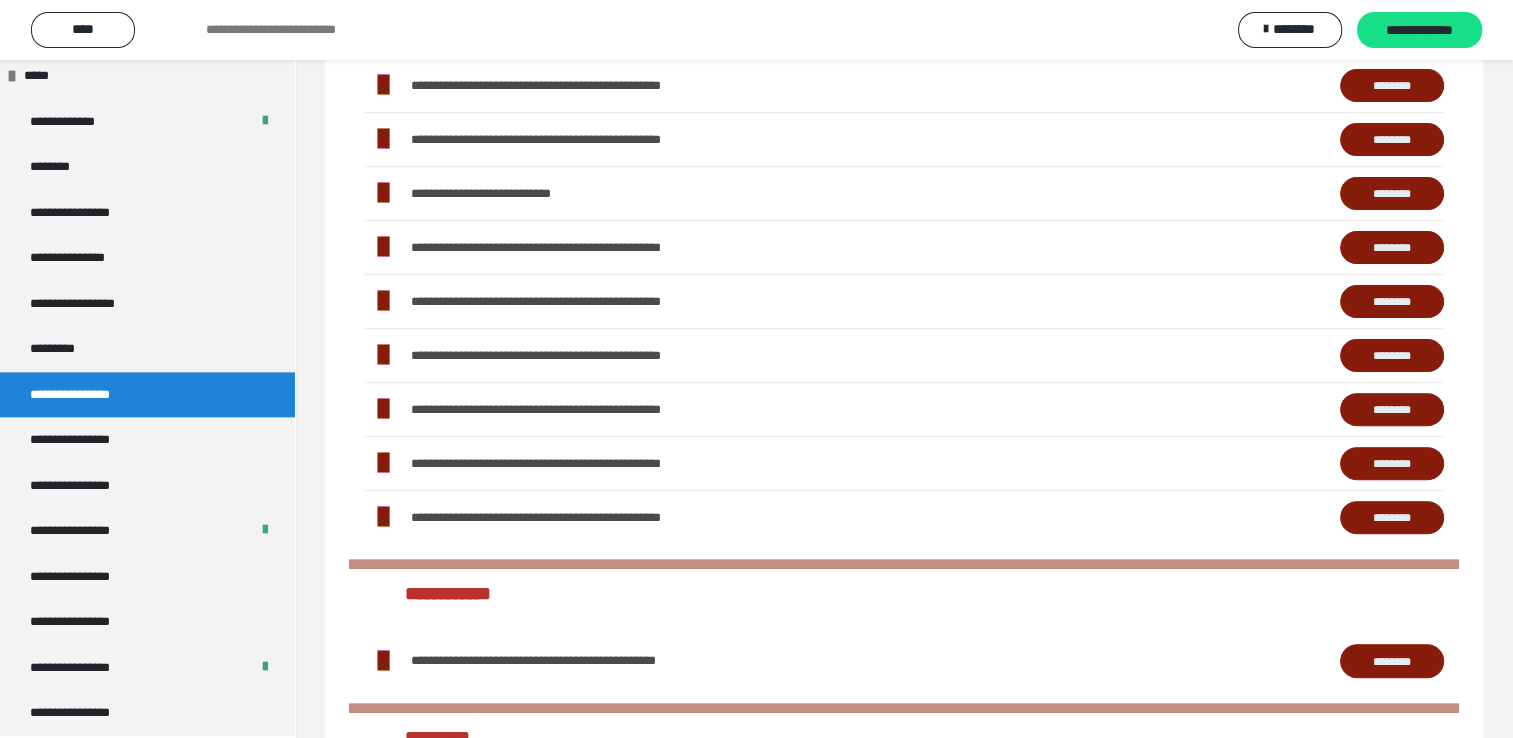 scroll, scrollTop: 60, scrollLeft: 0, axis: vertical 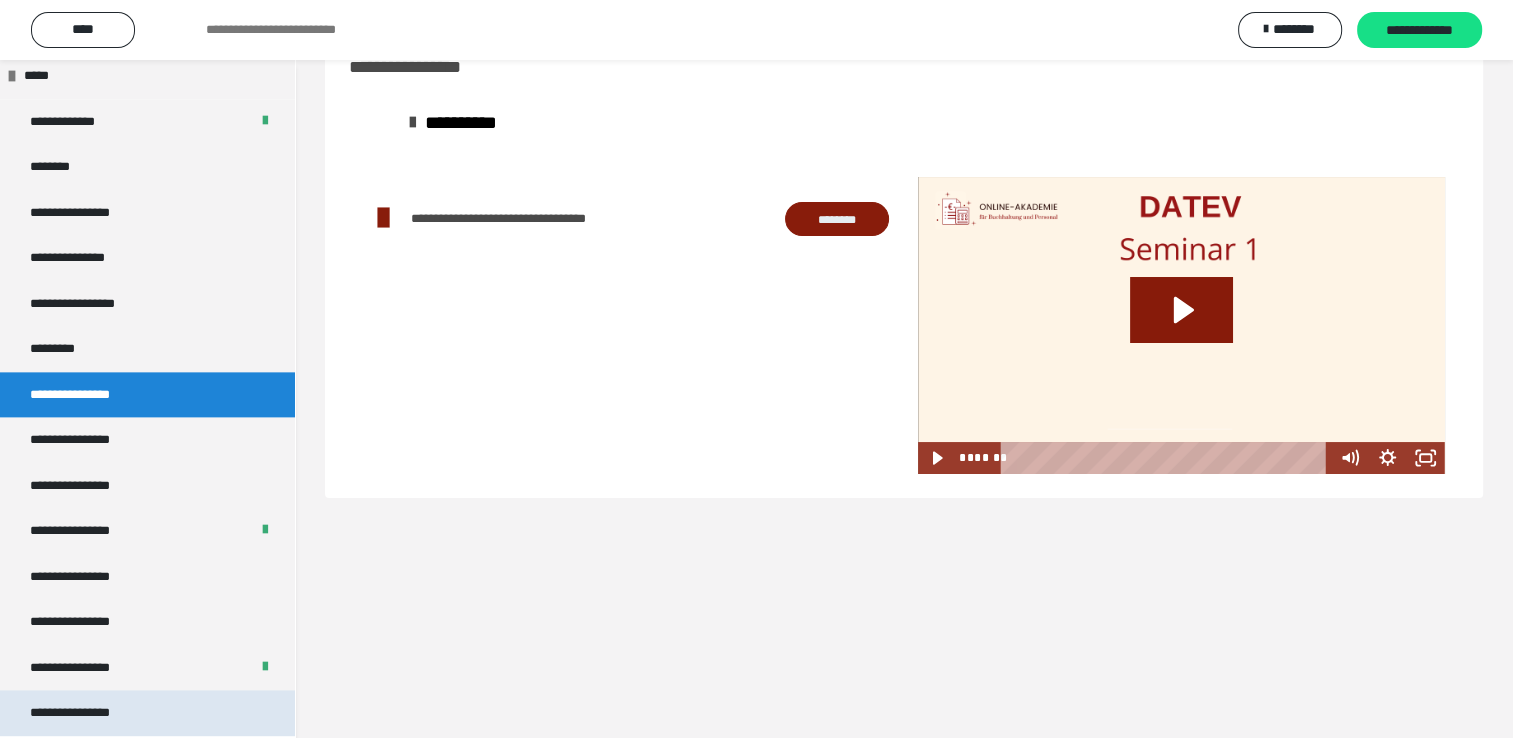 click on "**********" at bounding box center [87, 713] 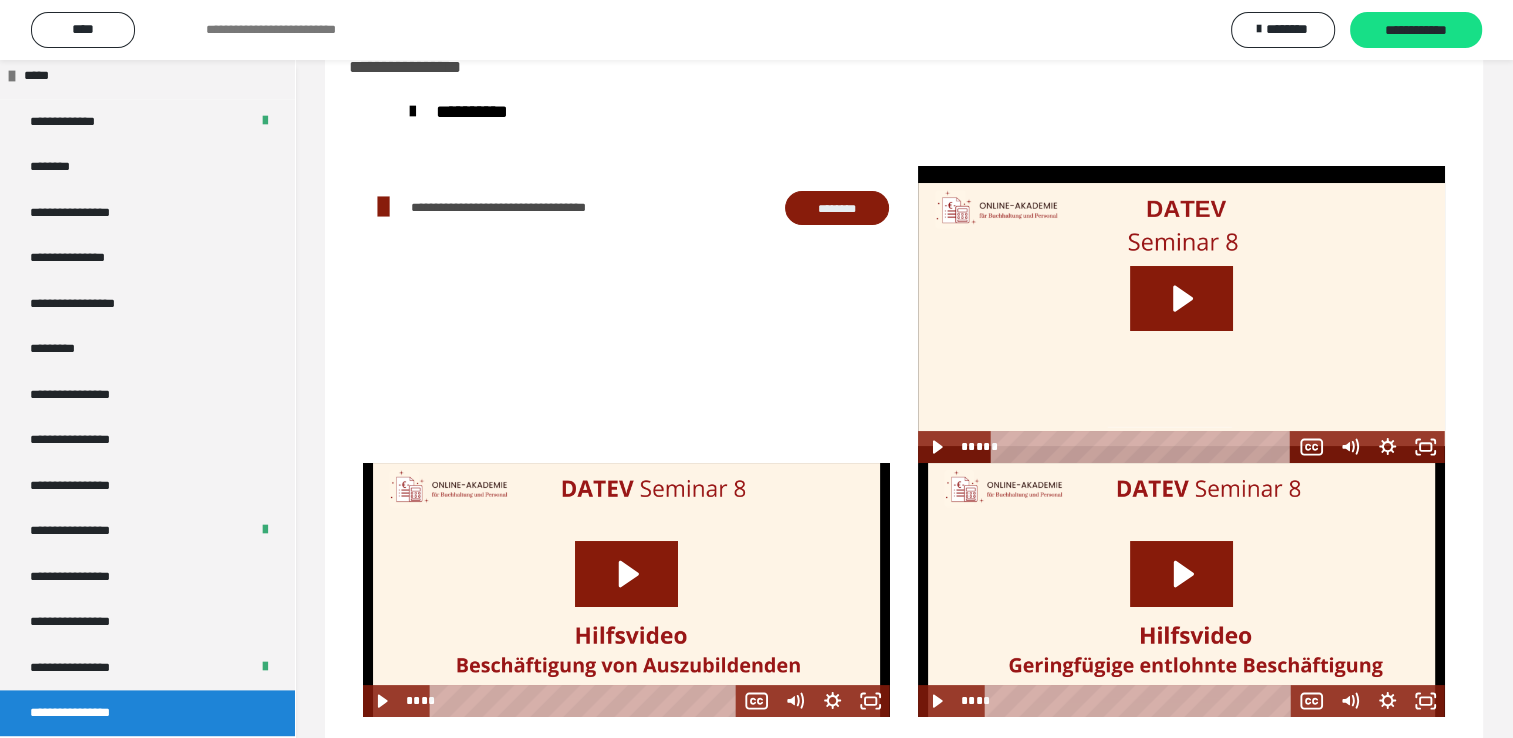 click on "********" at bounding box center [837, 208] 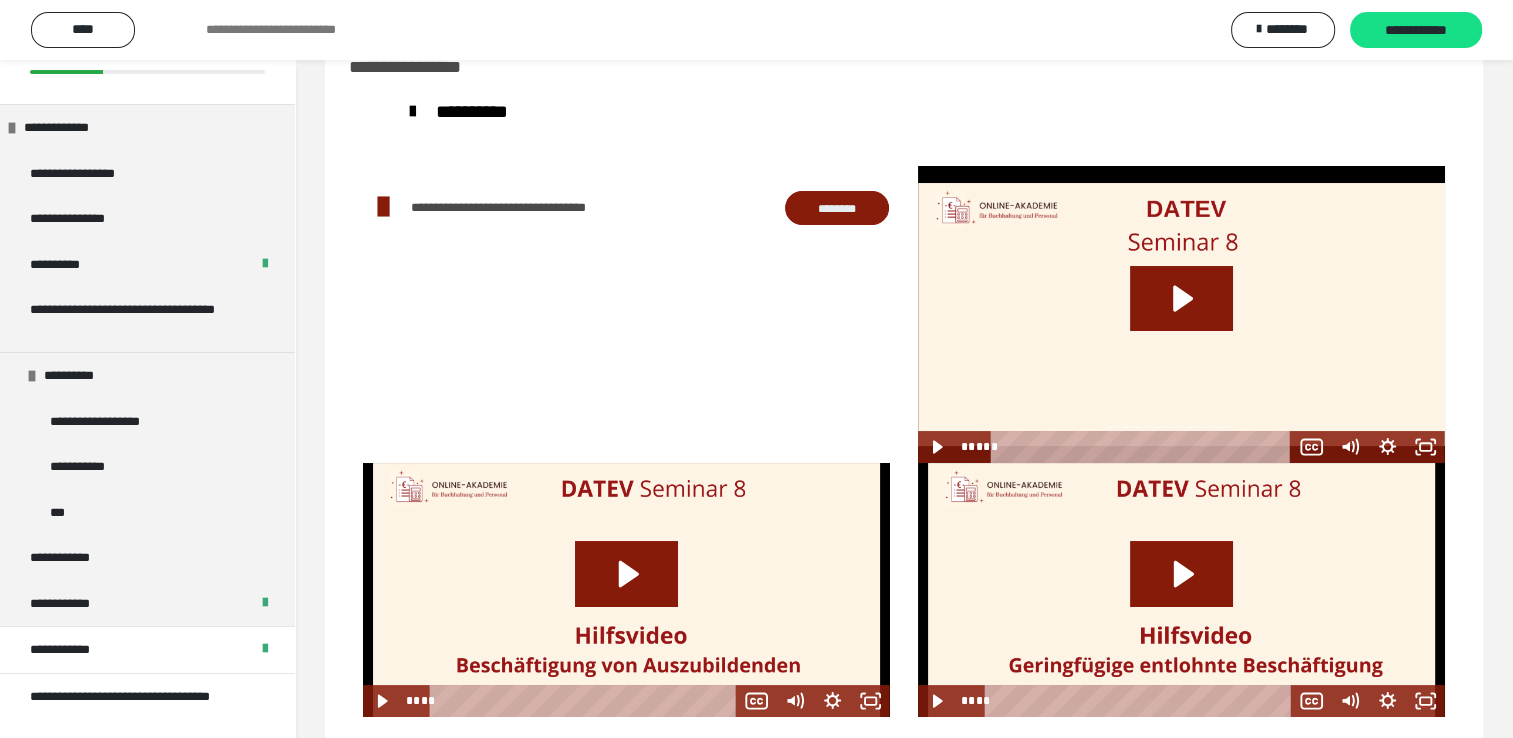 scroll, scrollTop: 0, scrollLeft: 0, axis: both 